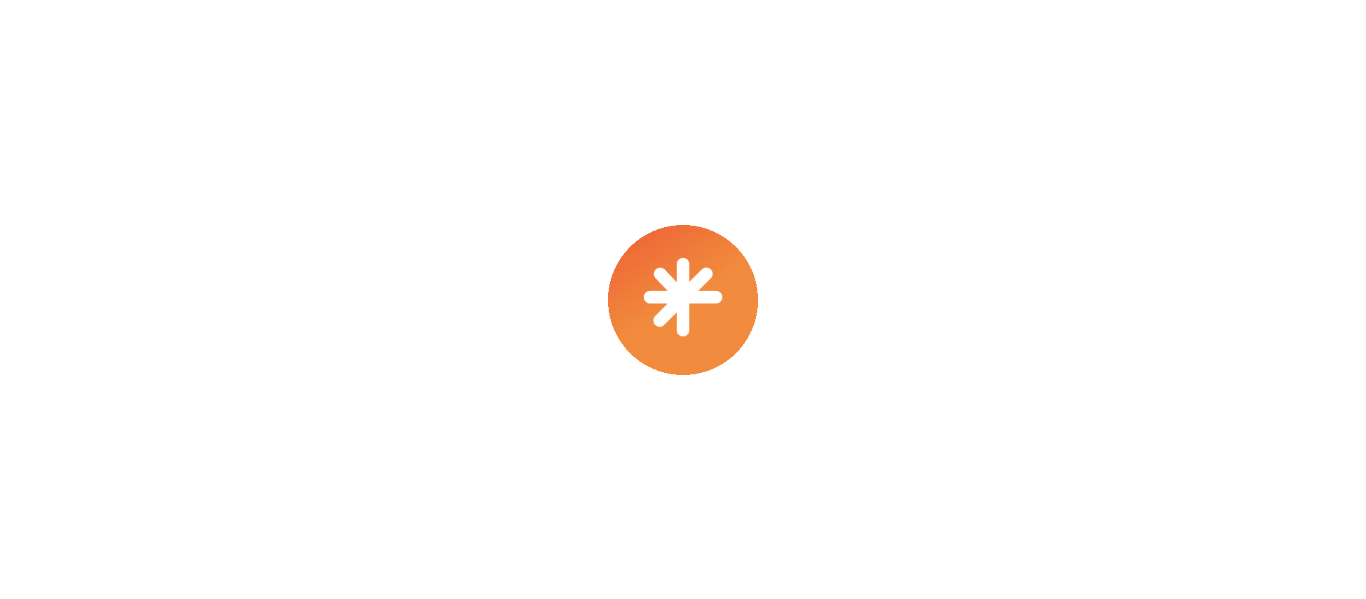 scroll, scrollTop: 0, scrollLeft: 0, axis: both 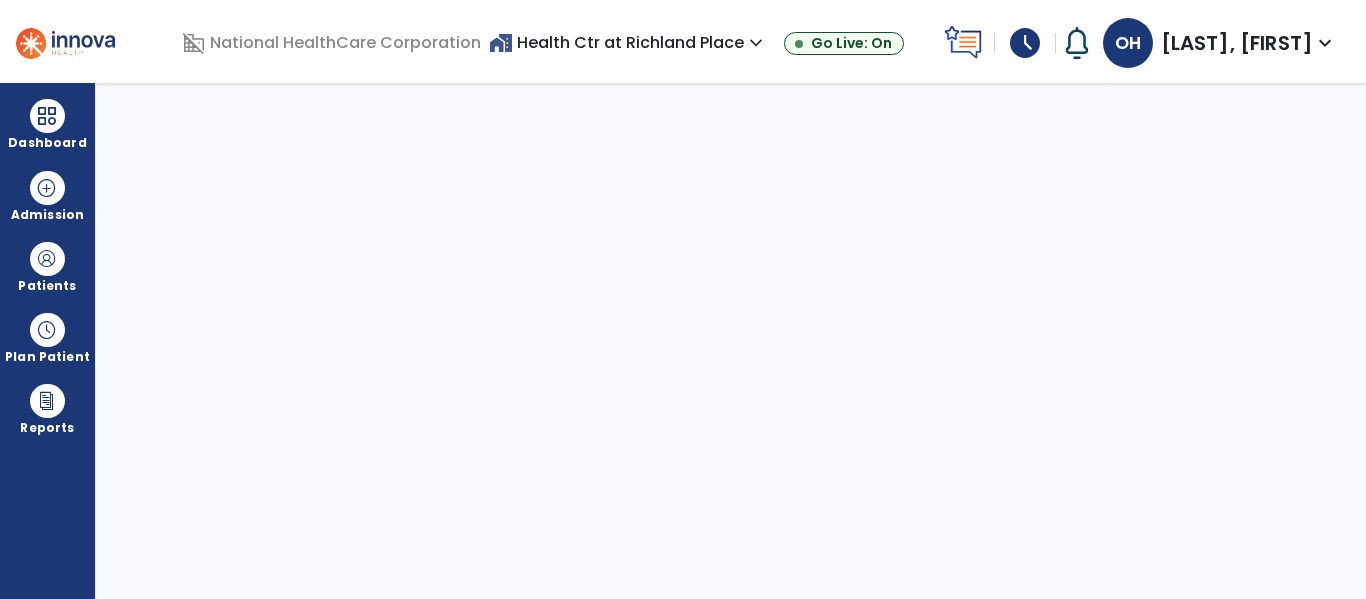 select on "****" 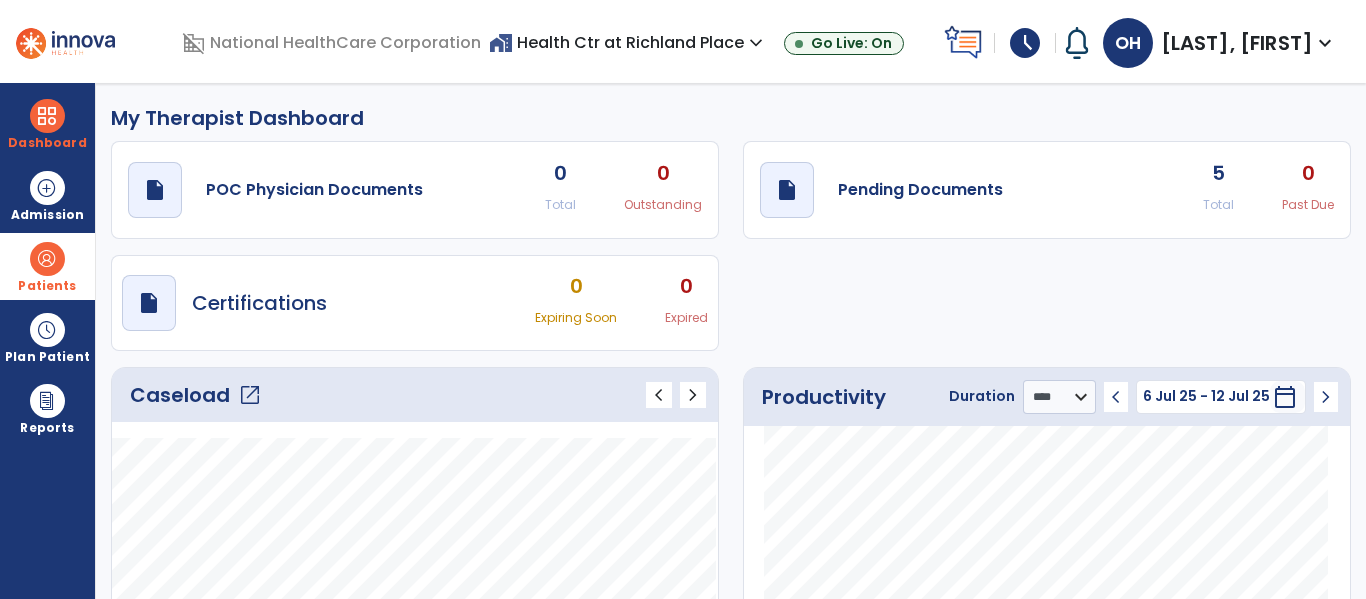 click at bounding box center [47, 259] 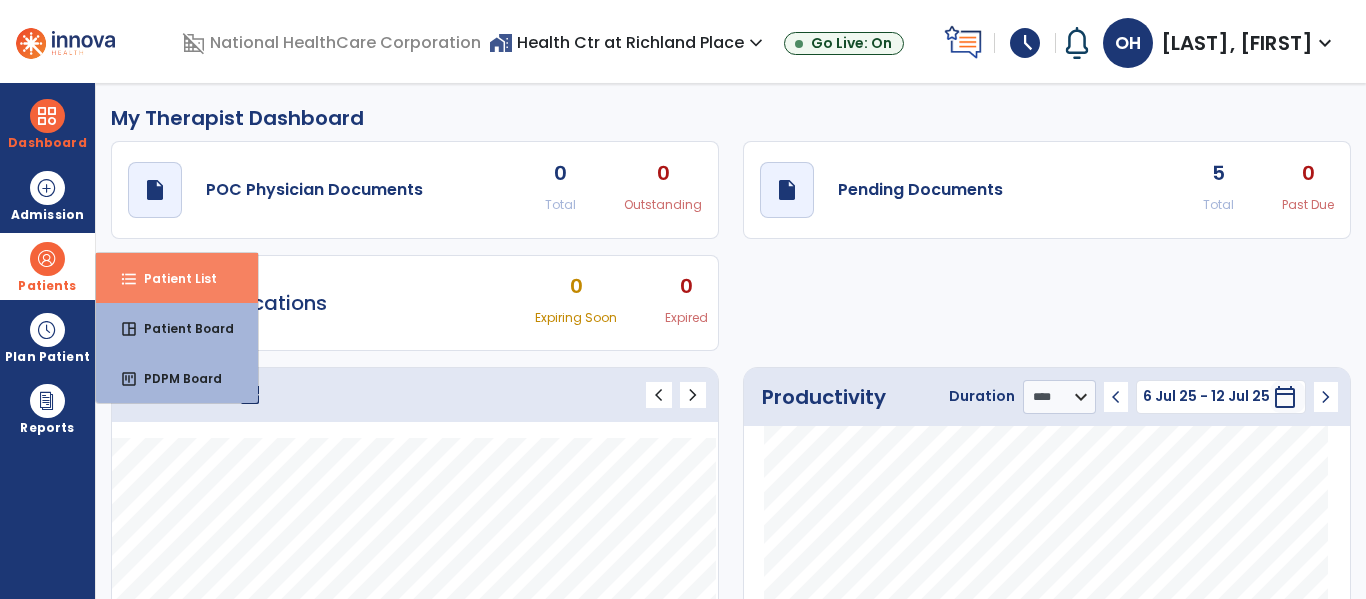 click on "format_list_bulleted  Patient List" at bounding box center [177, 278] 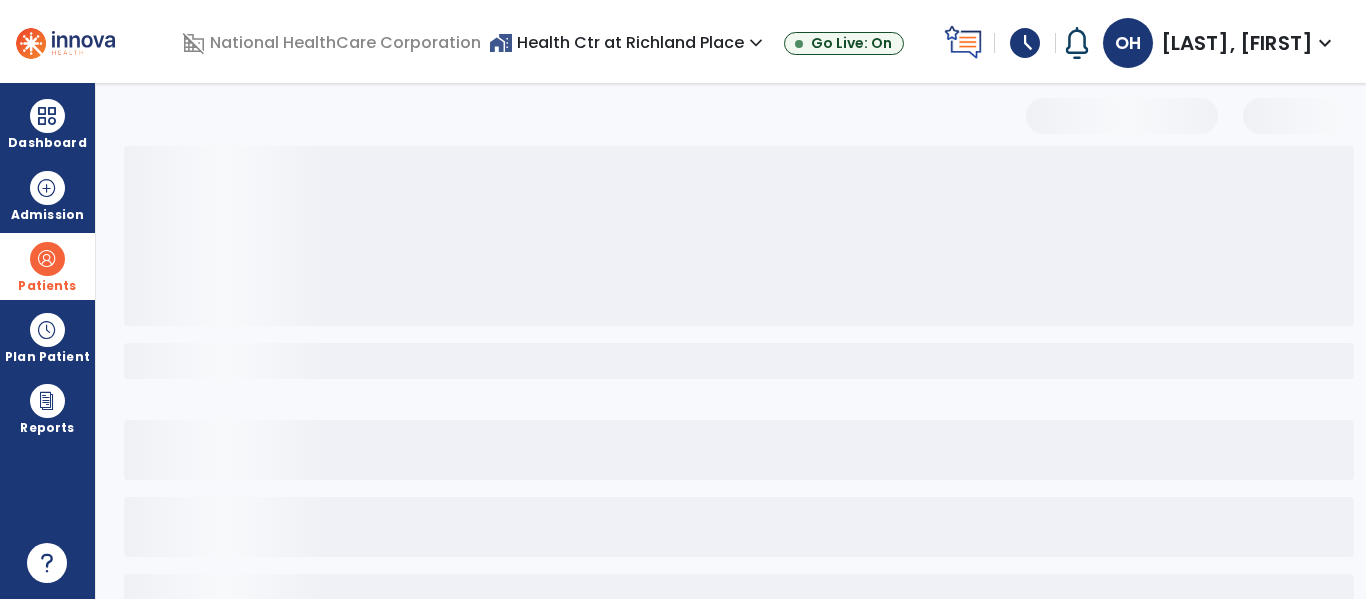 select on "***" 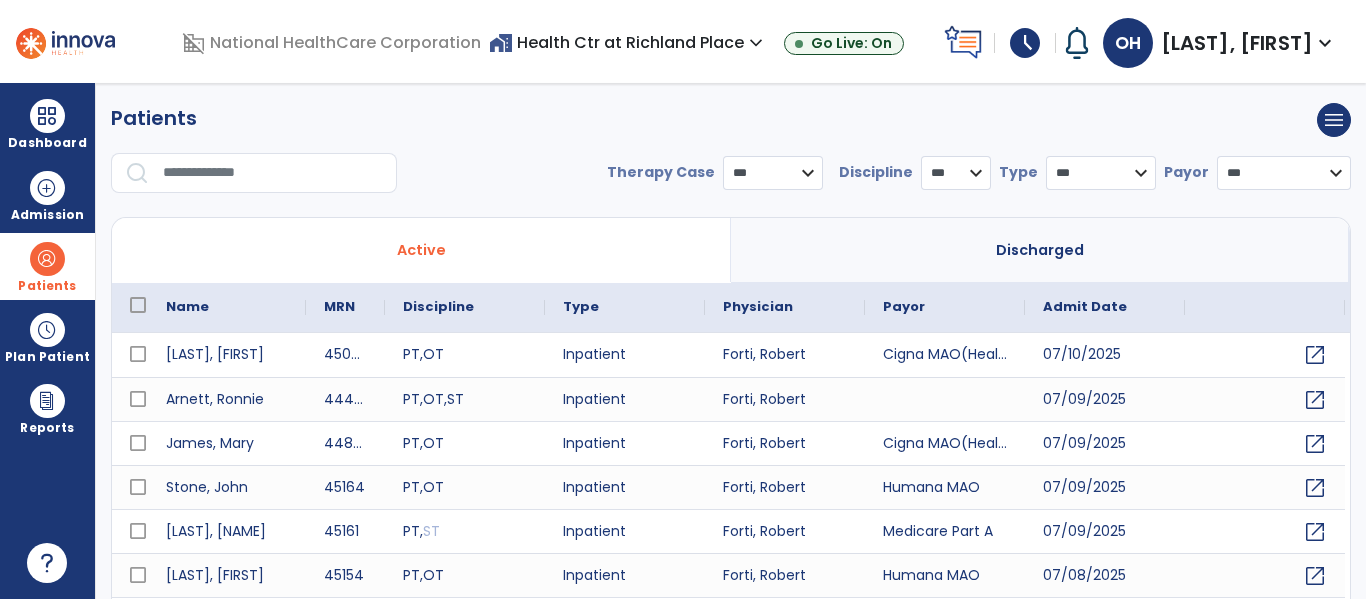 click at bounding box center [273, 173] 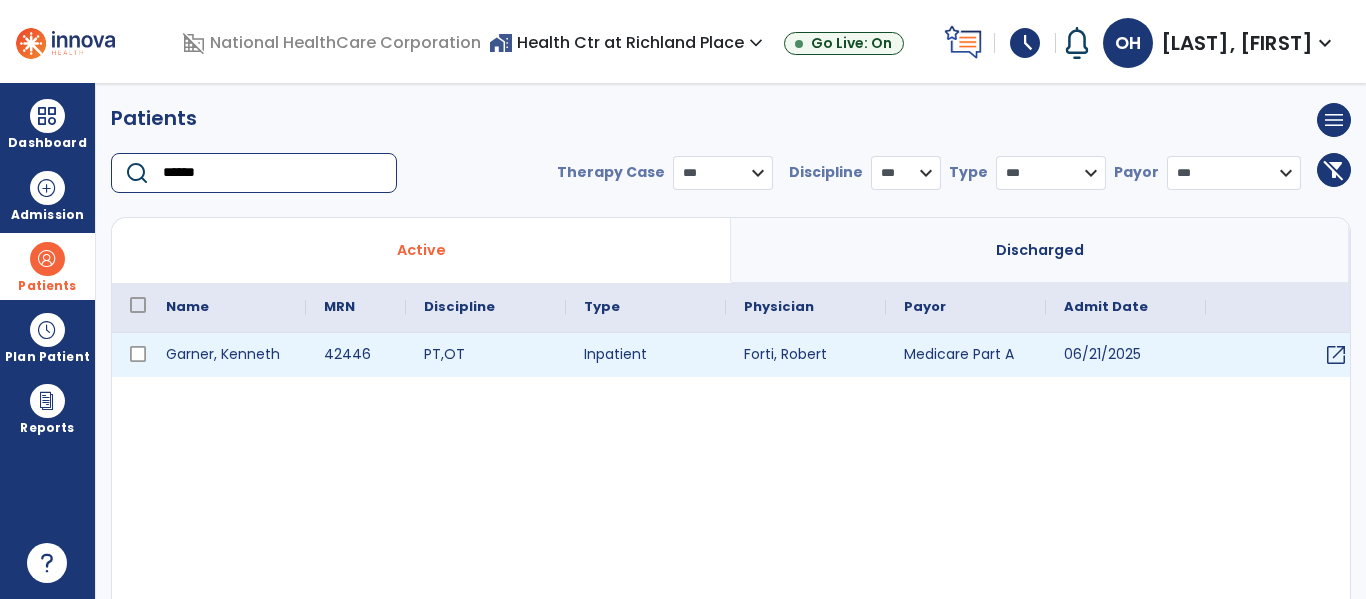 type on "******" 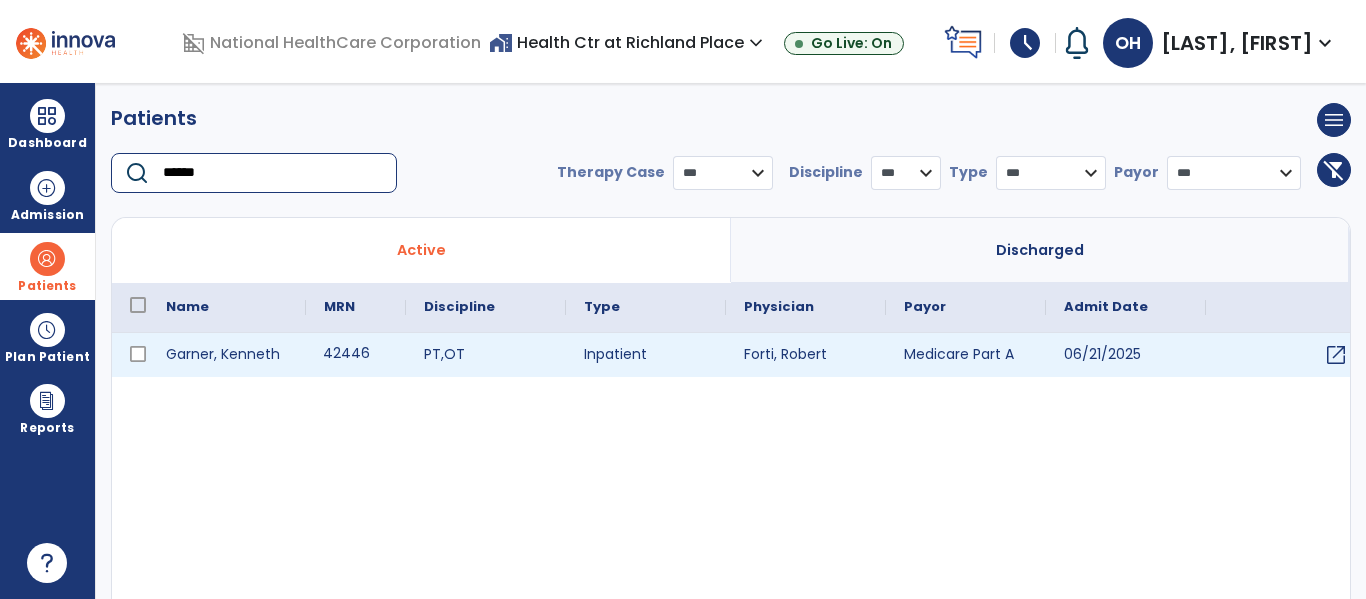 click on "42446" at bounding box center [356, 355] 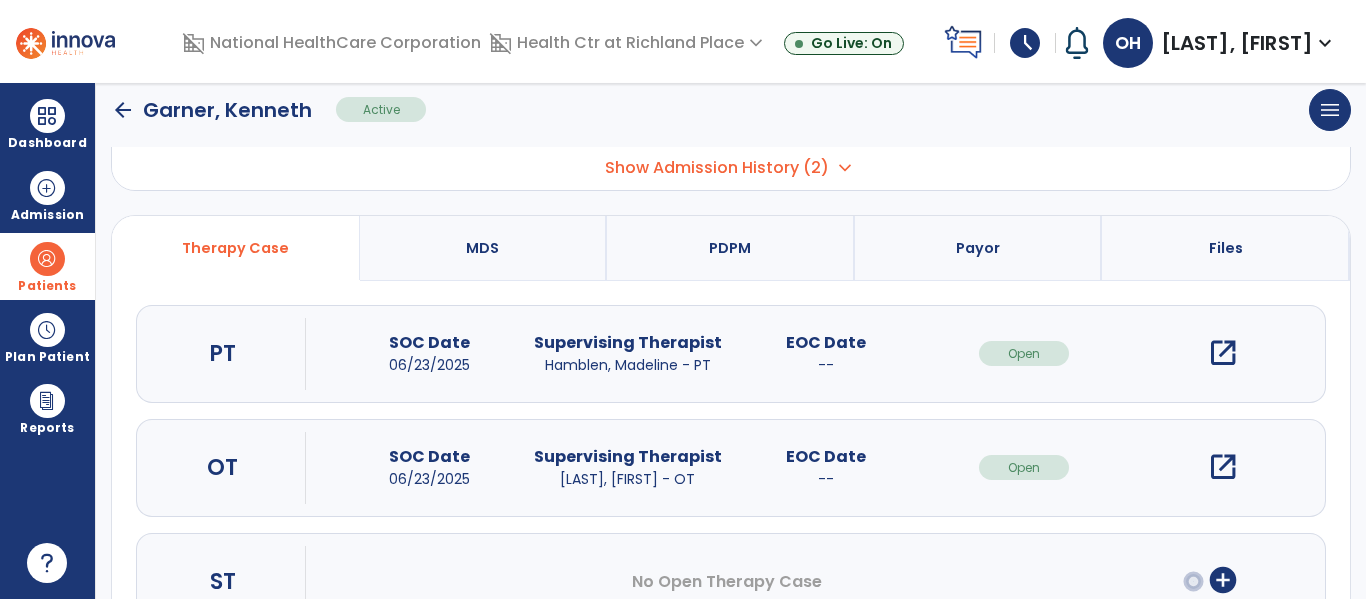 scroll, scrollTop: 127, scrollLeft: 0, axis: vertical 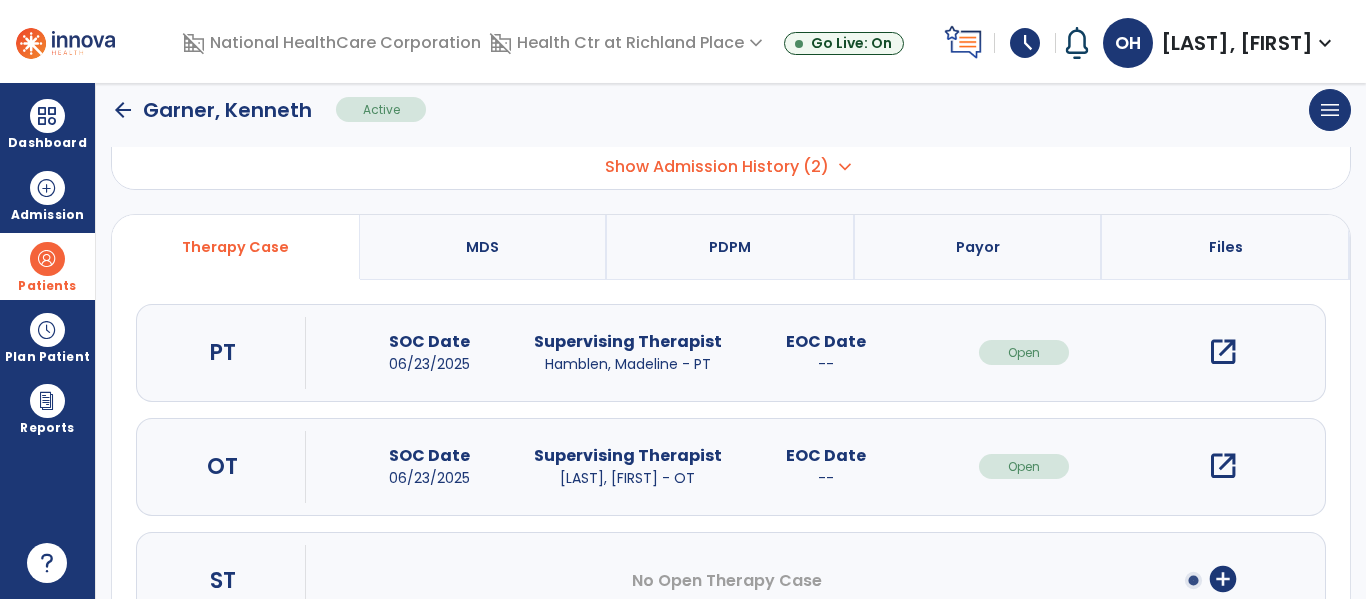 click on "open_in_new" at bounding box center (1223, 352) 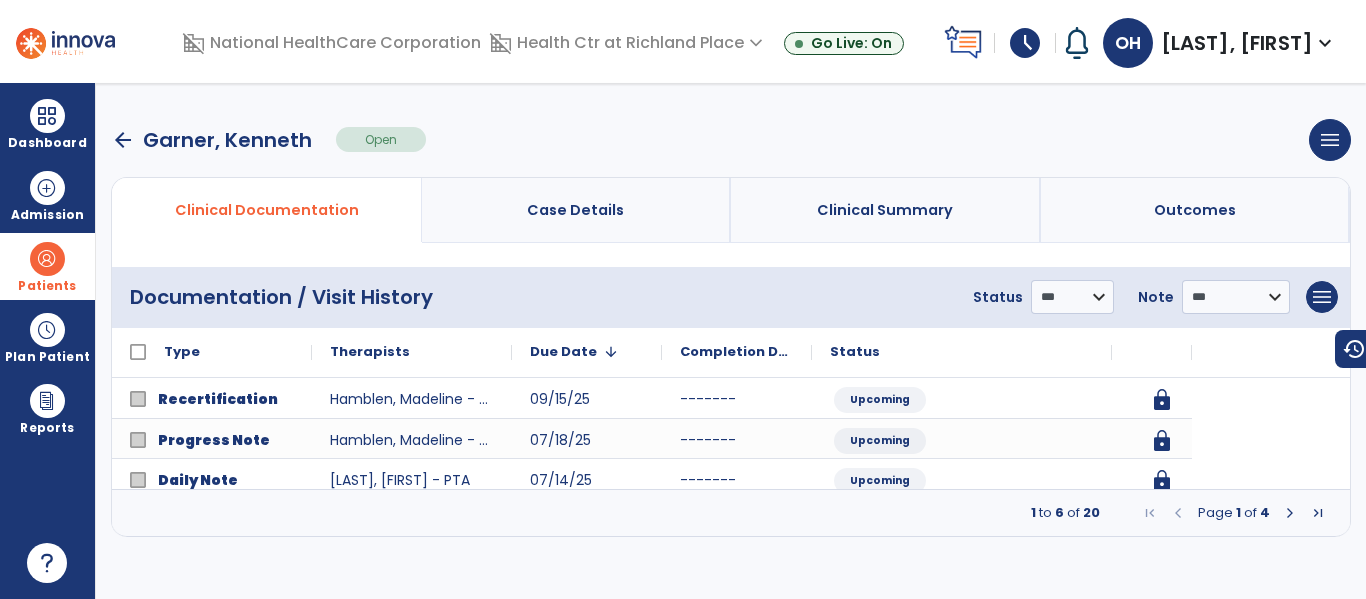 scroll, scrollTop: 0, scrollLeft: 0, axis: both 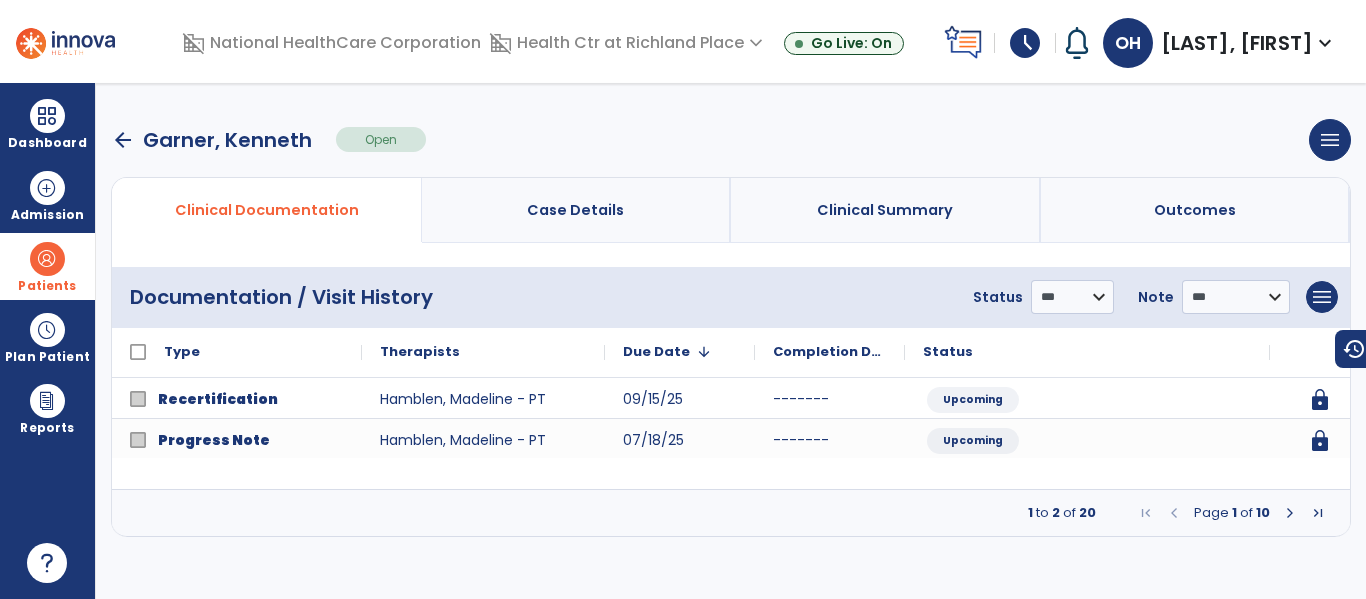 click at bounding box center [1290, 513] 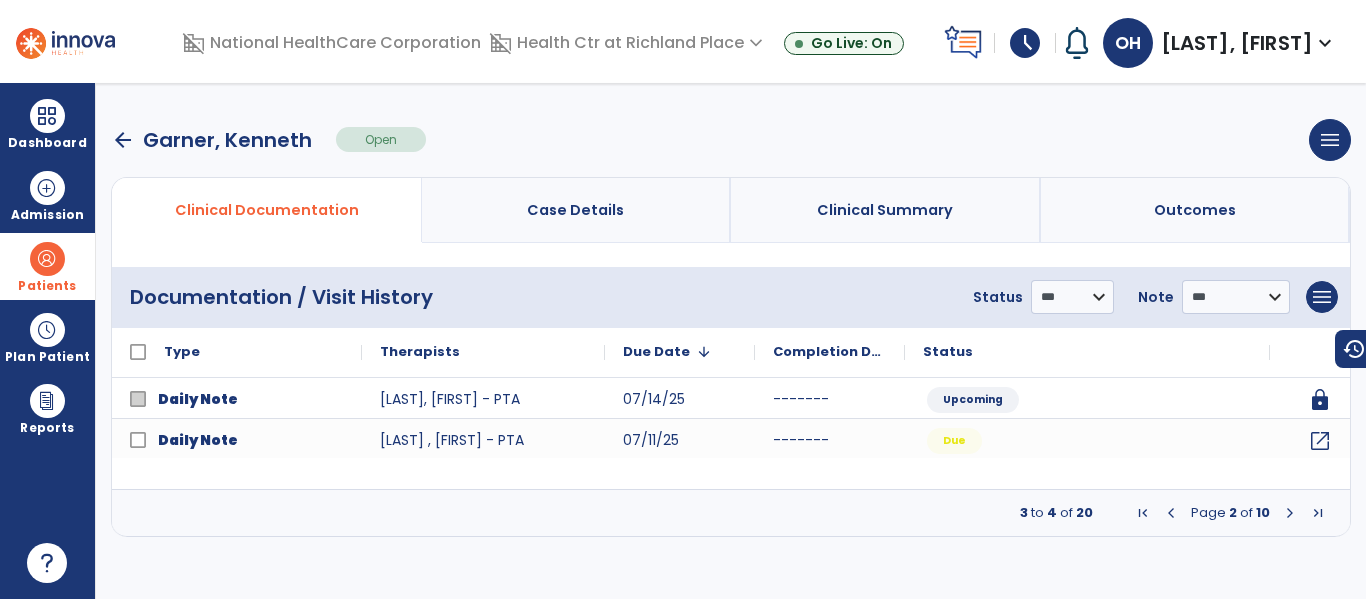 click at bounding box center [1290, 513] 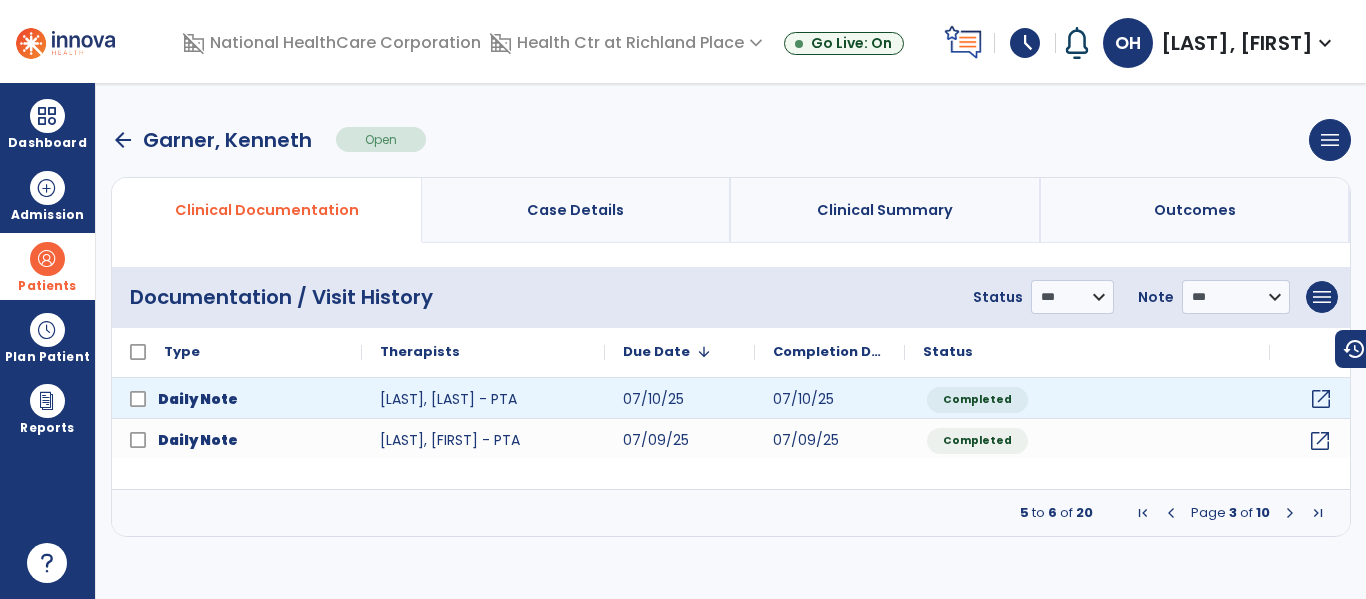 click on "open_in_new" 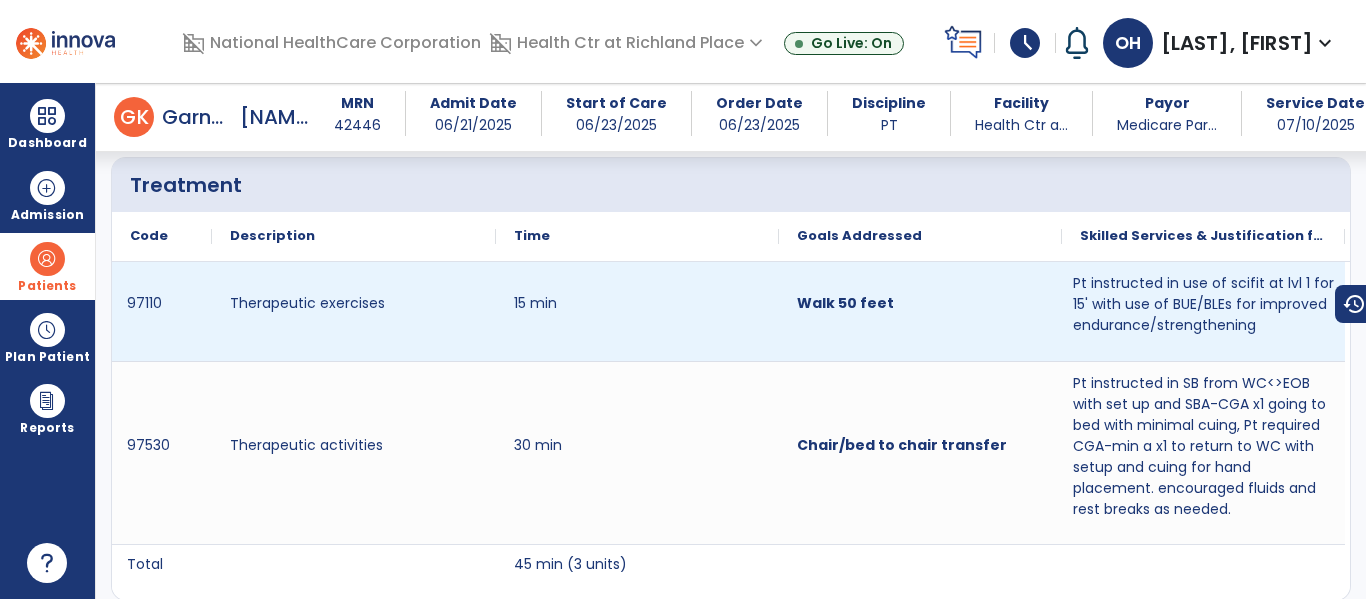 scroll, scrollTop: 1332, scrollLeft: 0, axis: vertical 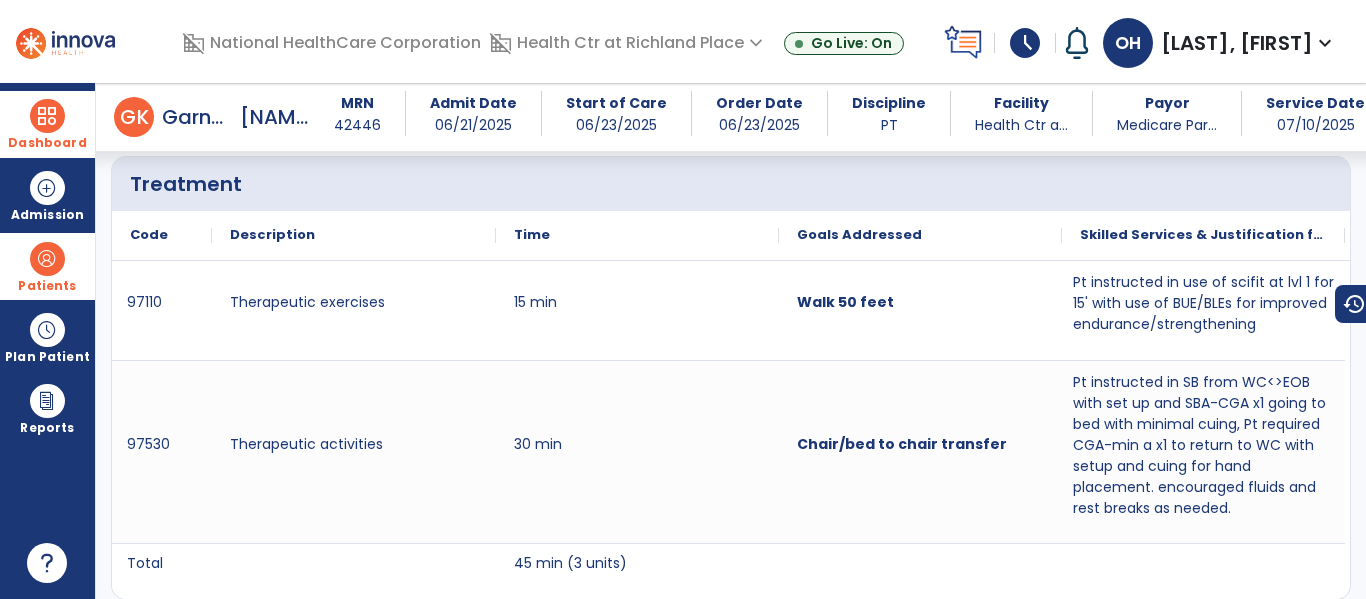 click at bounding box center (47, 116) 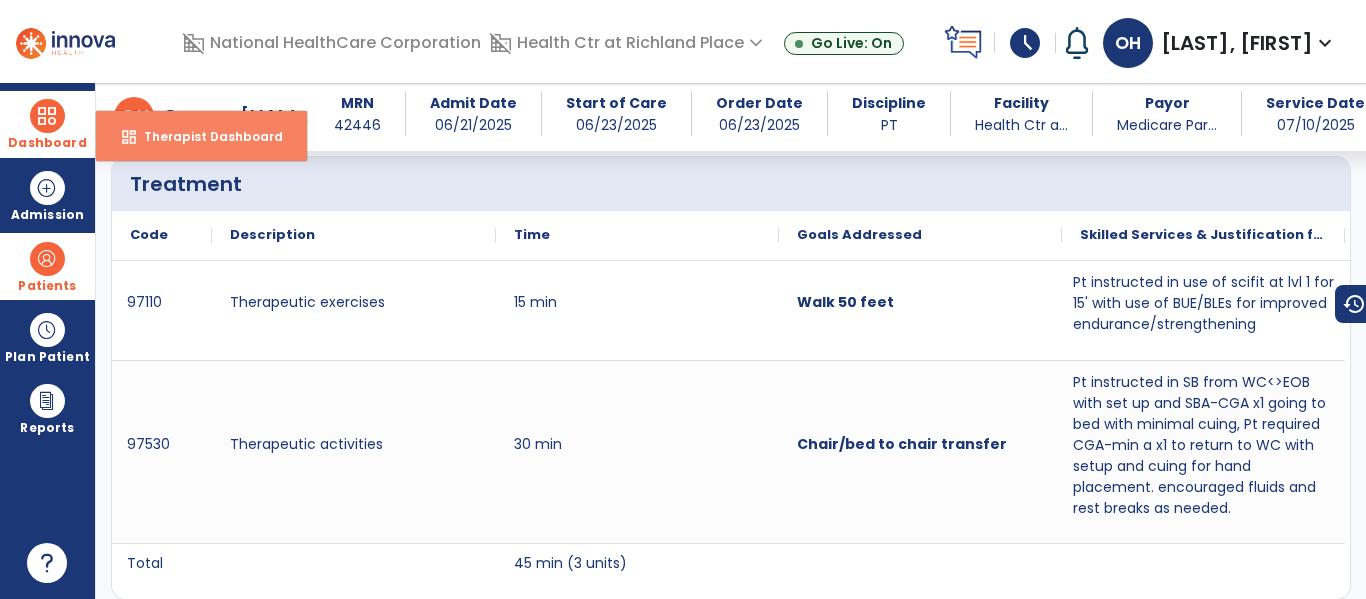 click on "Therapist Dashboard" at bounding box center [205, 136] 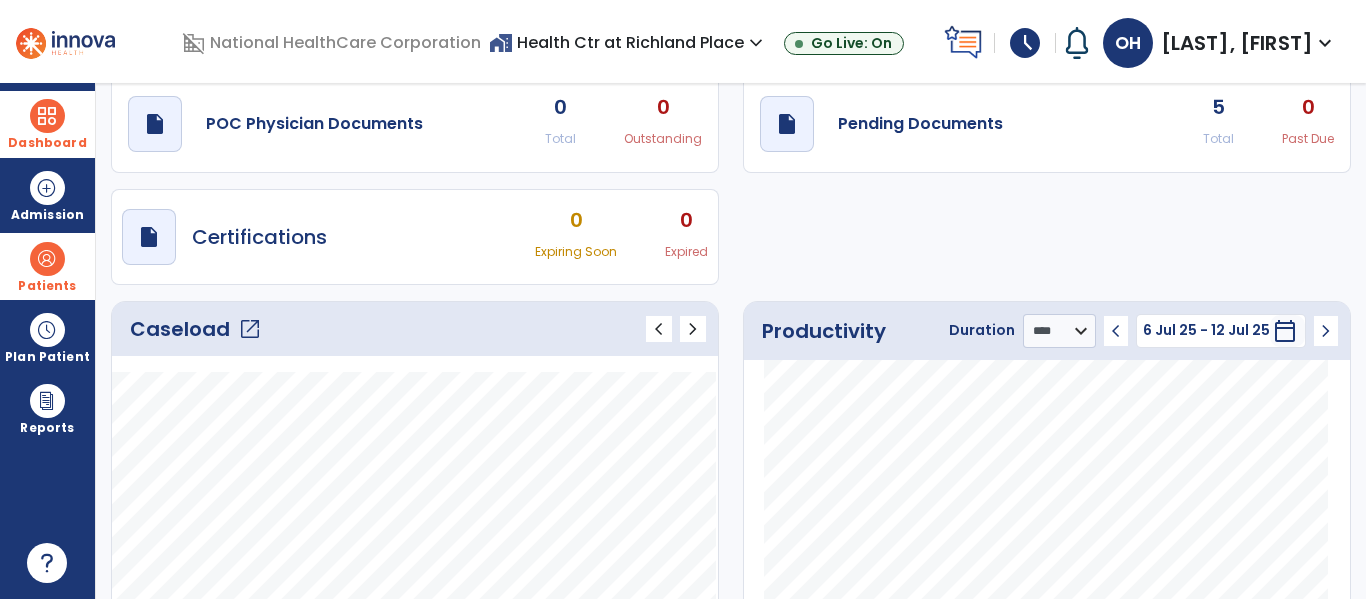 scroll, scrollTop: 65, scrollLeft: 0, axis: vertical 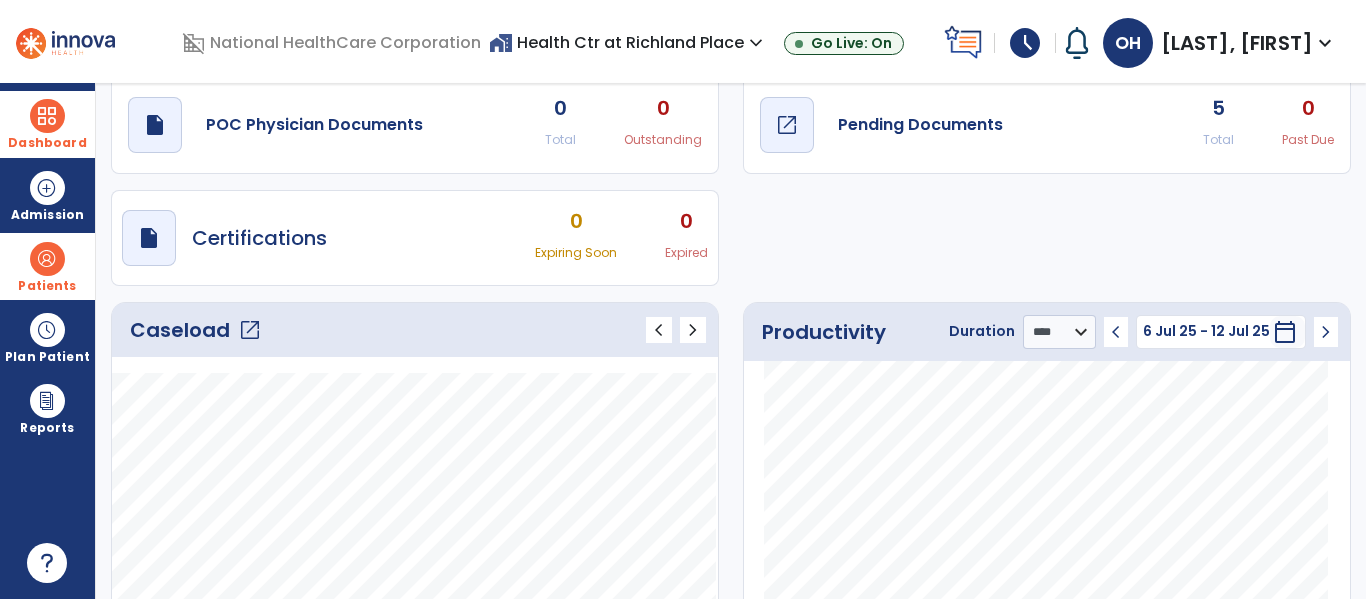 click on "open_in_new" 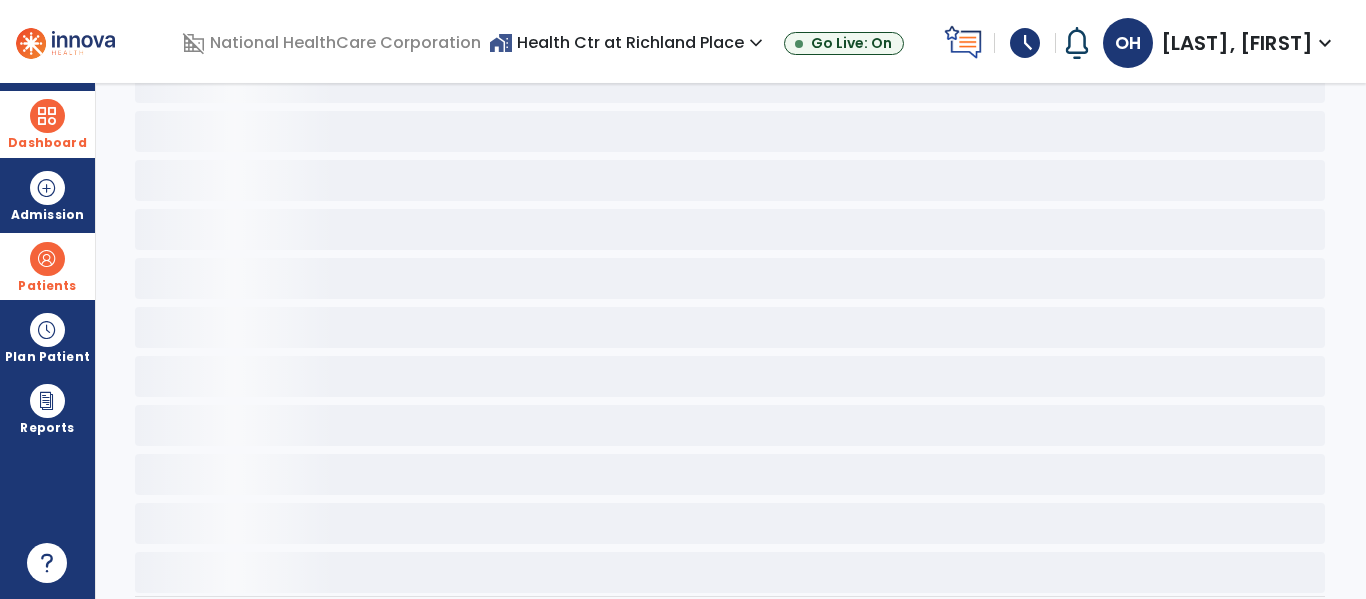 scroll, scrollTop: 0, scrollLeft: 0, axis: both 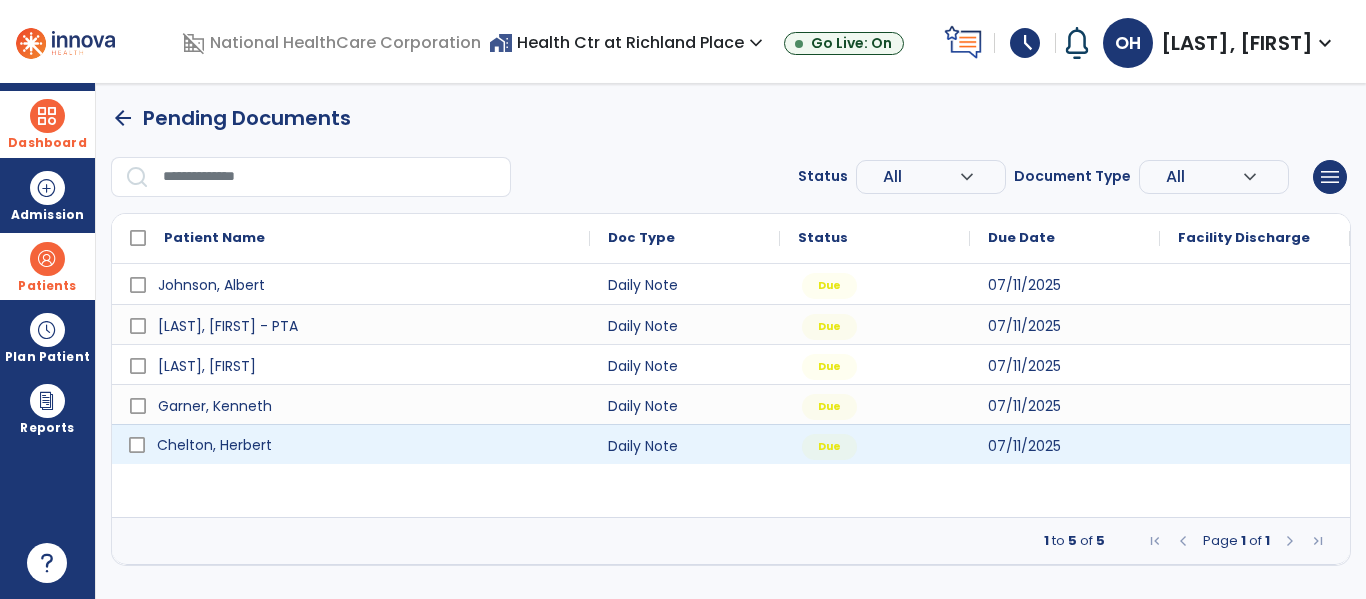 click on "Chelton, Herbert" at bounding box center (365, 445) 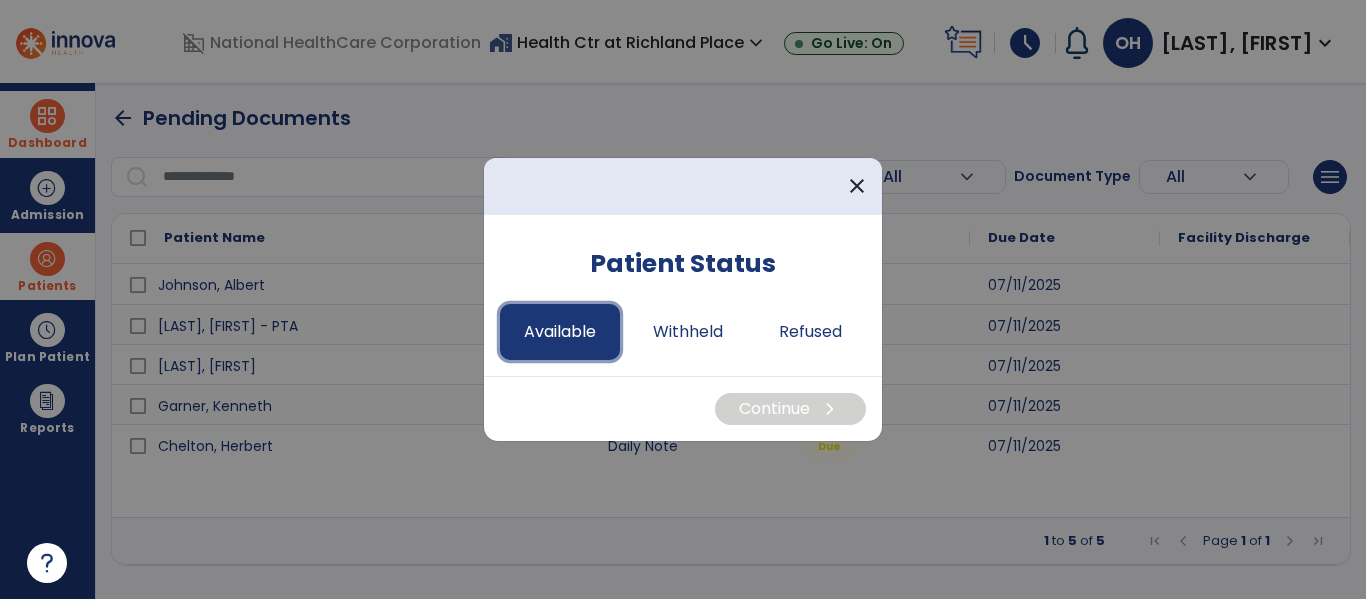click on "Available" at bounding box center [560, 332] 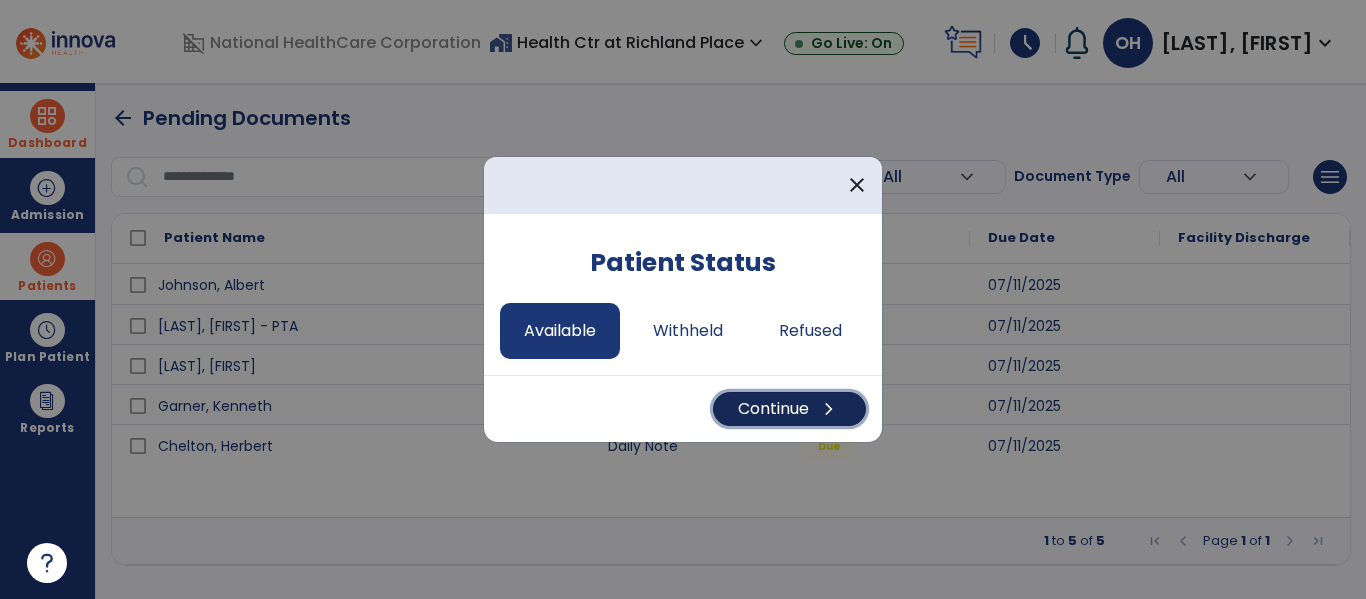 click on "chevron_right" at bounding box center (829, 409) 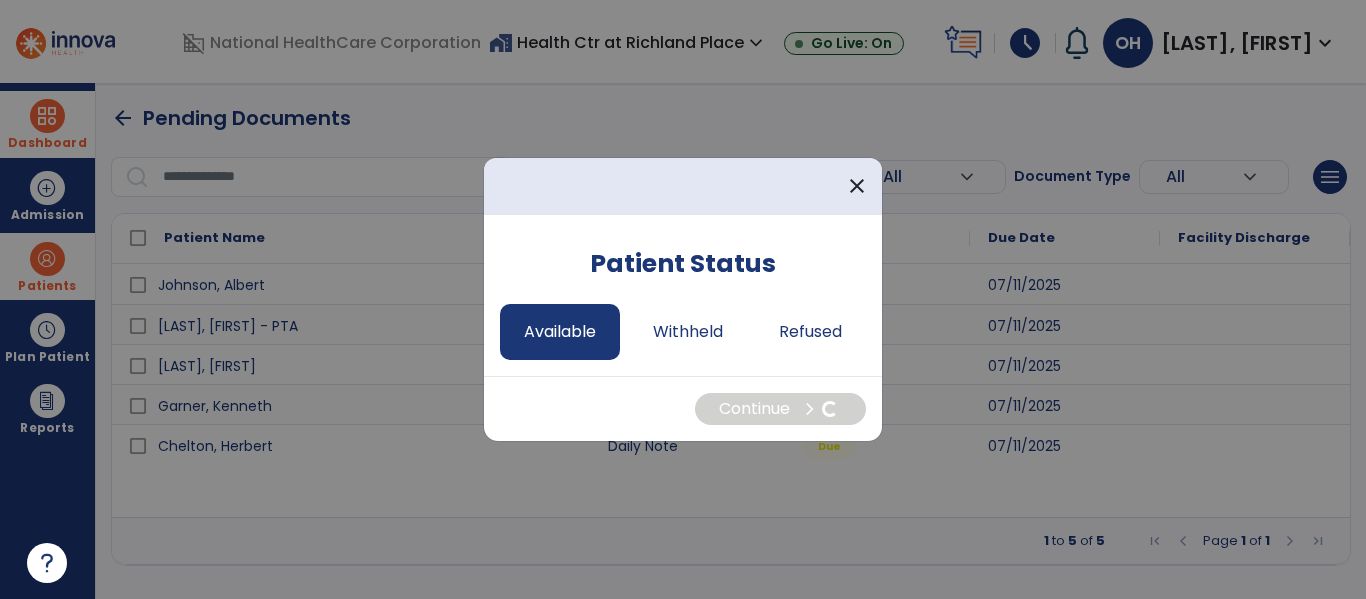select on "*" 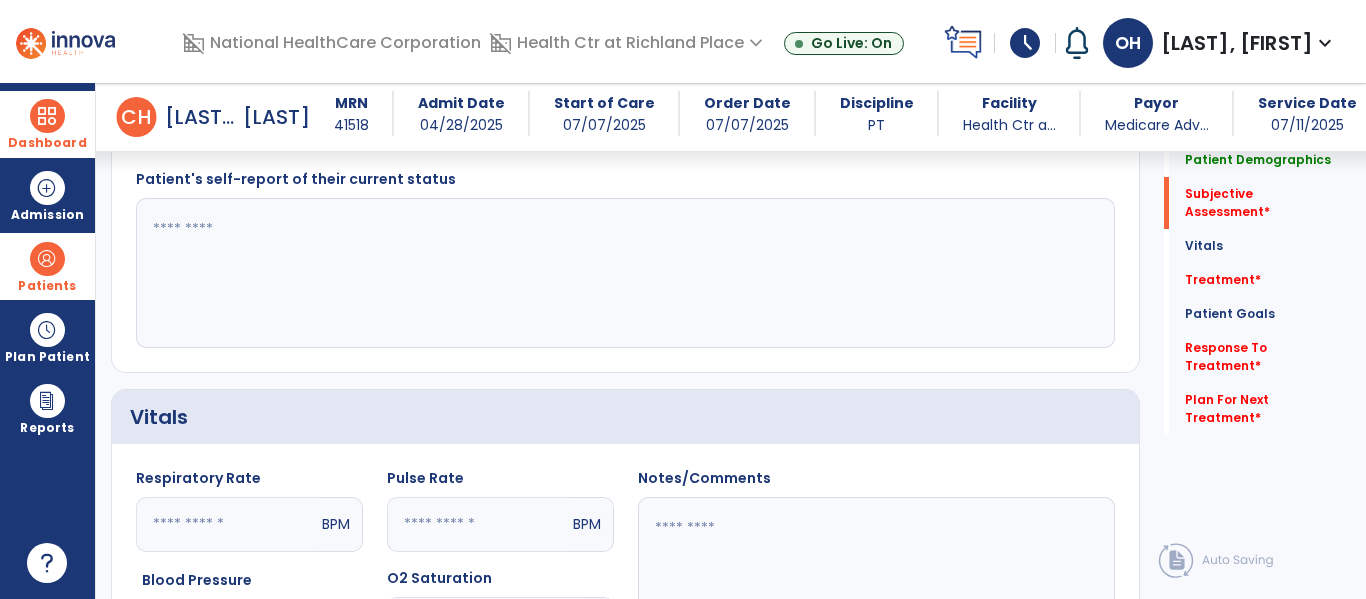 scroll, scrollTop: 519, scrollLeft: 0, axis: vertical 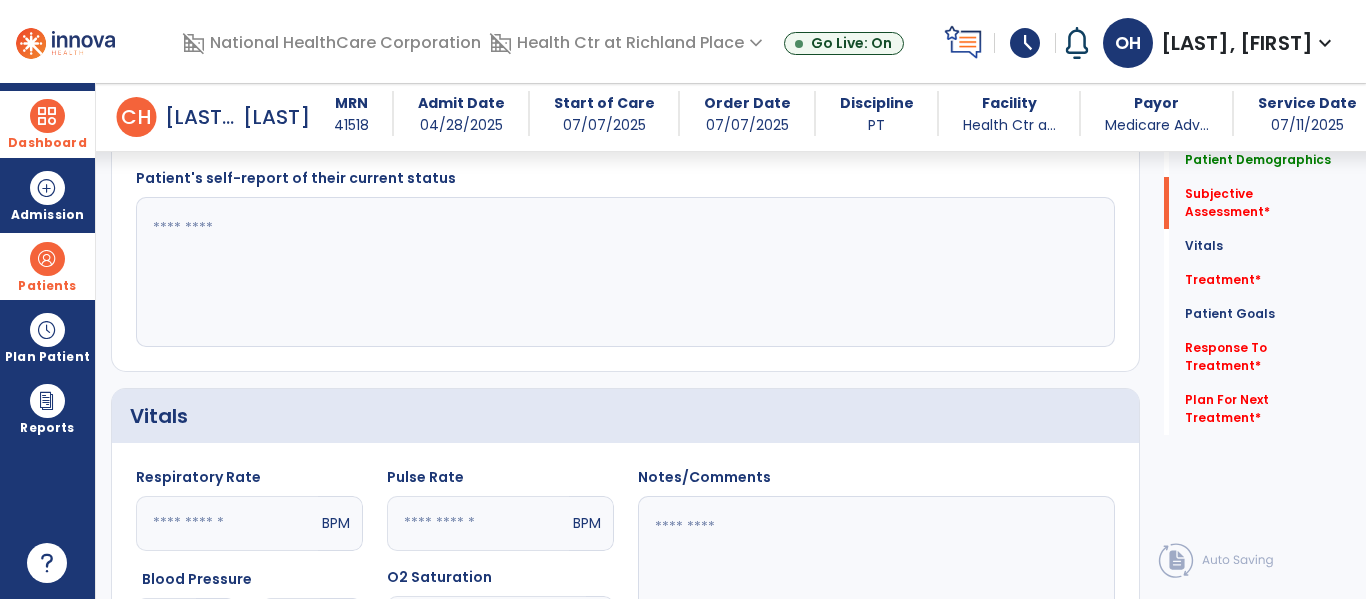 click 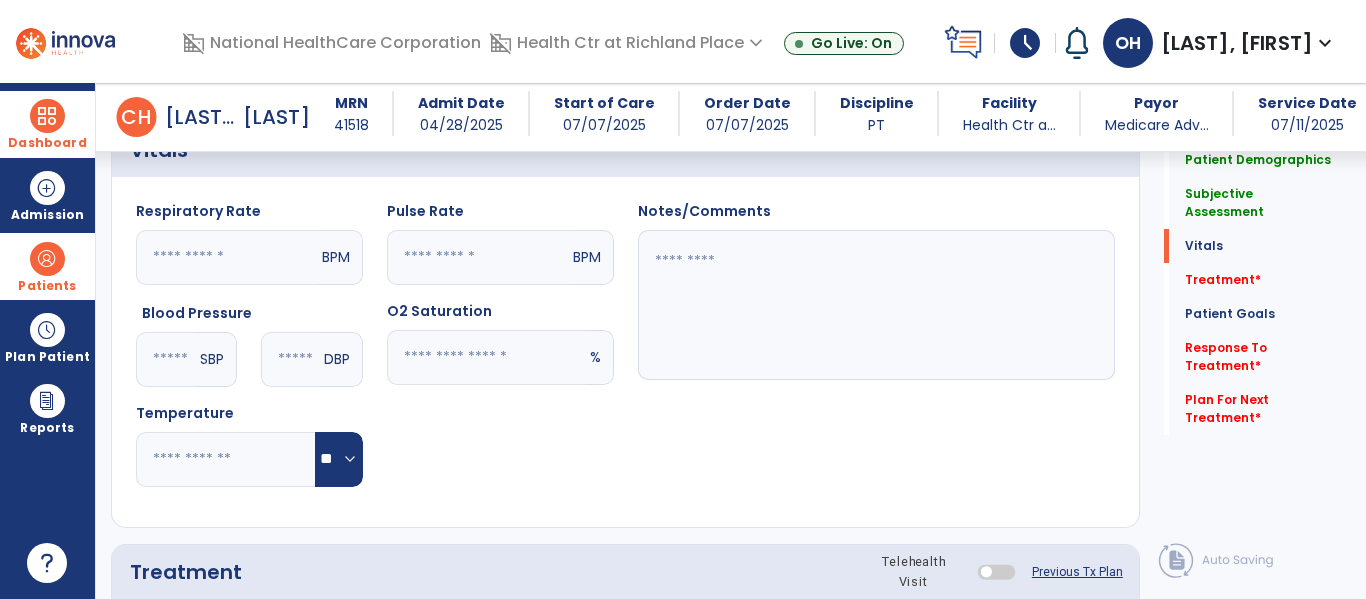 scroll, scrollTop: 786, scrollLeft: 0, axis: vertical 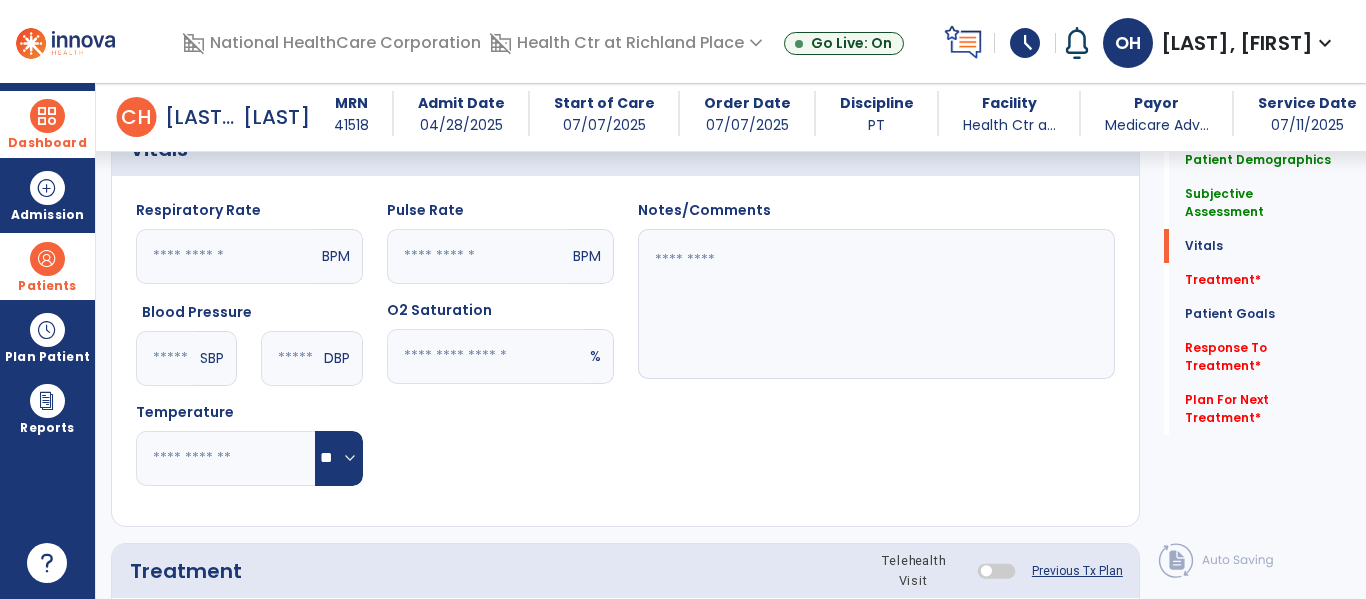 type on "**********" 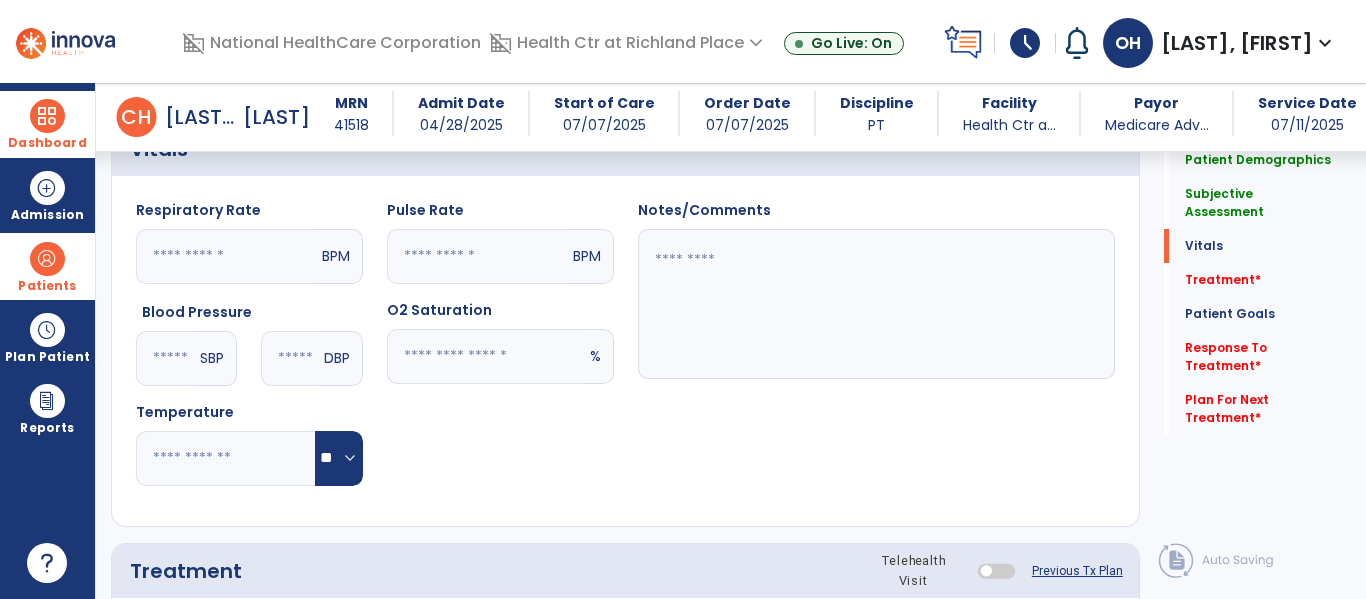 click 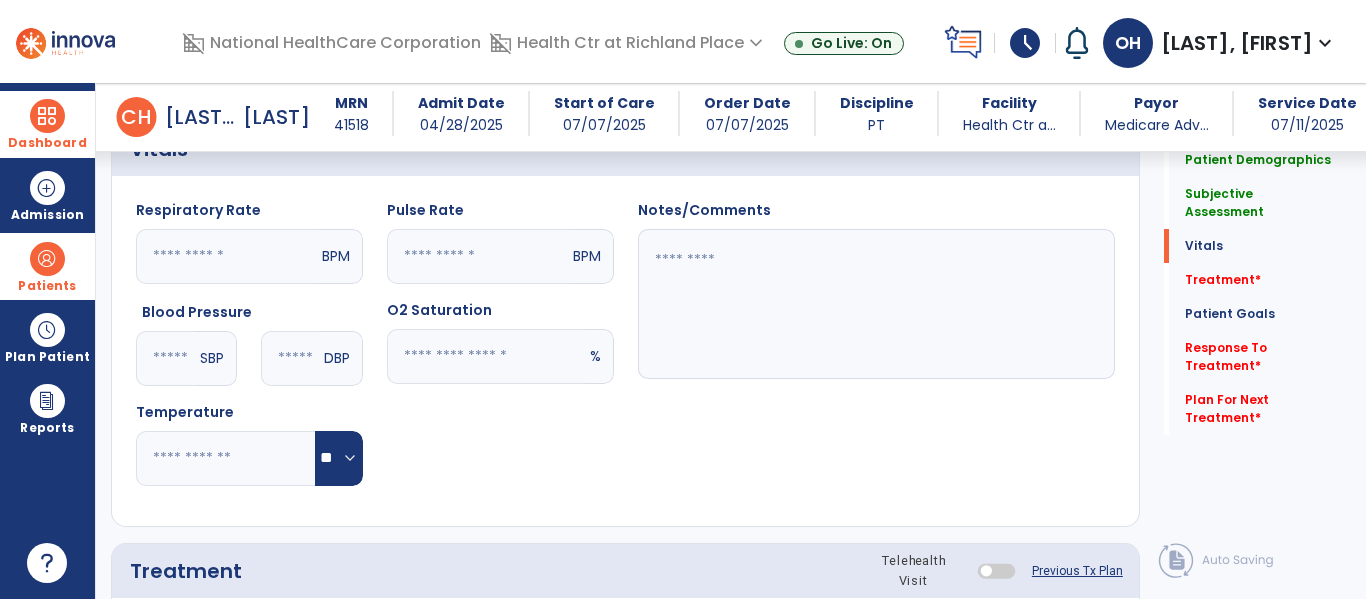 type on "**" 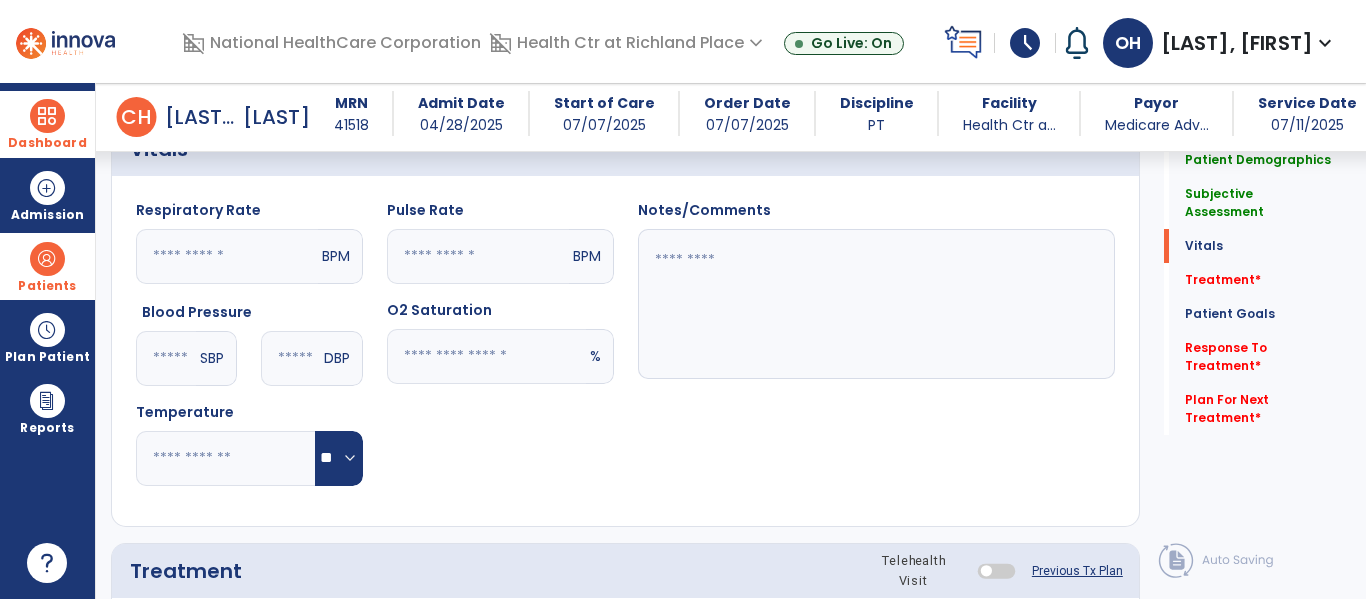 click 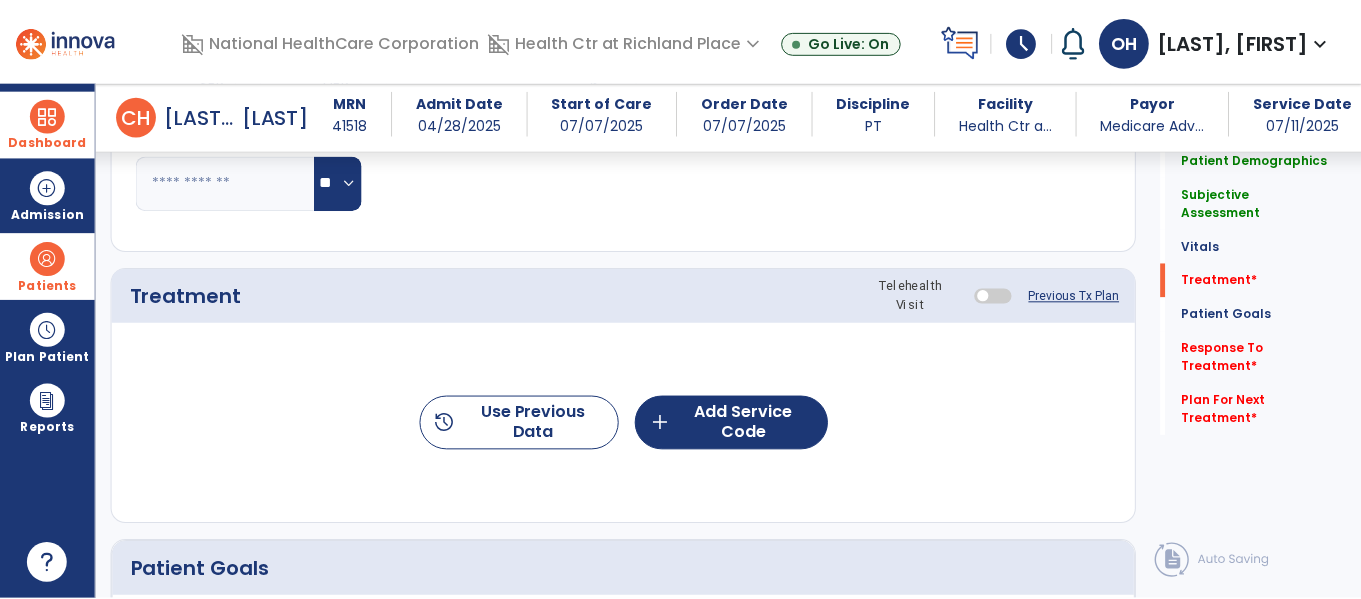 scroll, scrollTop: 1061, scrollLeft: 0, axis: vertical 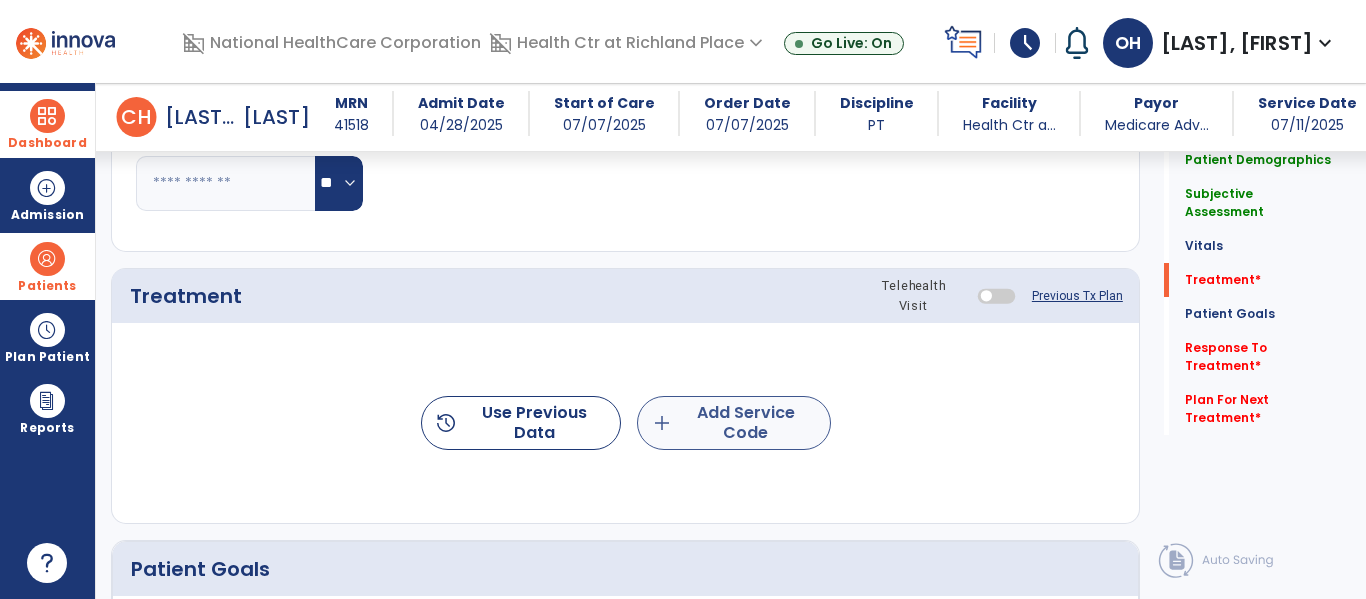 type on "**********" 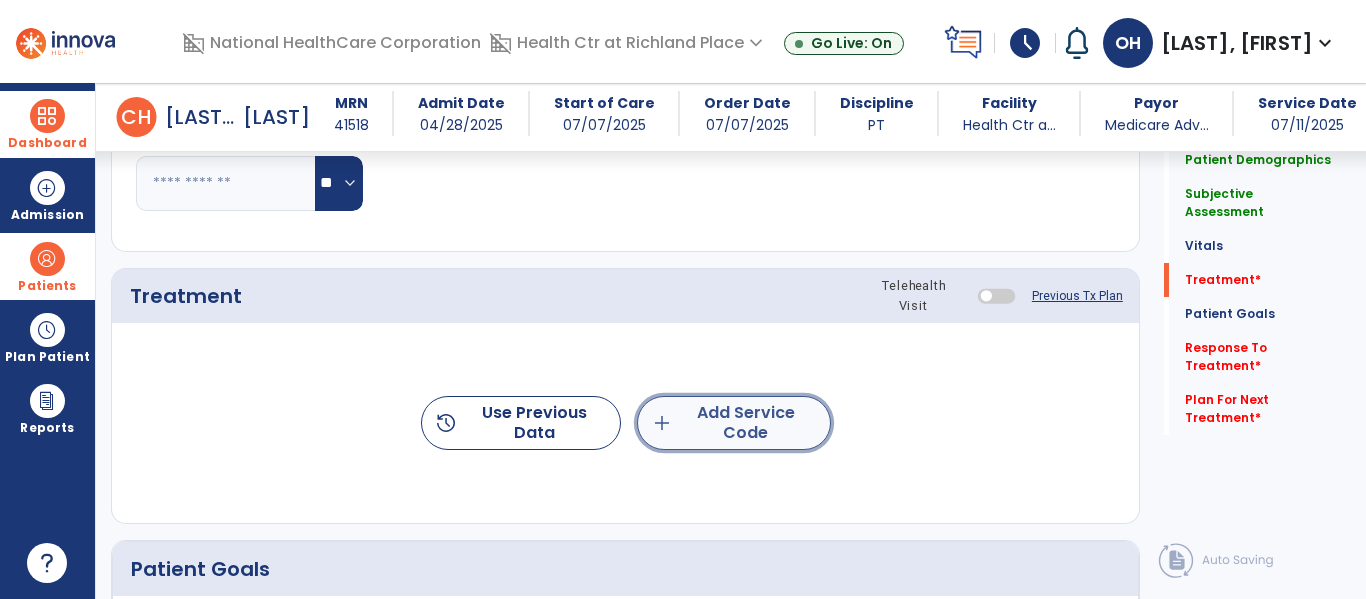 click on "add  Add Service Code" 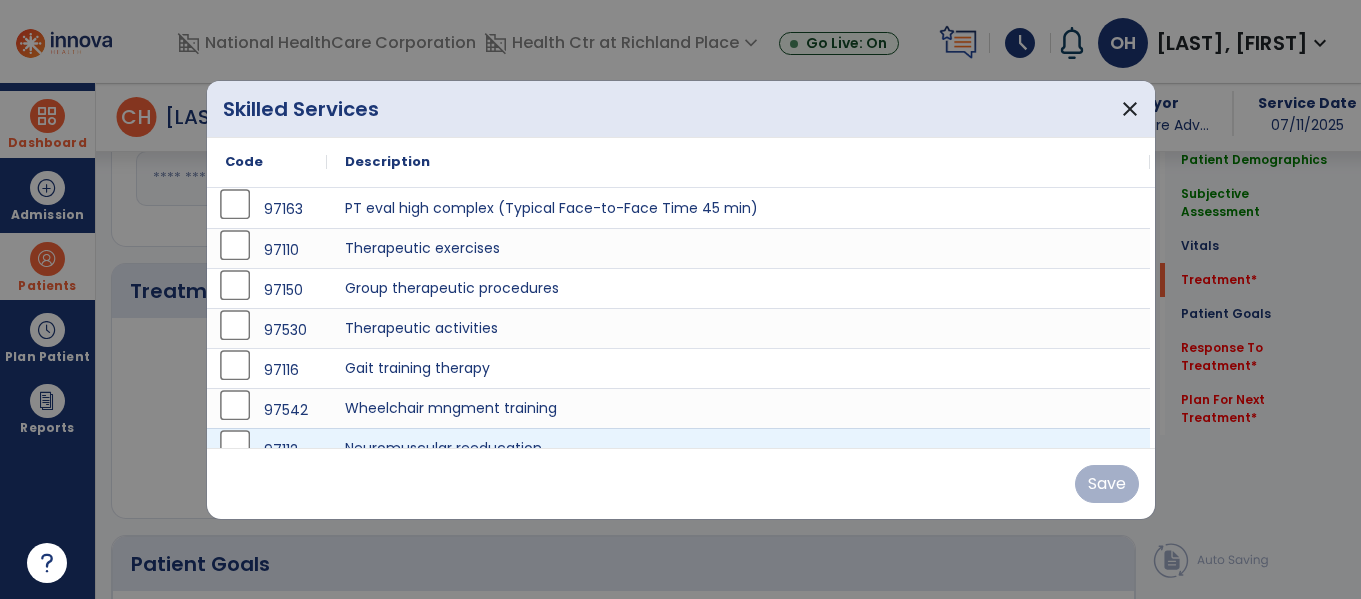 scroll, scrollTop: 1061, scrollLeft: 0, axis: vertical 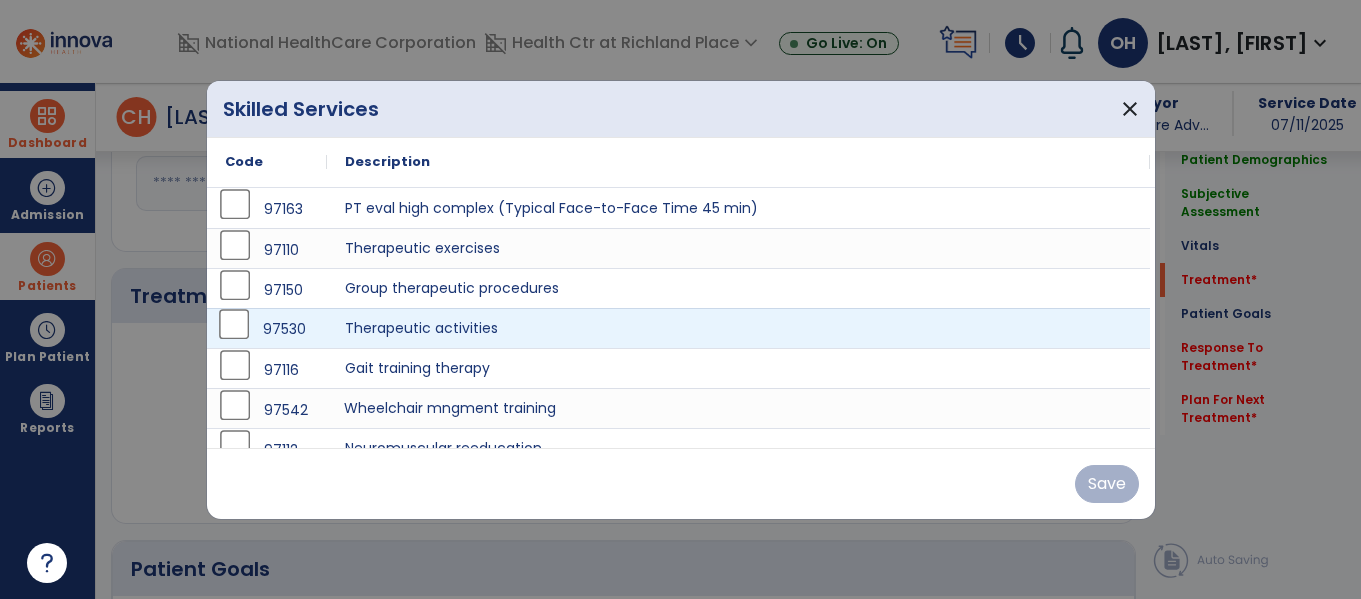 drag, startPoint x: 242, startPoint y: 326, endPoint x: 1010, endPoint y: 406, distance: 772.1554 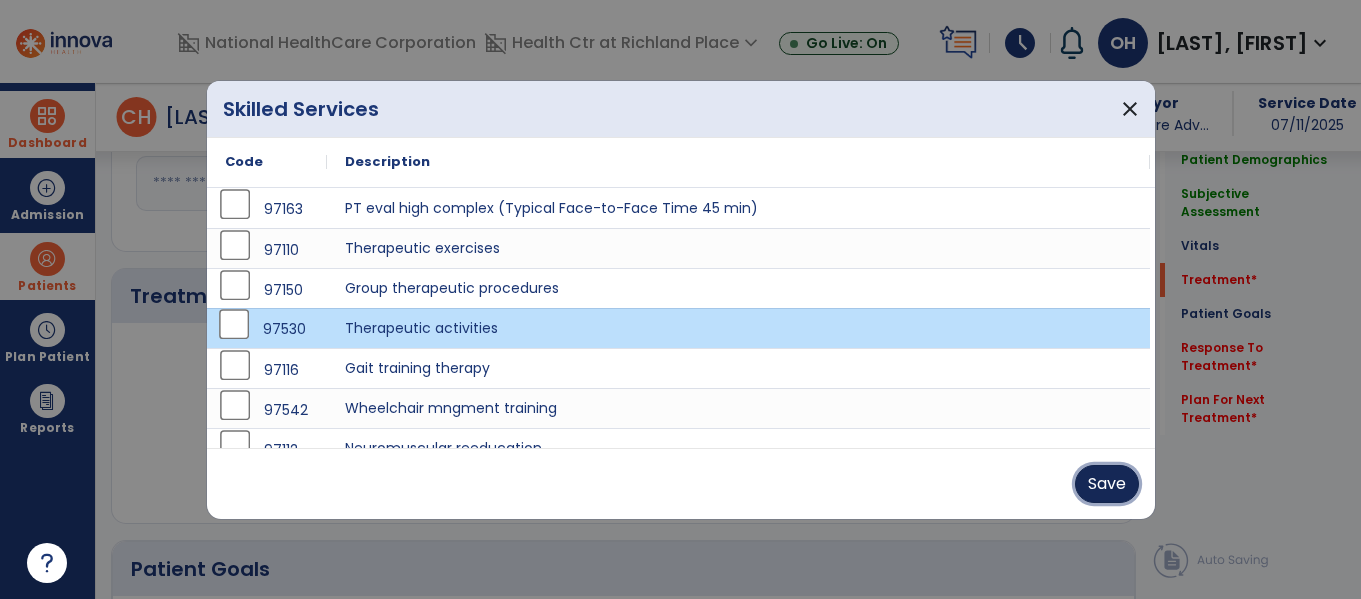 click on "Save" at bounding box center (1107, 484) 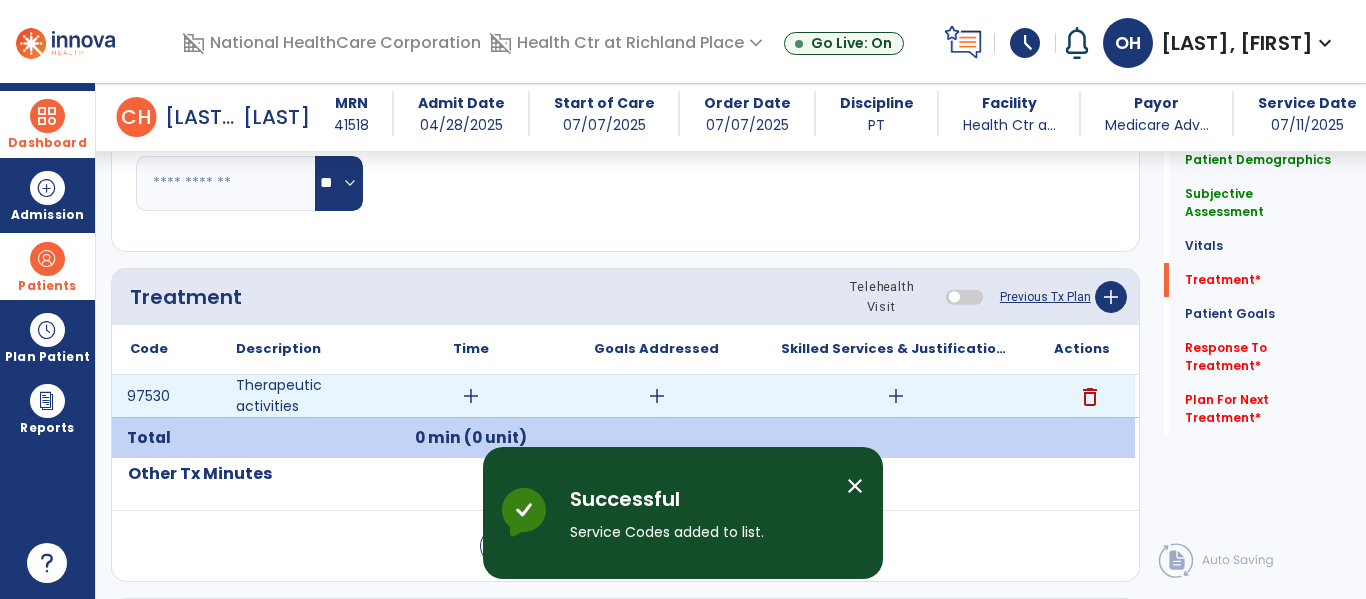 click on "add" at bounding box center [471, 396] 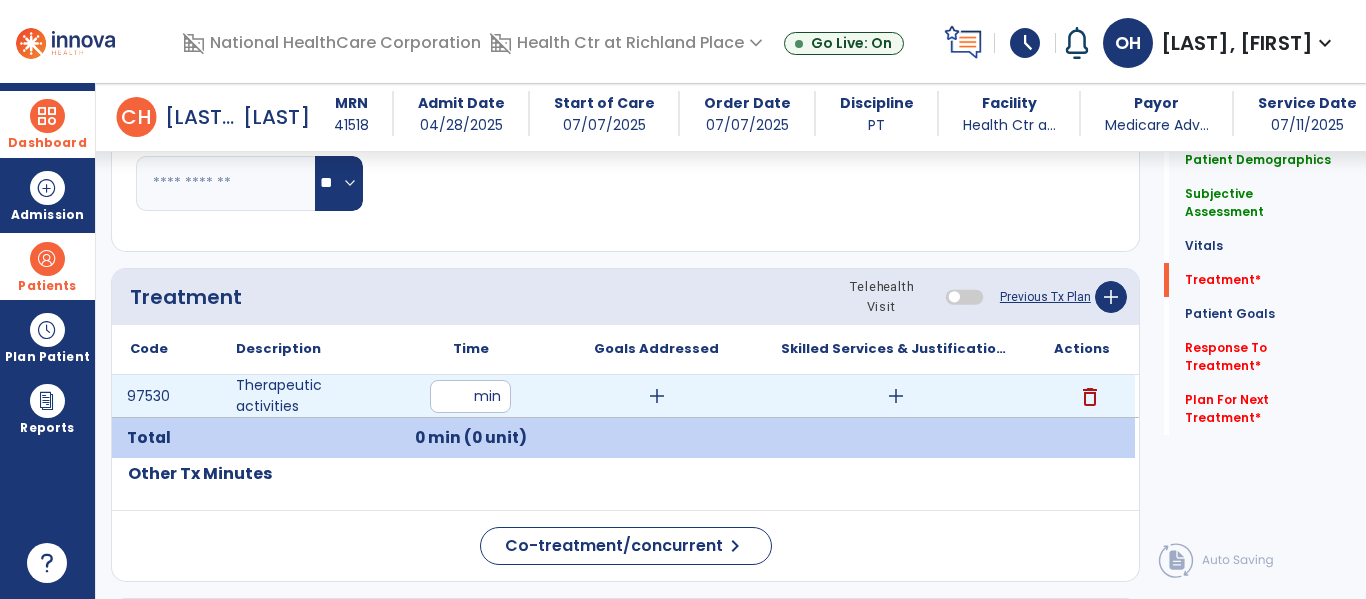 type on "**" 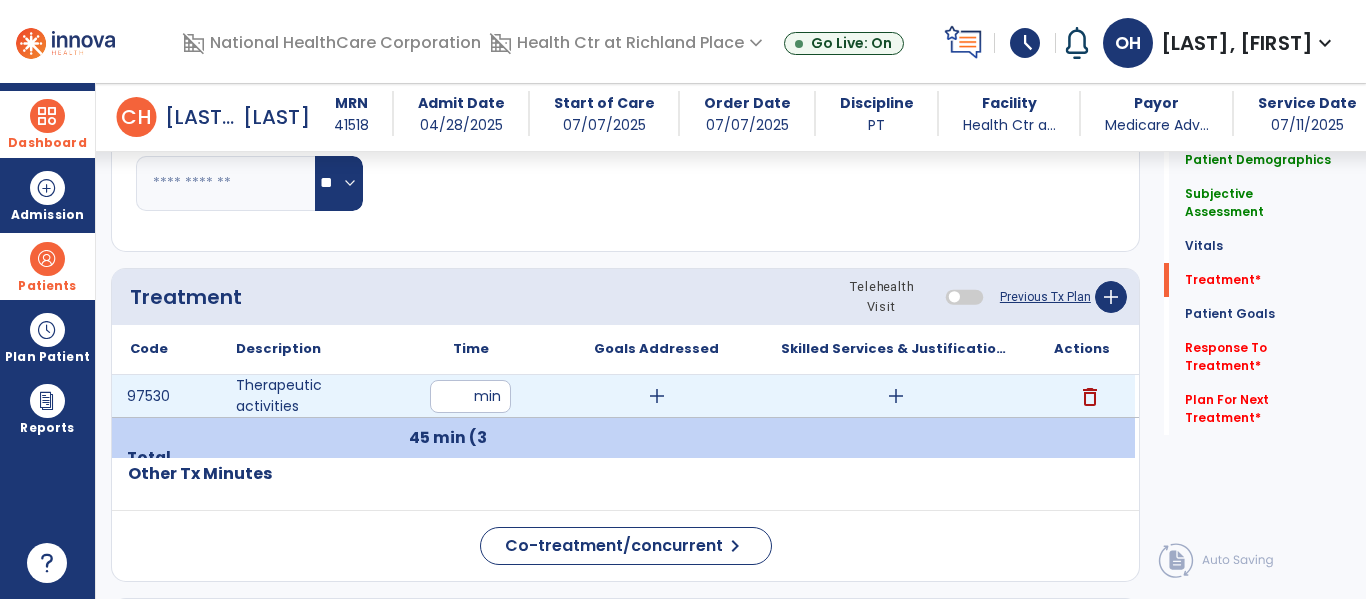 click on "add" at bounding box center [657, 396] 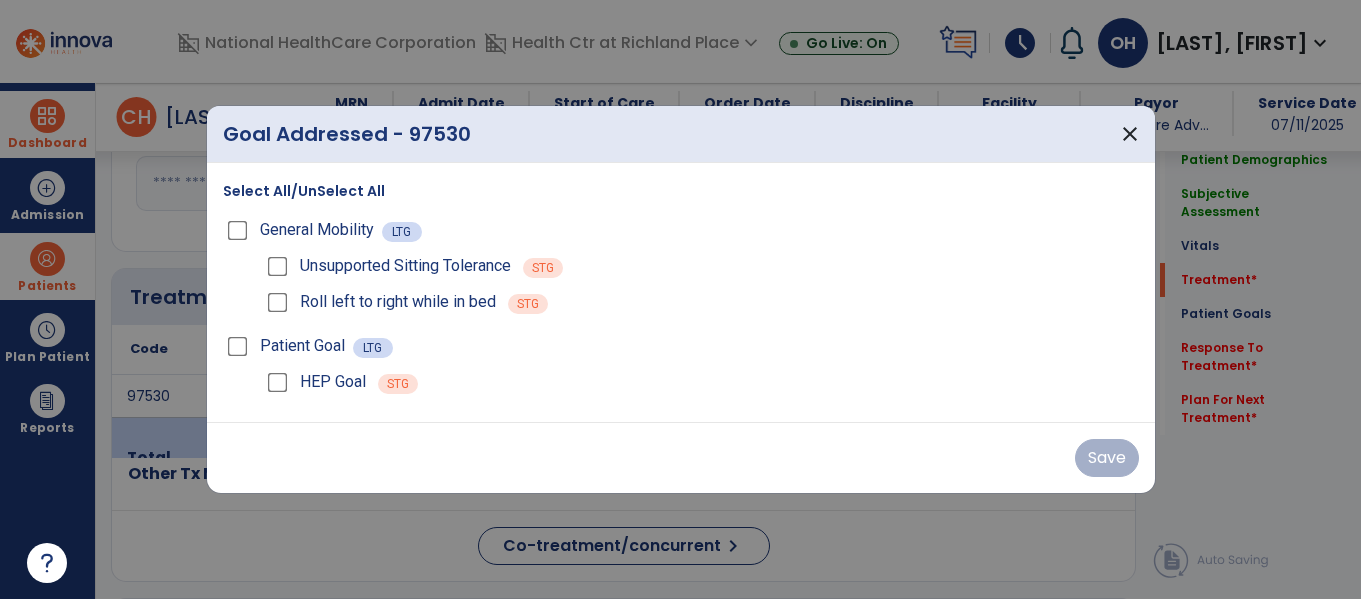 scroll, scrollTop: 1061, scrollLeft: 0, axis: vertical 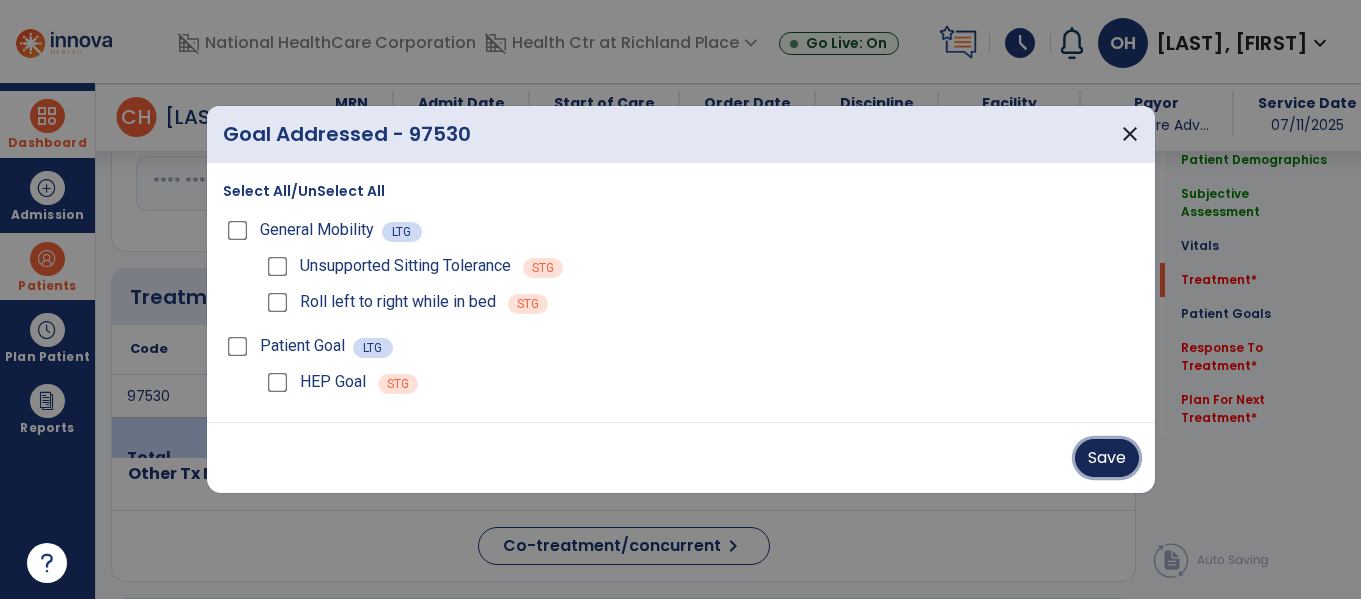 click on "Save" at bounding box center (1107, 458) 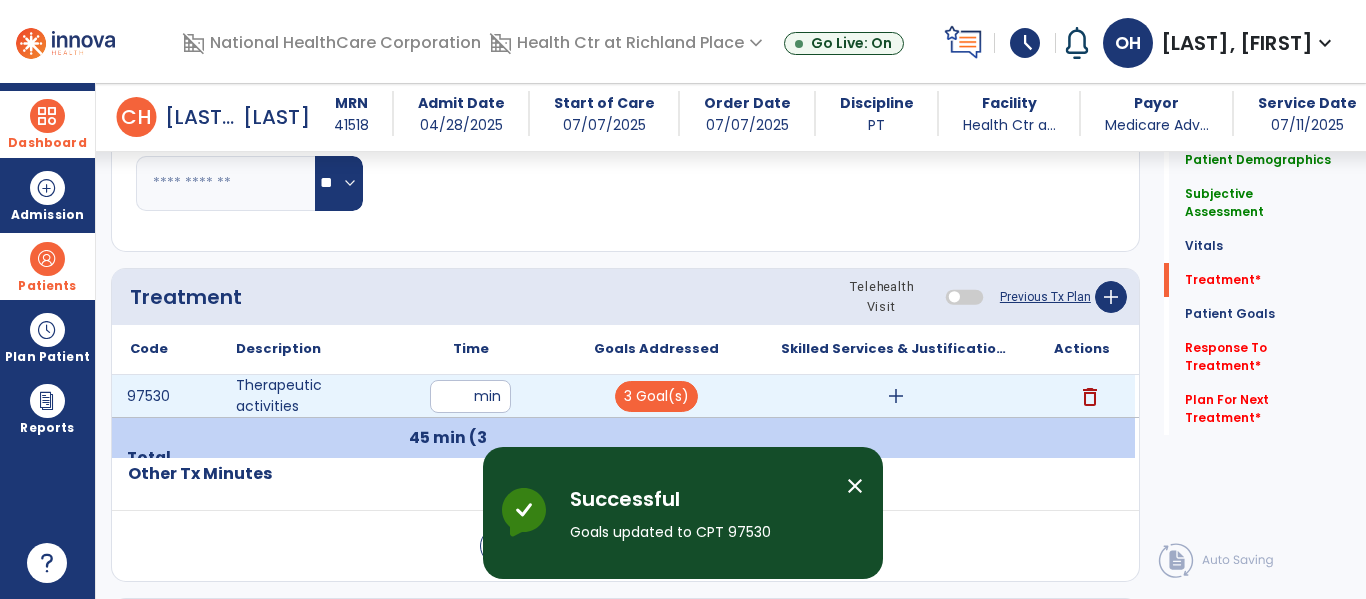 click on "add" at bounding box center [896, 396] 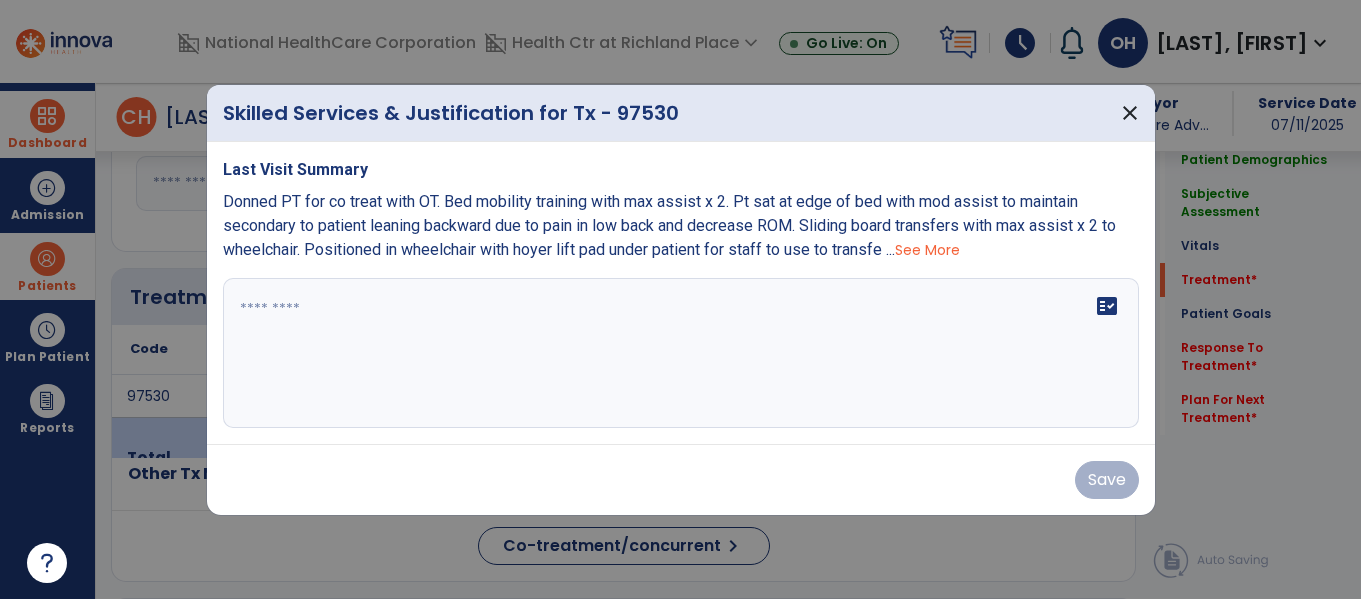 scroll, scrollTop: 1061, scrollLeft: 0, axis: vertical 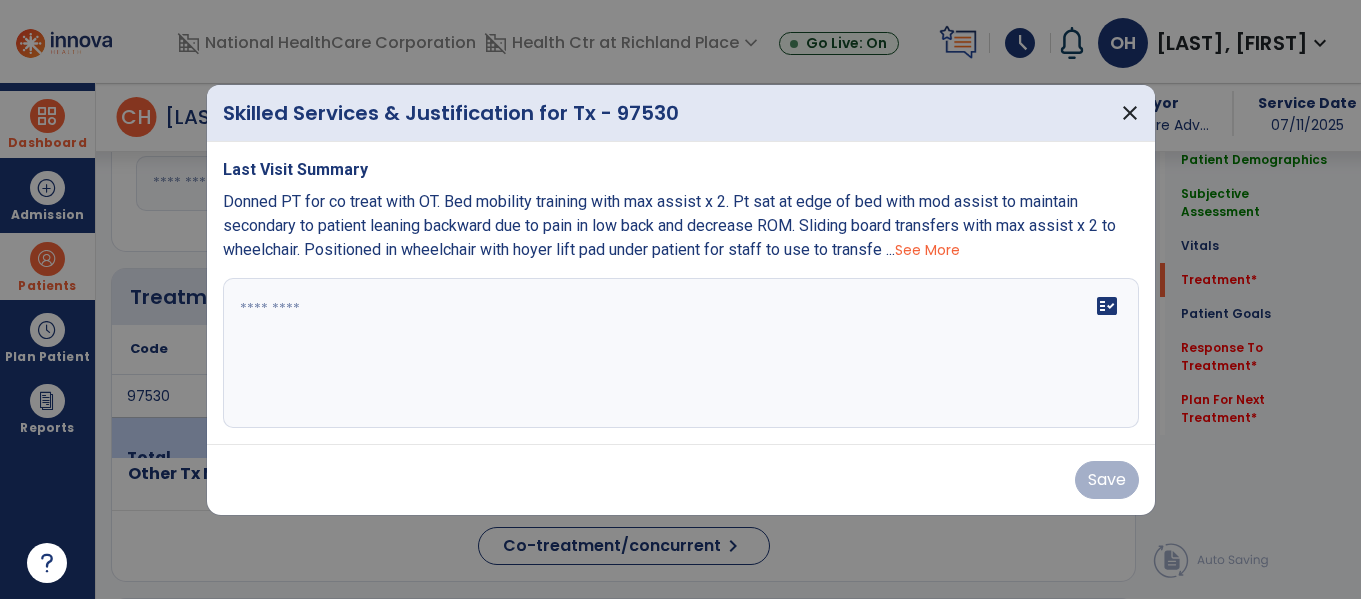click on "fact_check" at bounding box center (681, 353) 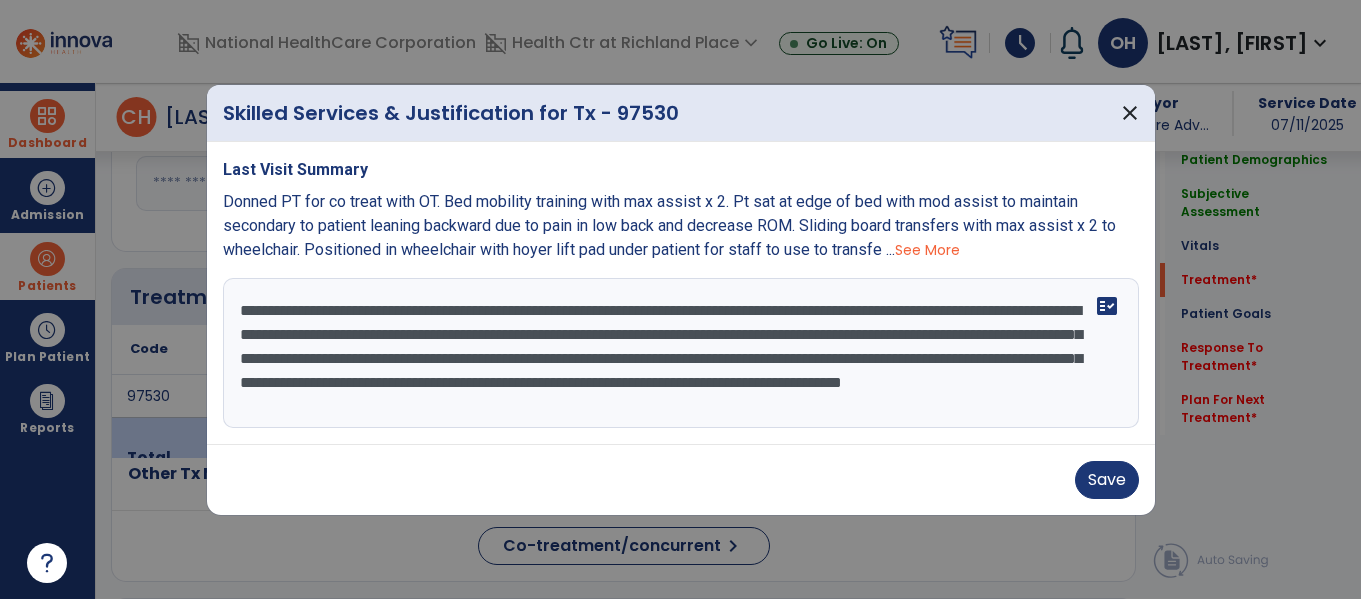 scroll, scrollTop: 16, scrollLeft: 0, axis: vertical 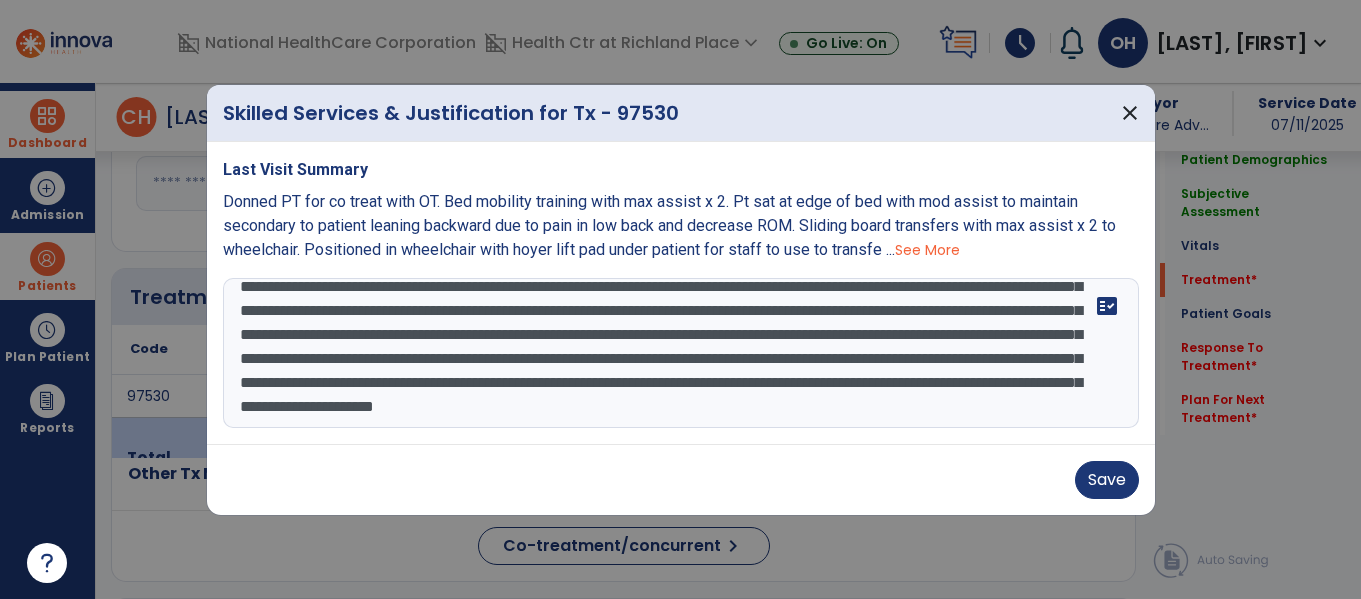click on "**********" at bounding box center [681, 353] 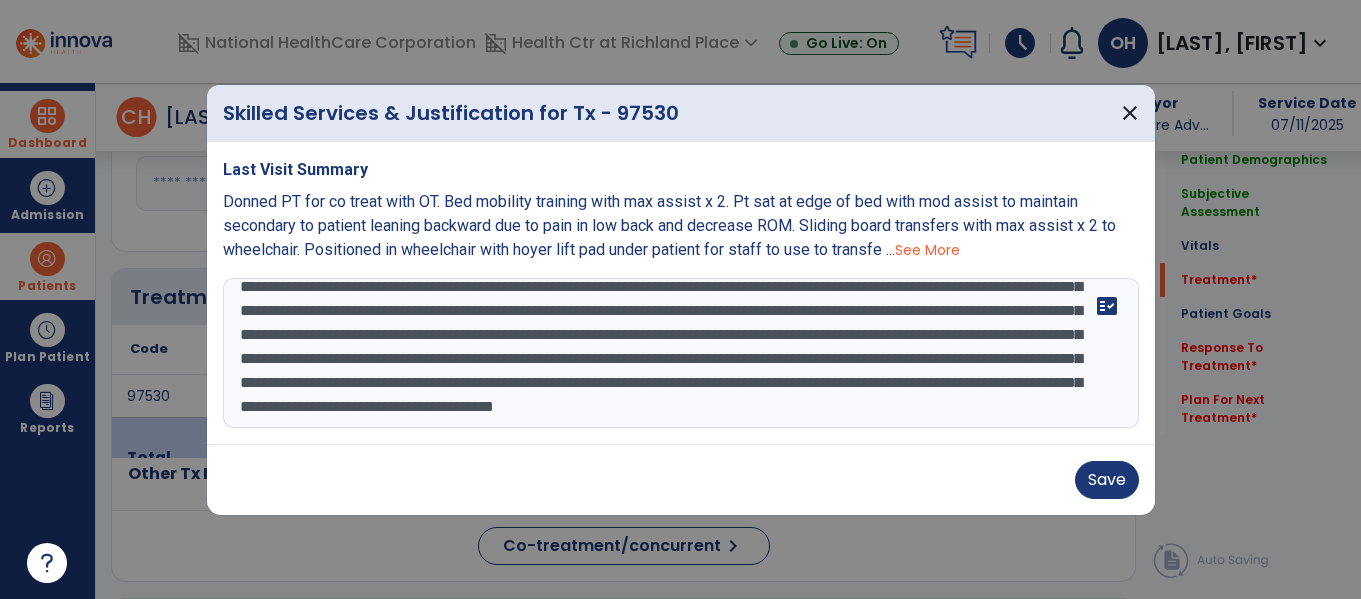 type on "**********" 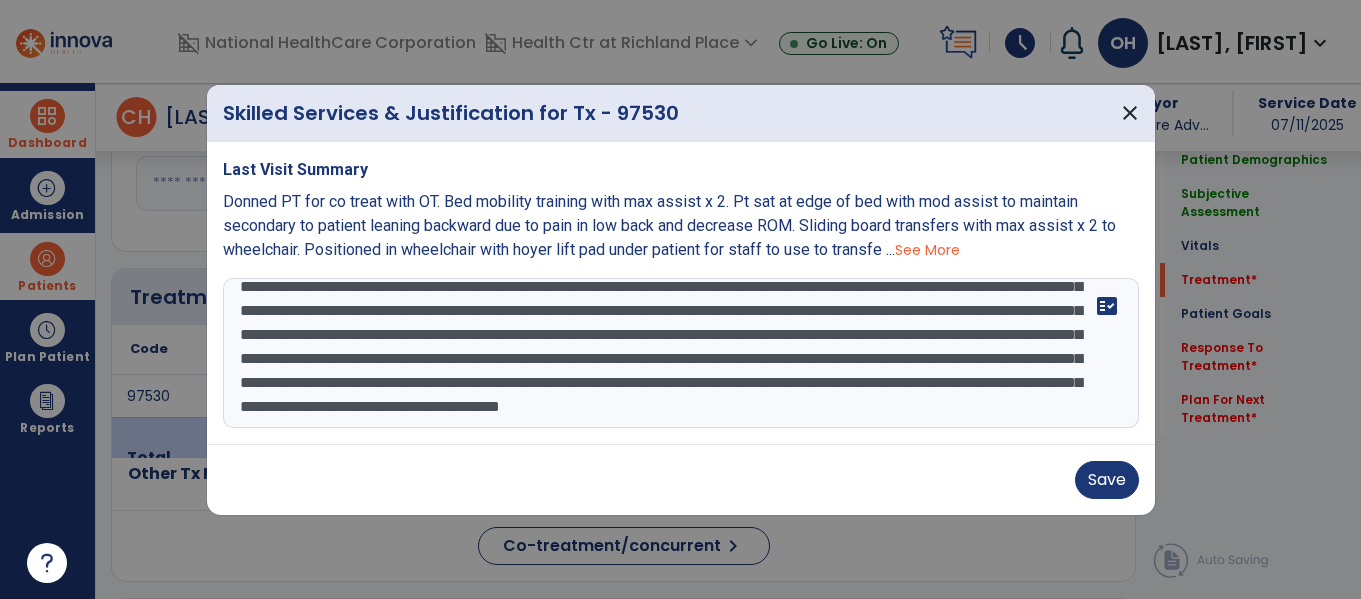 click on "**********" at bounding box center (681, 353) 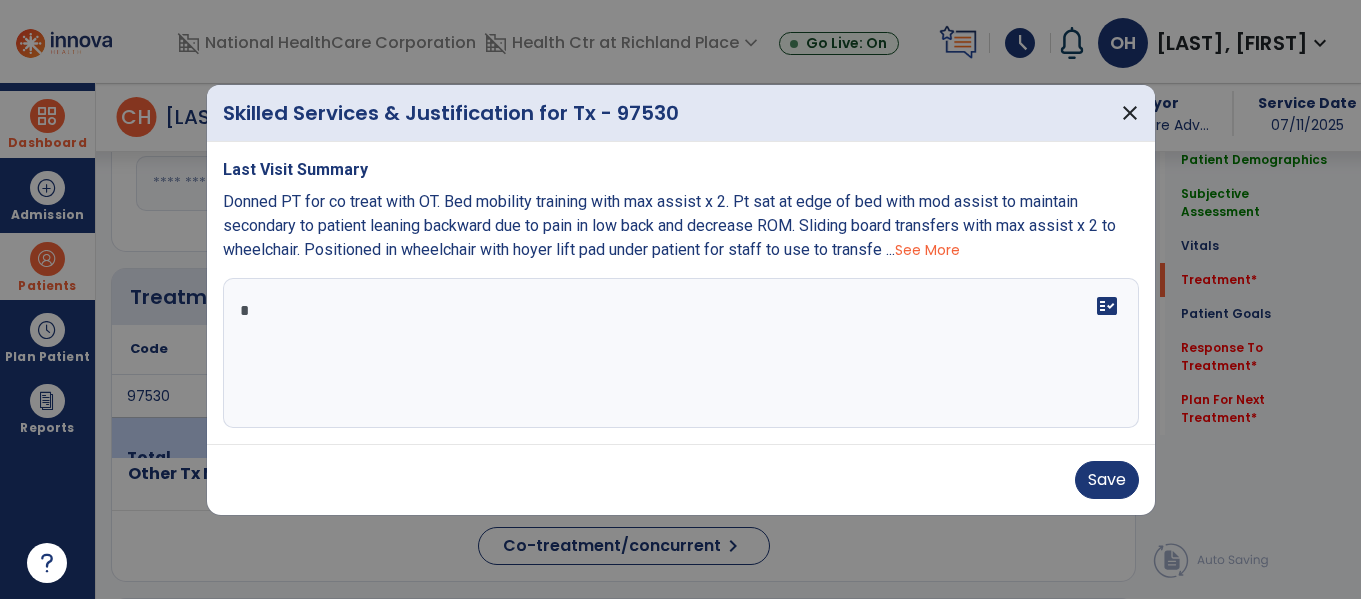 click on "**********" at bounding box center [681, 353] 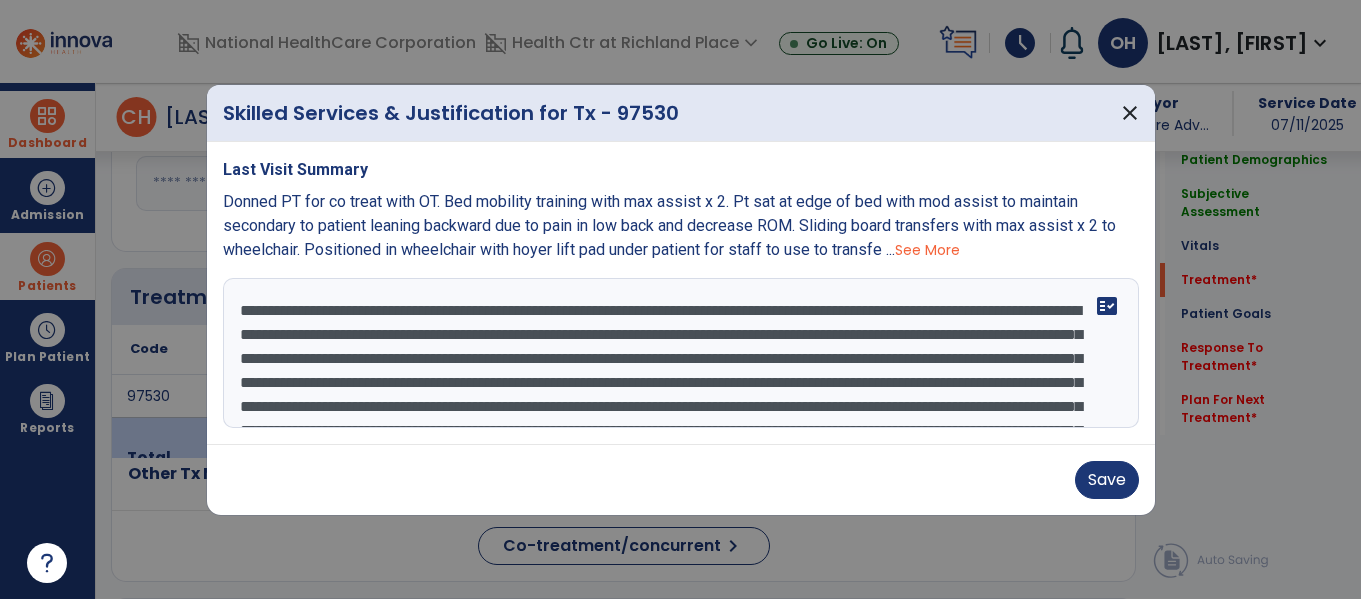 click on "**********" at bounding box center [681, 353] 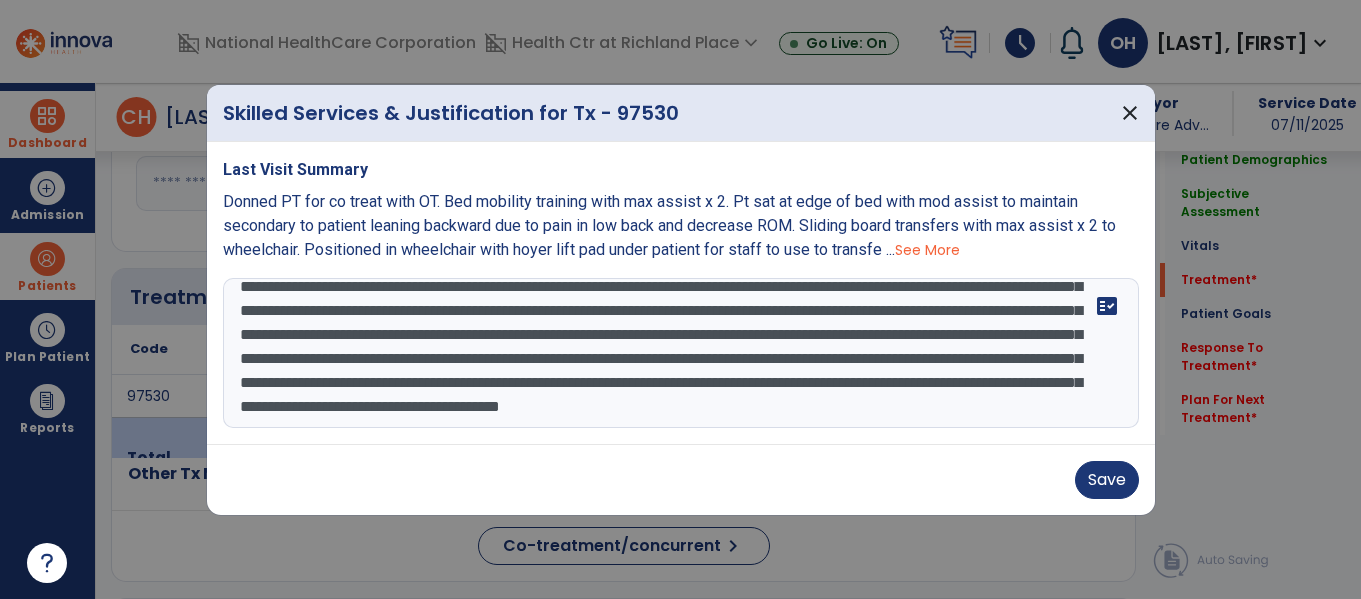 click on "**********" at bounding box center (681, 353) 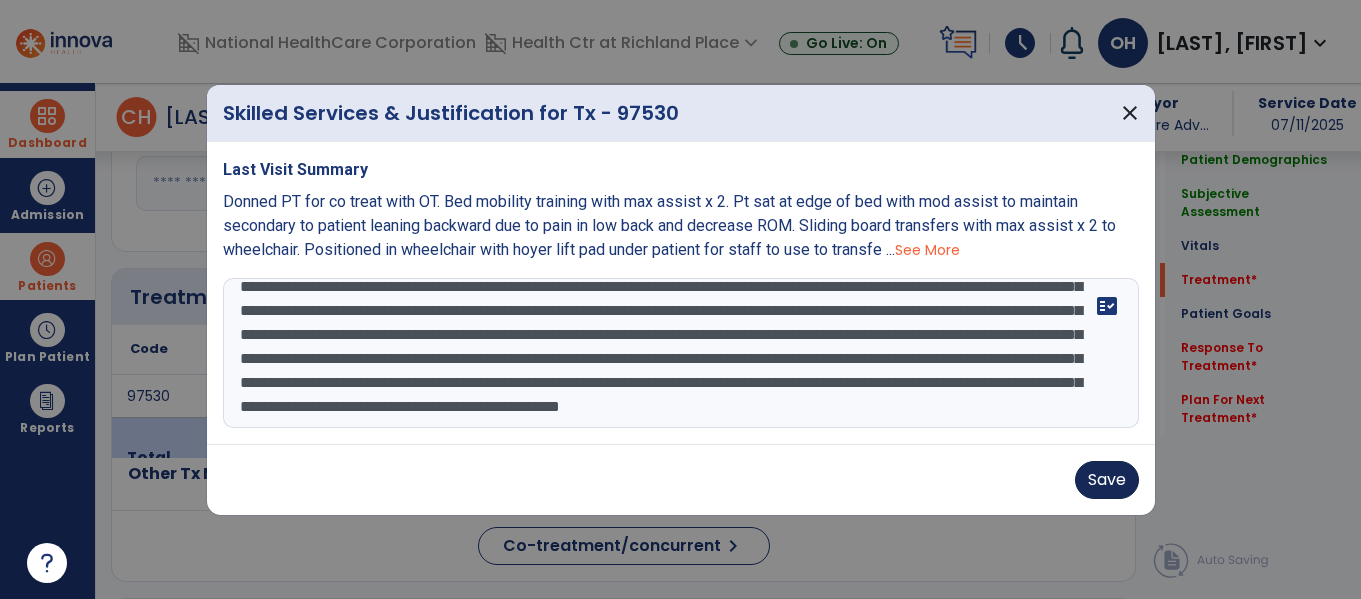 type on "**********" 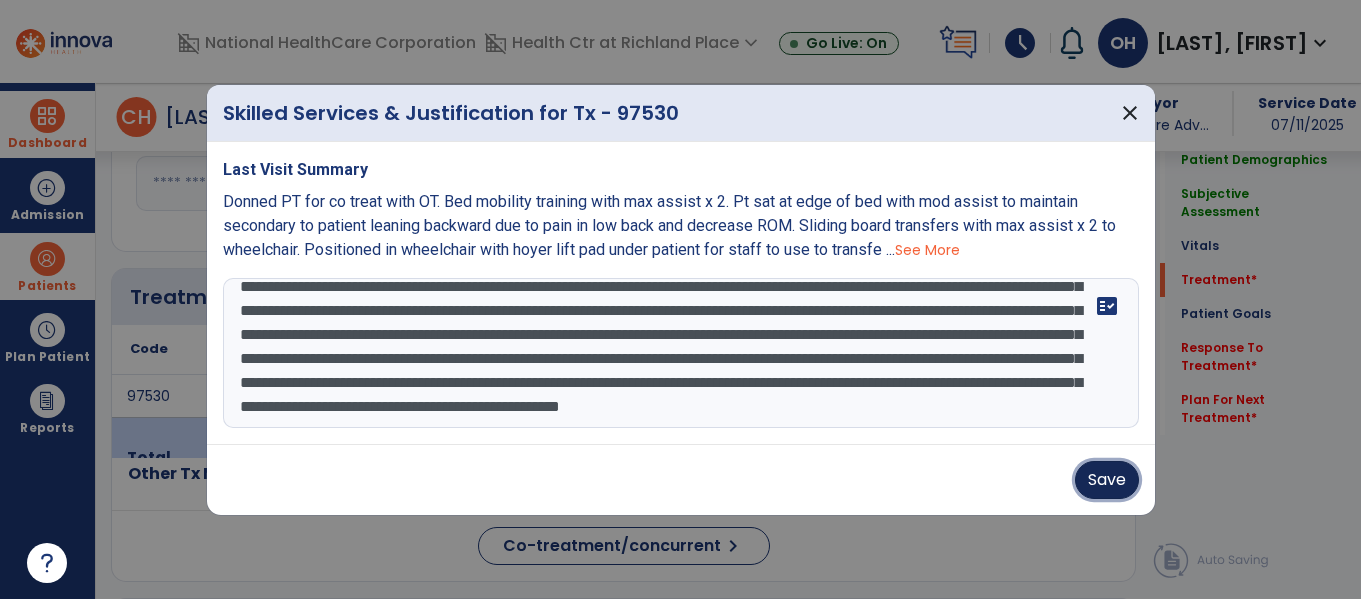click on "Save" at bounding box center [1107, 480] 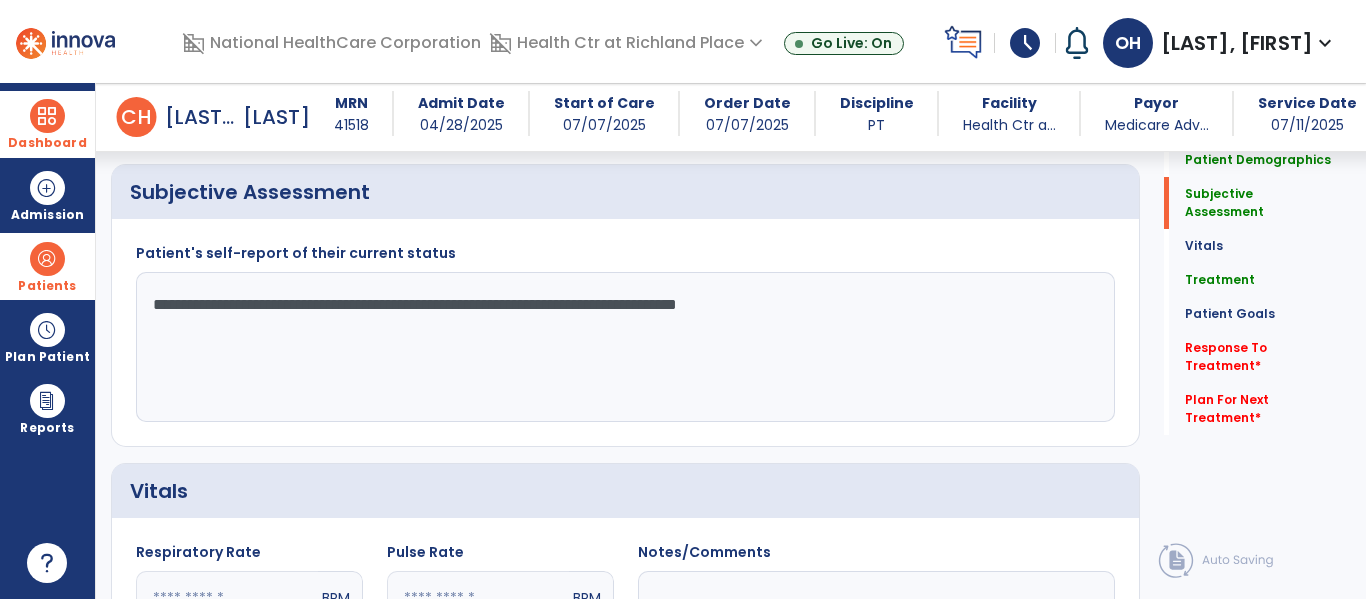 scroll, scrollTop: 354, scrollLeft: 0, axis: vertical 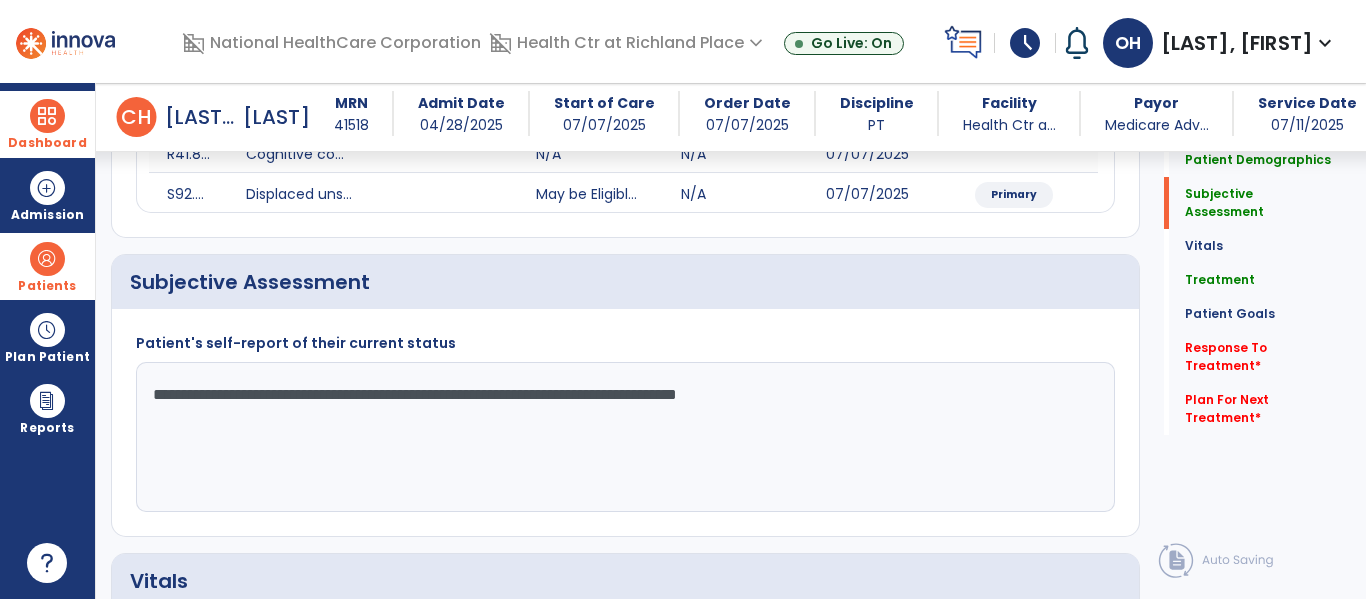 click at bounding box center (47, 116) 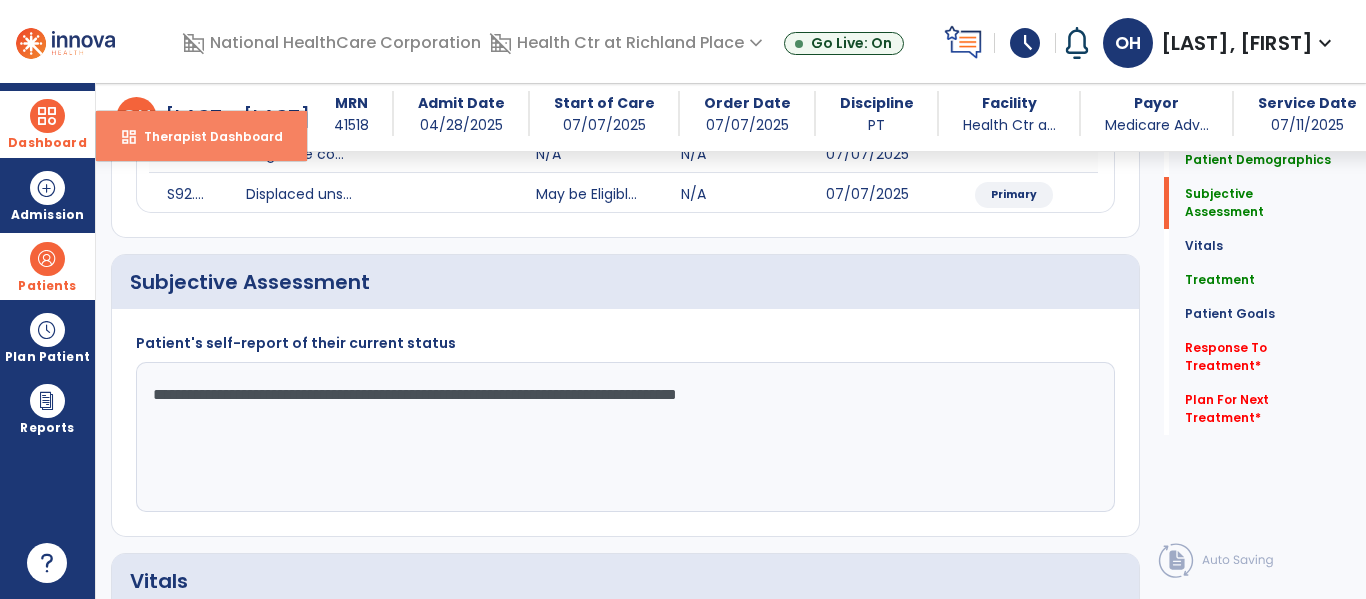 click on "Therapist Dashboard" at bounding box center (205, 136) 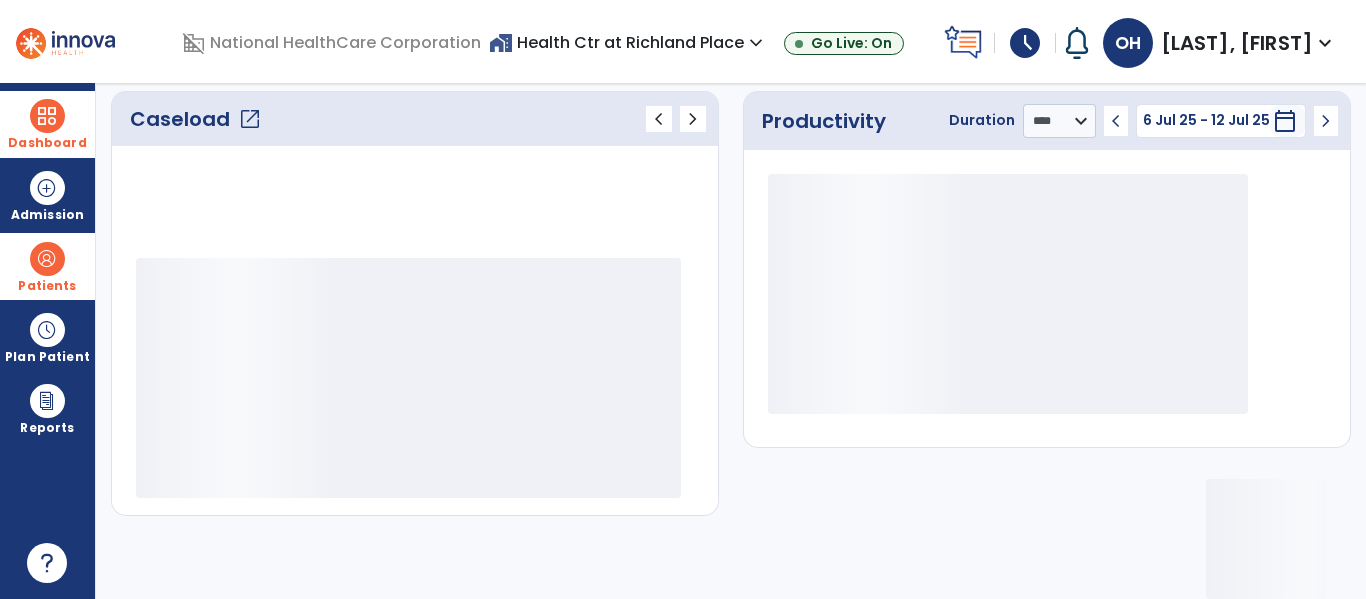 scroll, scrollTop: 275, scrollLeft: 0, axis: vertical 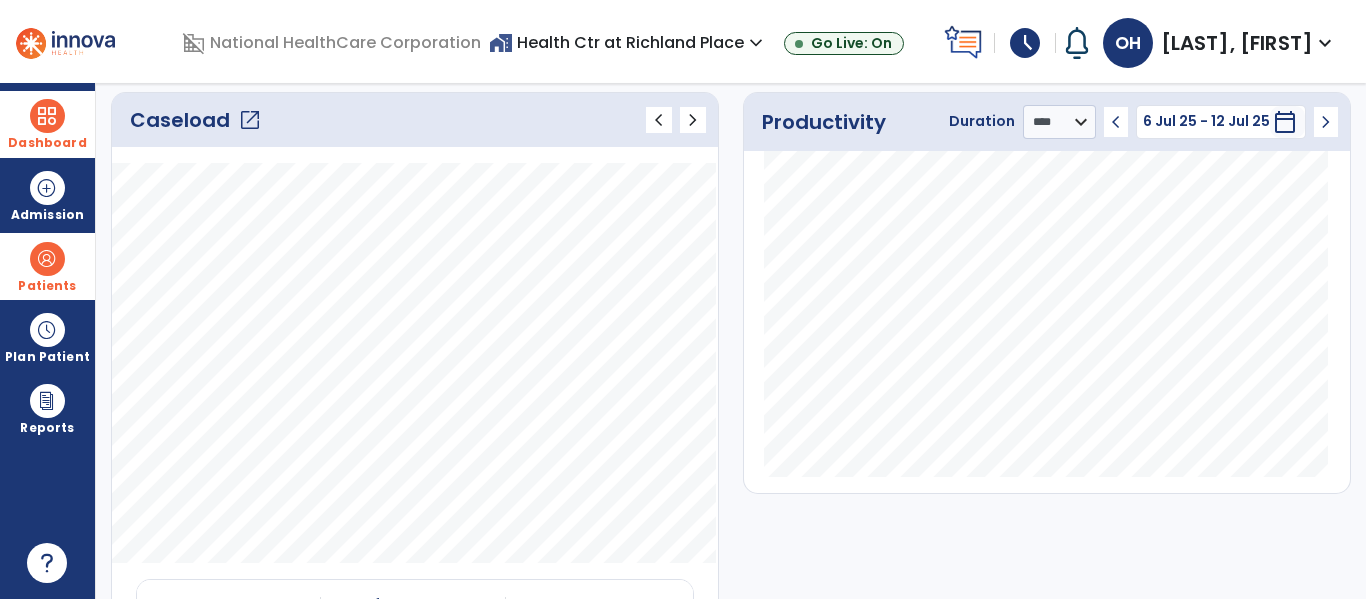 click at bounding box center (47, 259) 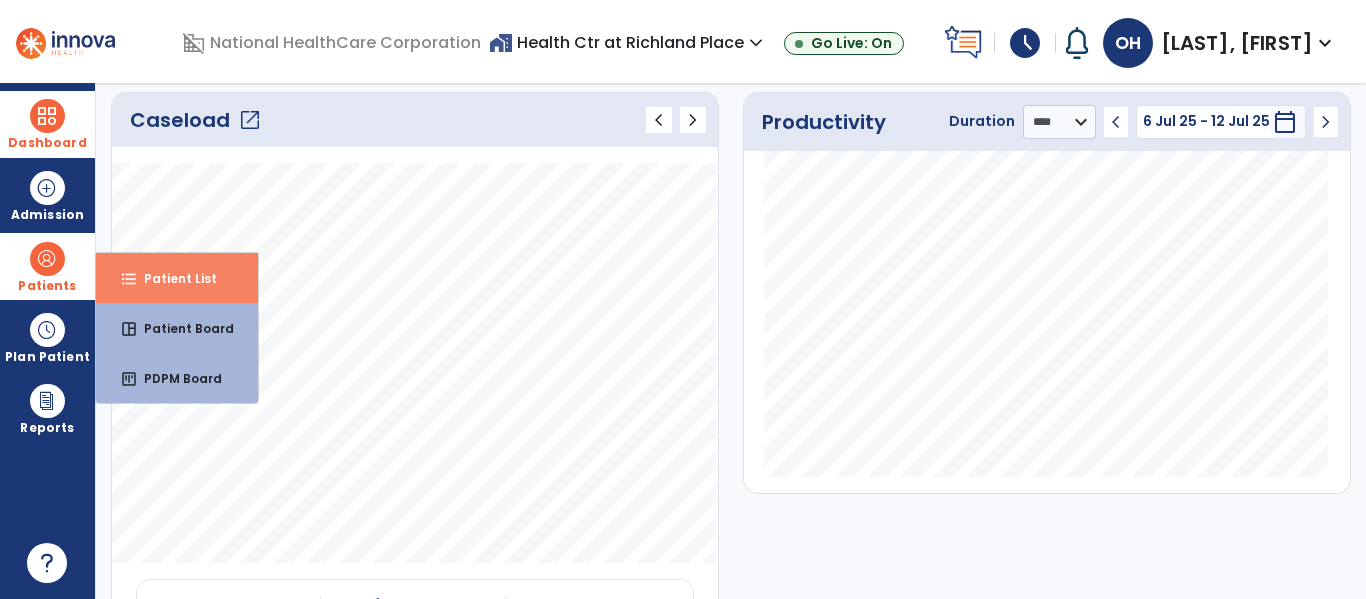 click on "format_list_bulleted  Patient List" at bounding box center (177, 278) 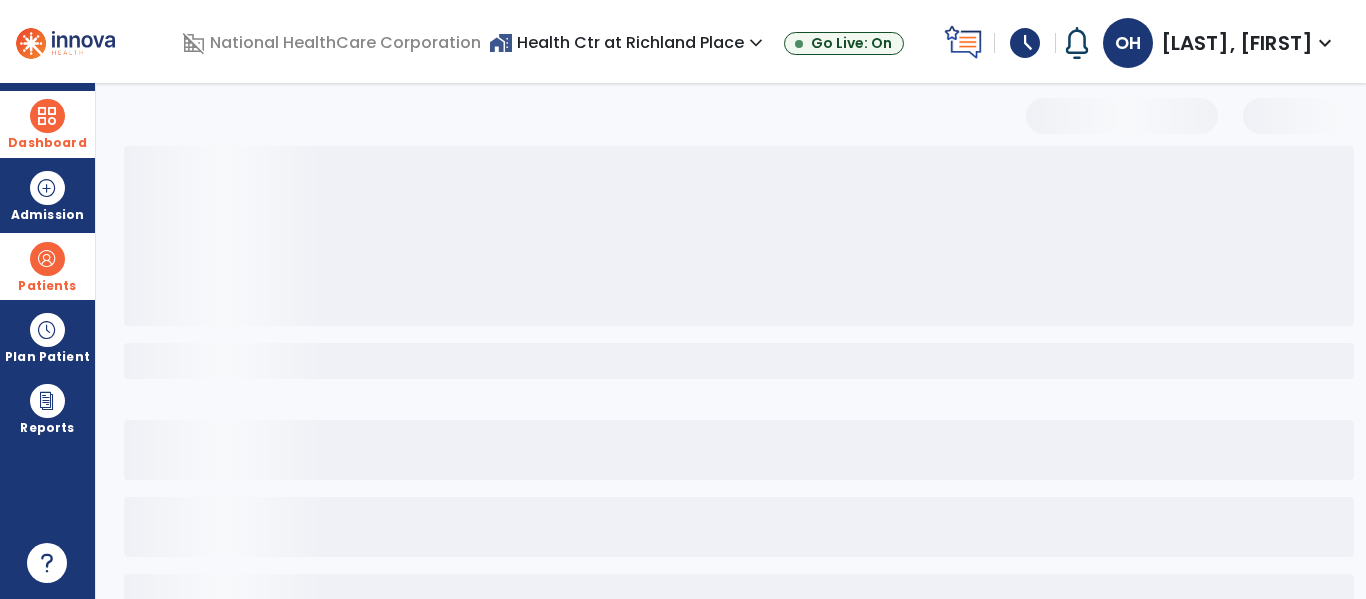 scroll, scrollTop: 144, scrollLeft: 0, axis: vertical 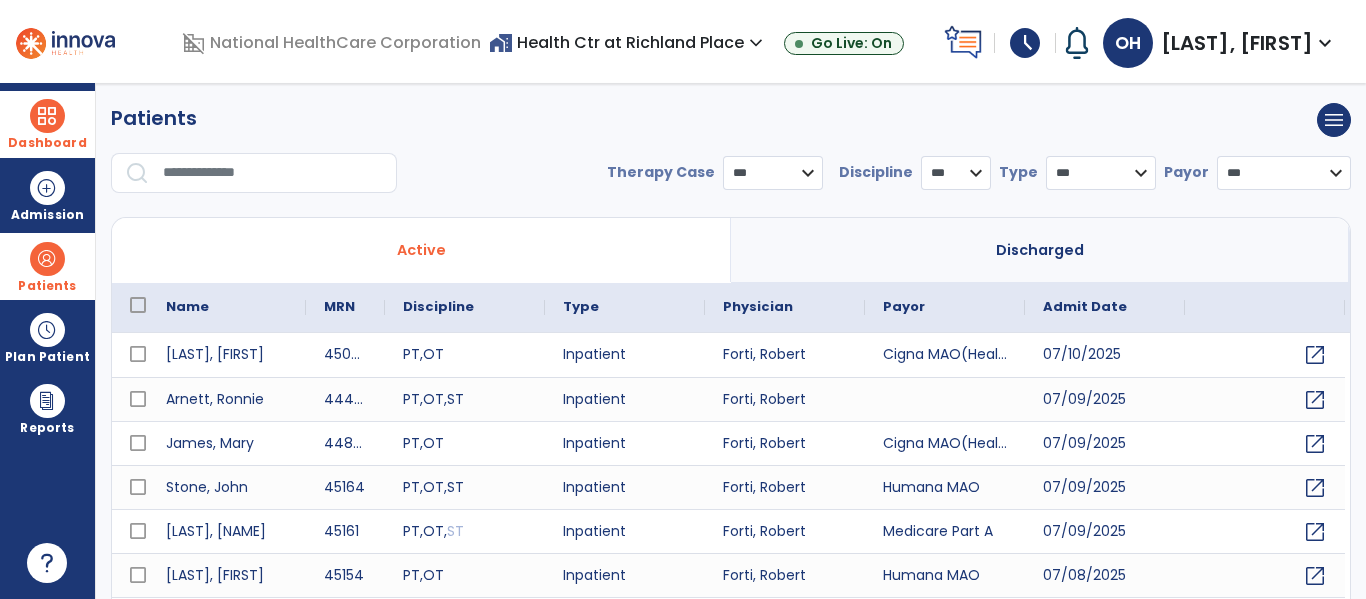 click at bounding box center [273, 173] 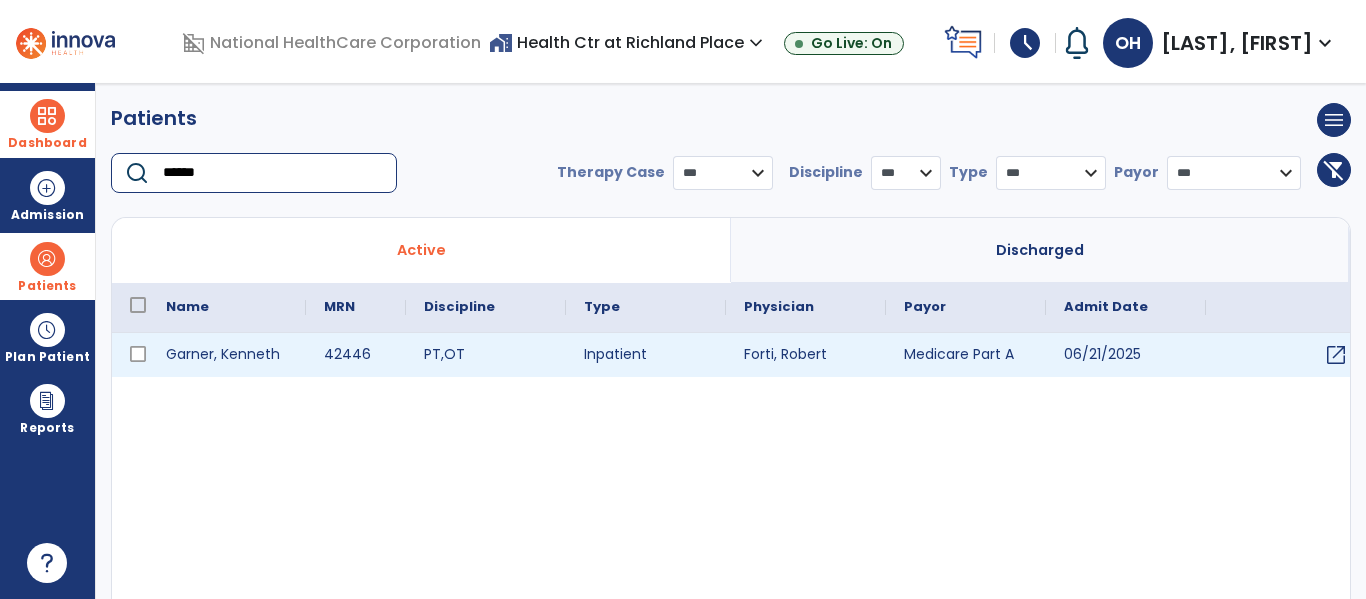 type on "******" 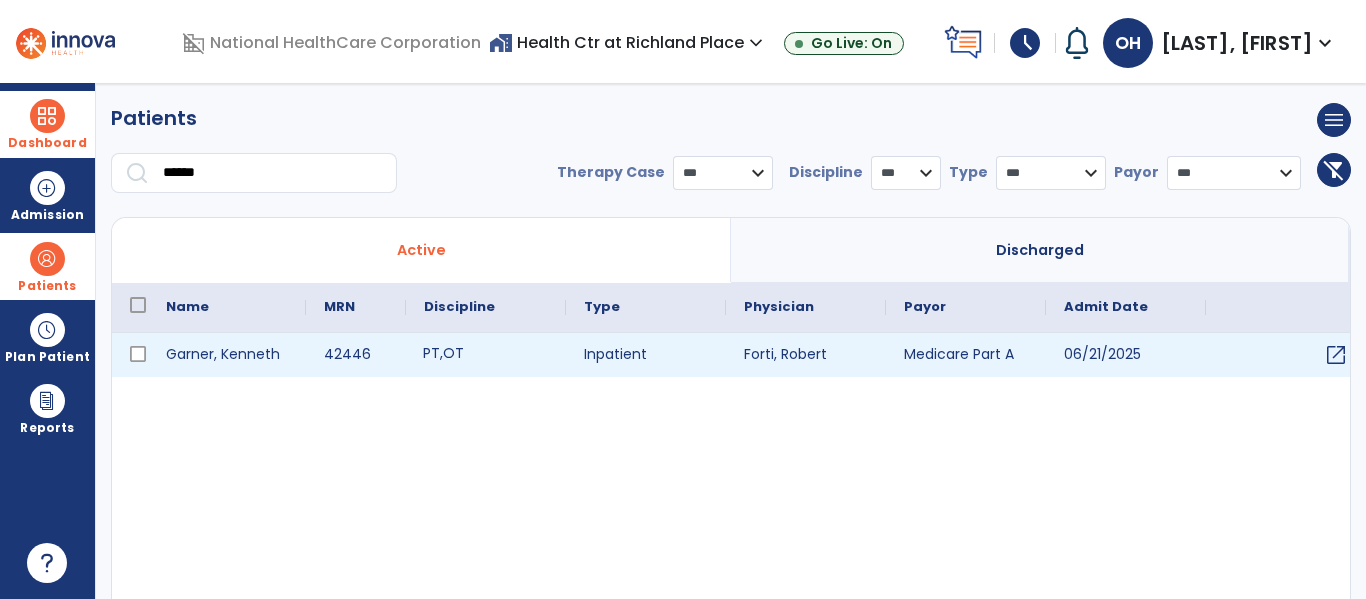 click on "PT" at bounding box center [431, 353] 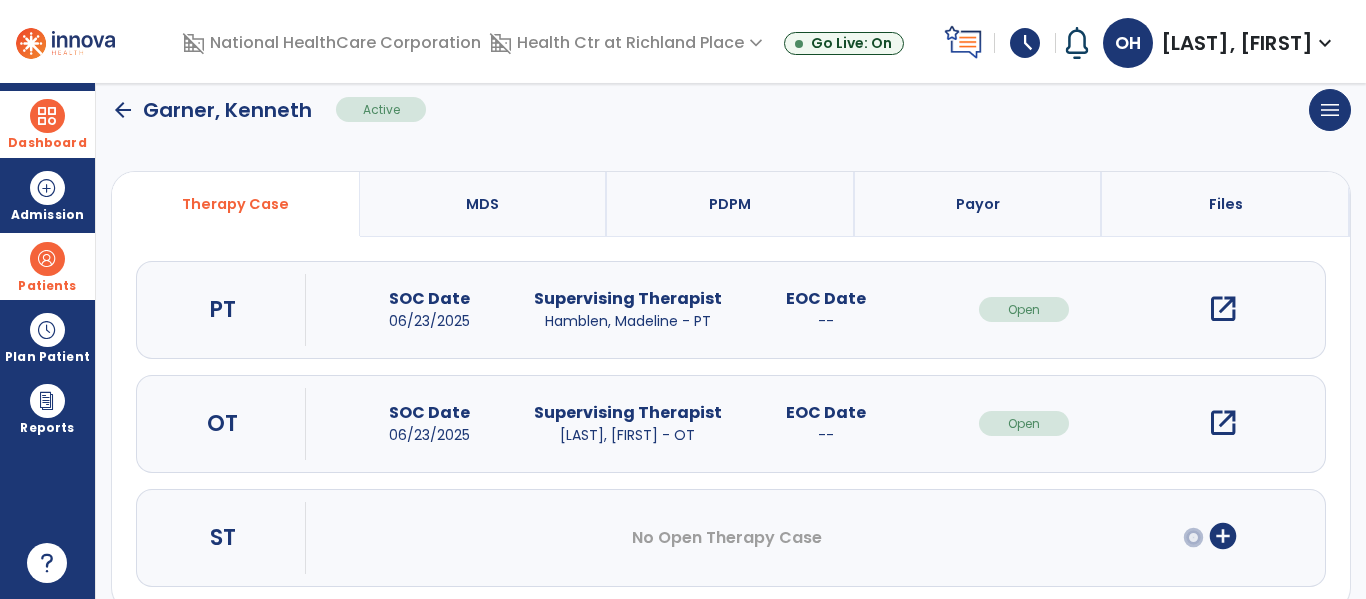 scroll, scrollTop: 171, scrollLeft: 0, axis: vertical 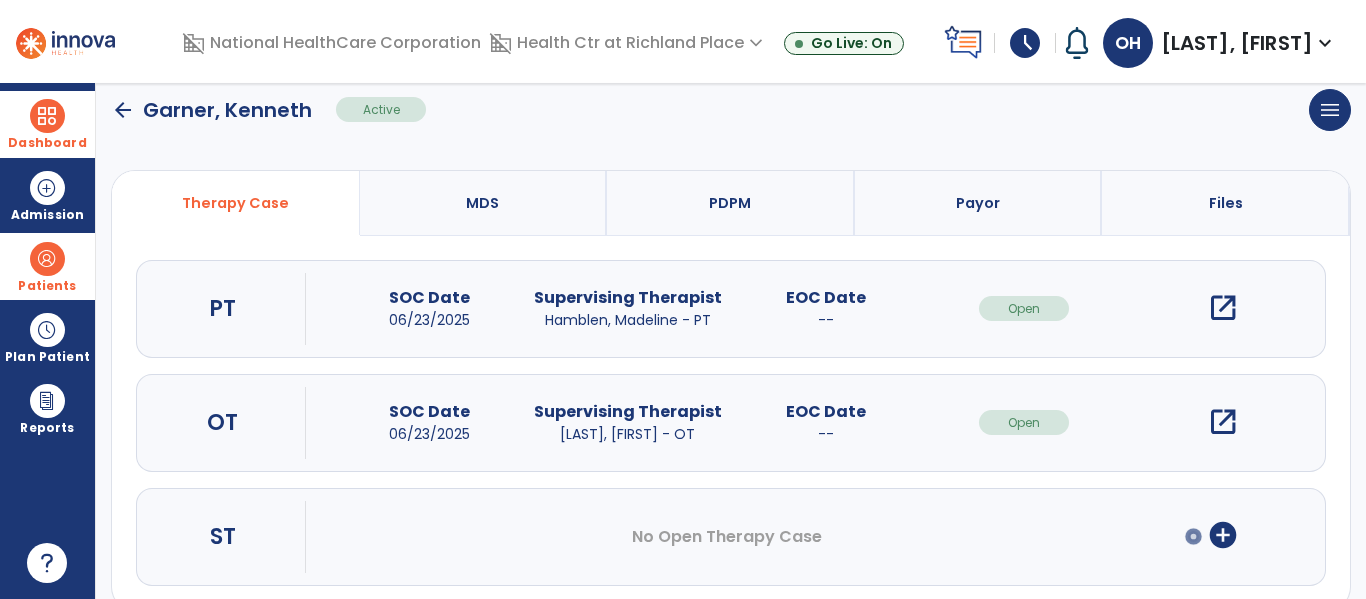 click on "open_in_new" at bounding box center (1223, 308) 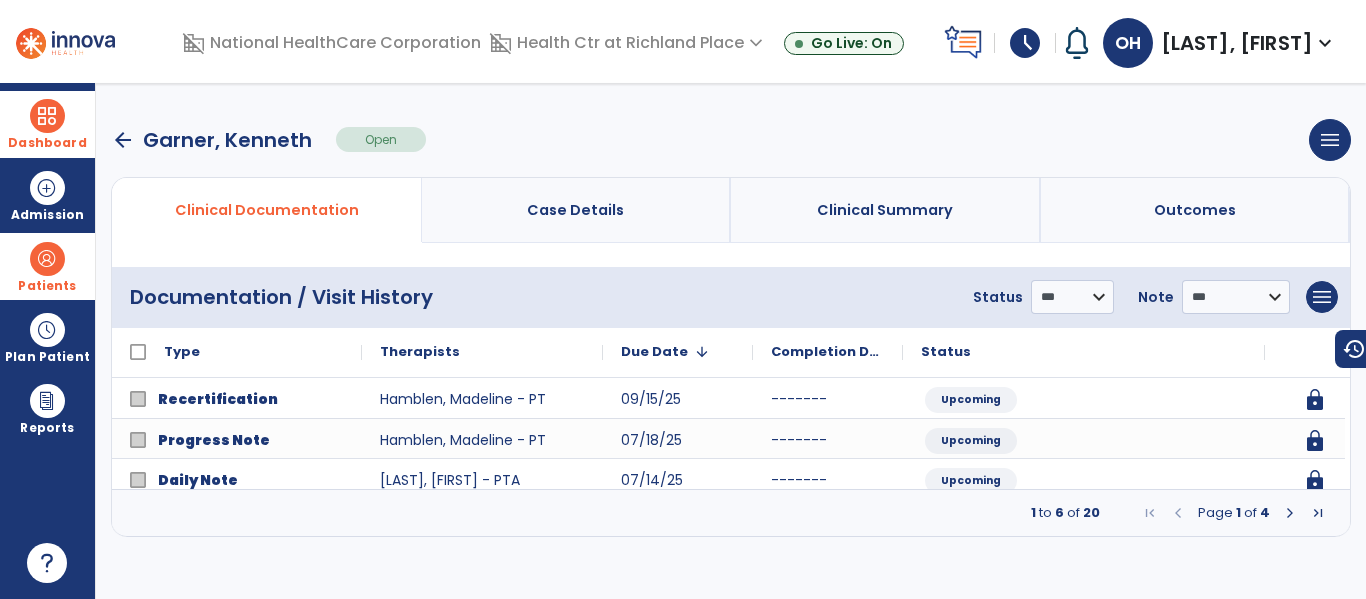 scroll, scrollTop: 0, scrollLeft: 0, axis: both 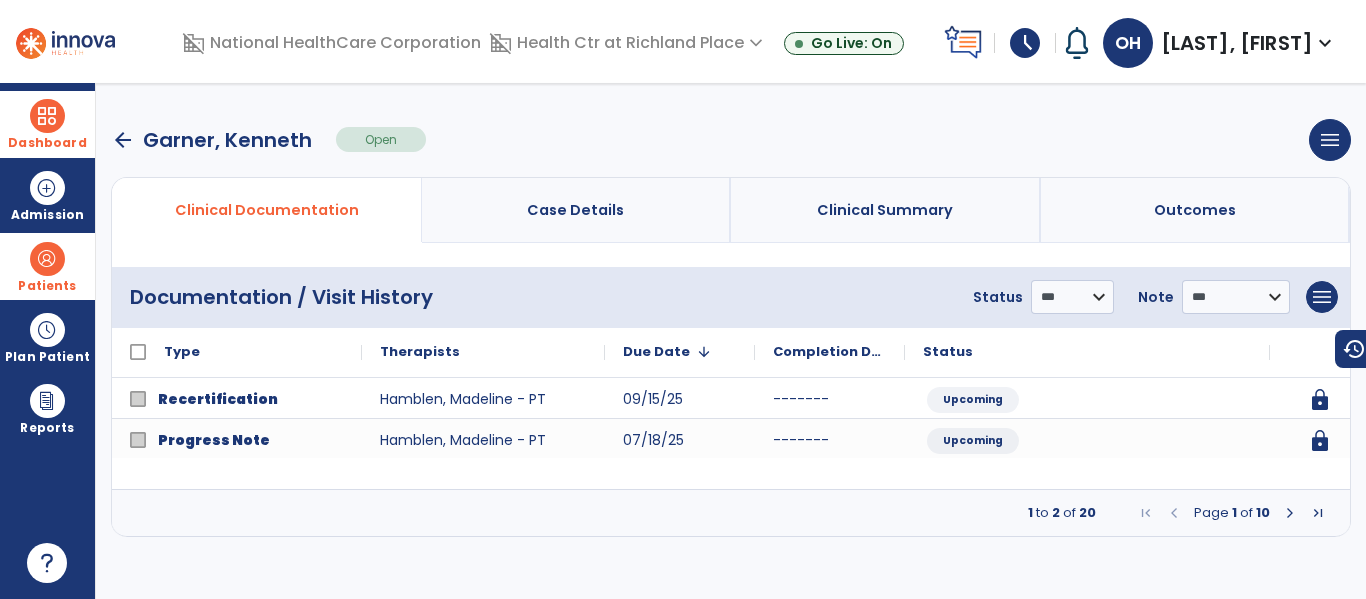 click at bounding box center (1290, 513) 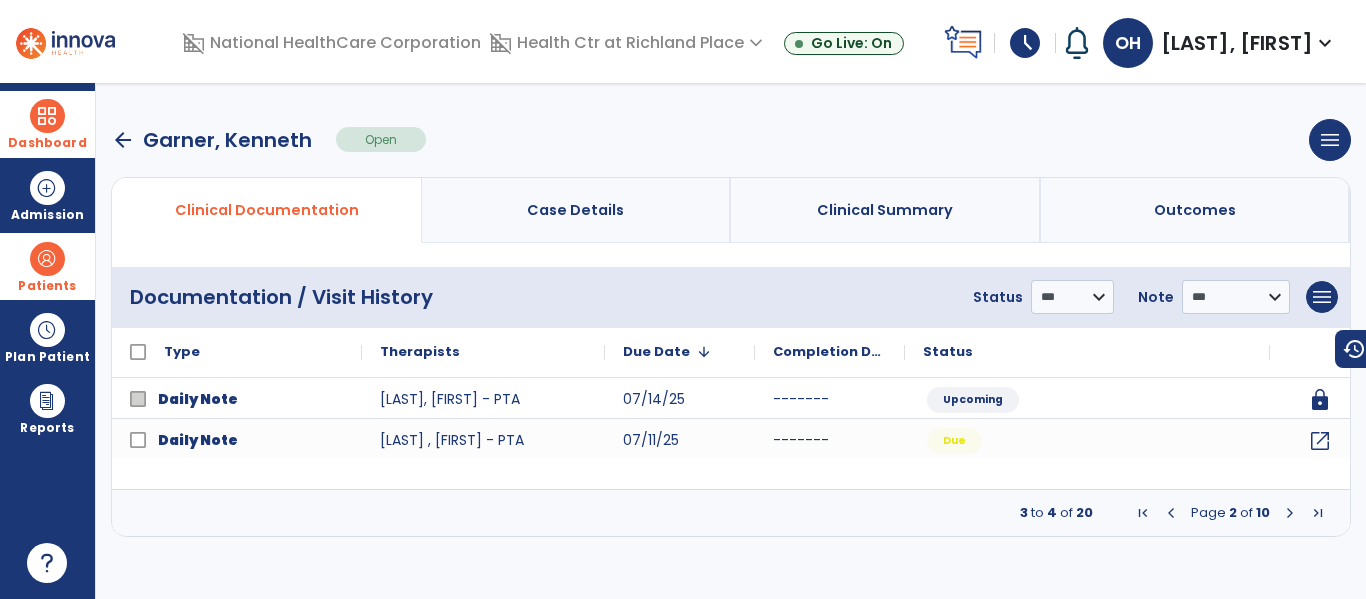 click at bounding box center [1290, 513] 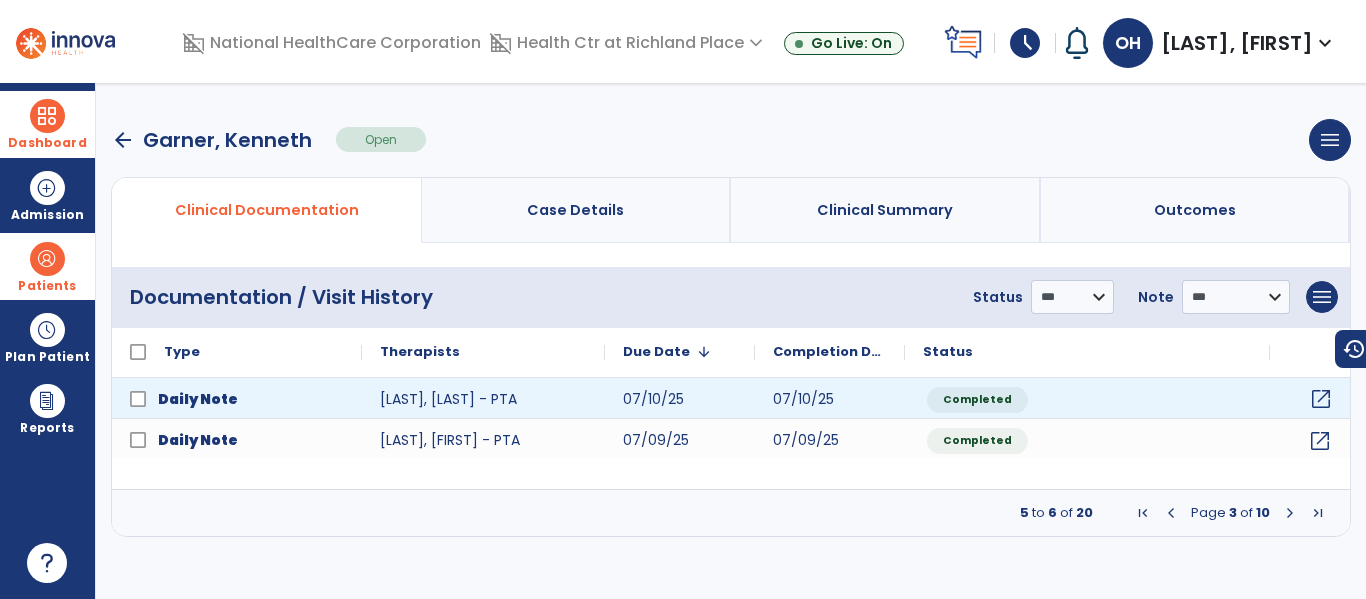 click on "open_in_new" 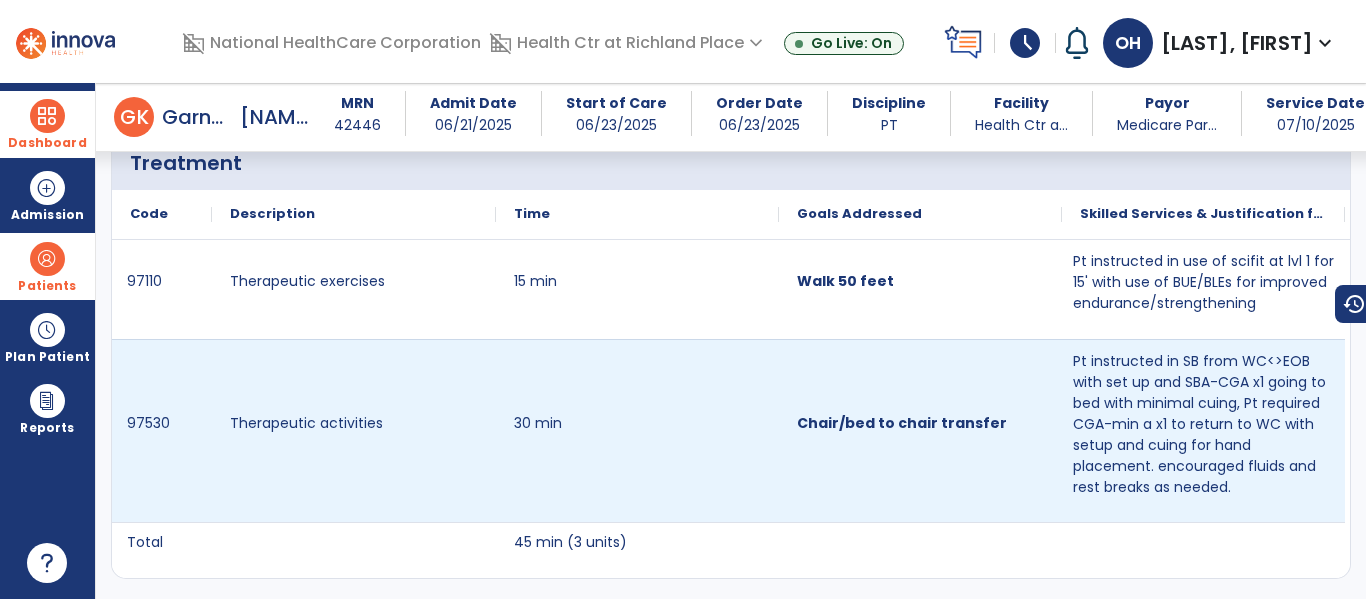 scroll, scrollTop: 1352, scrollLeft: 0, axis: vertical 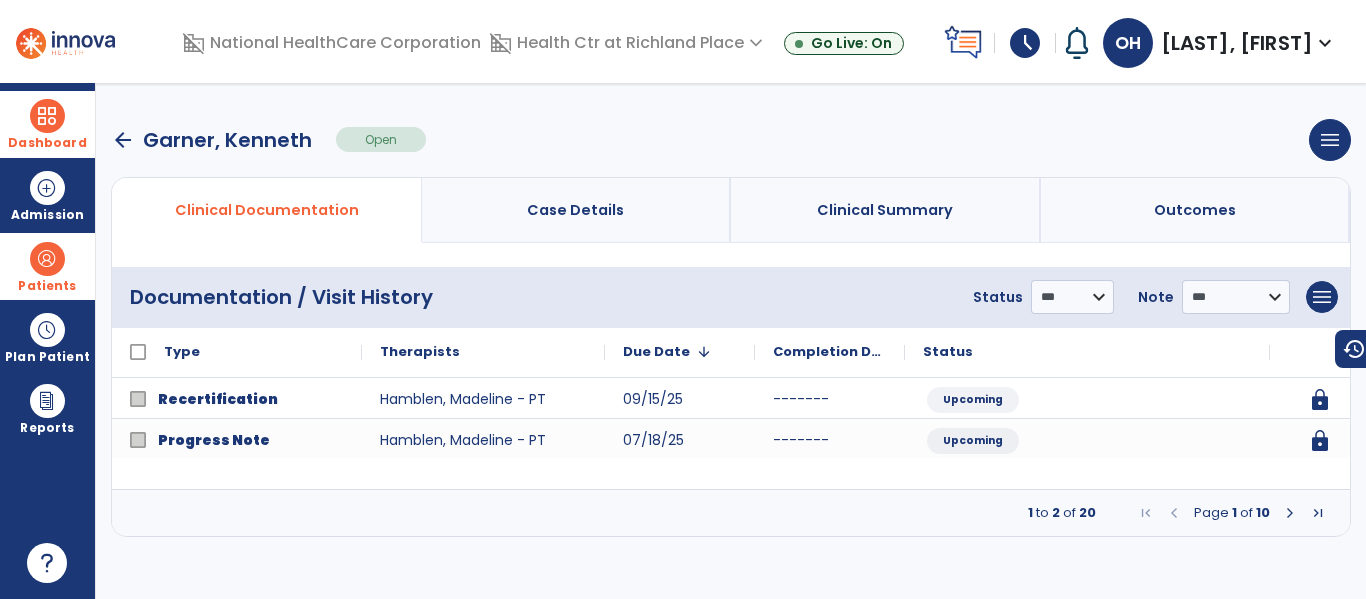 click at bounding box center (1290, 513) 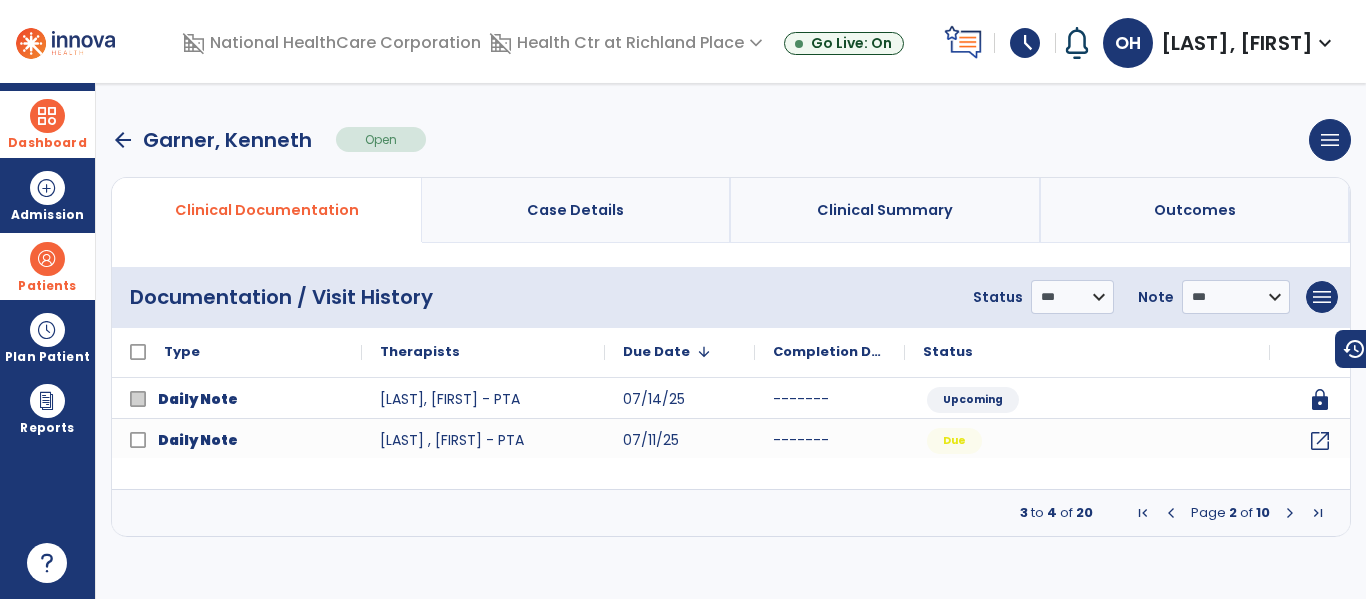 click at bounding box center (1290, 513) 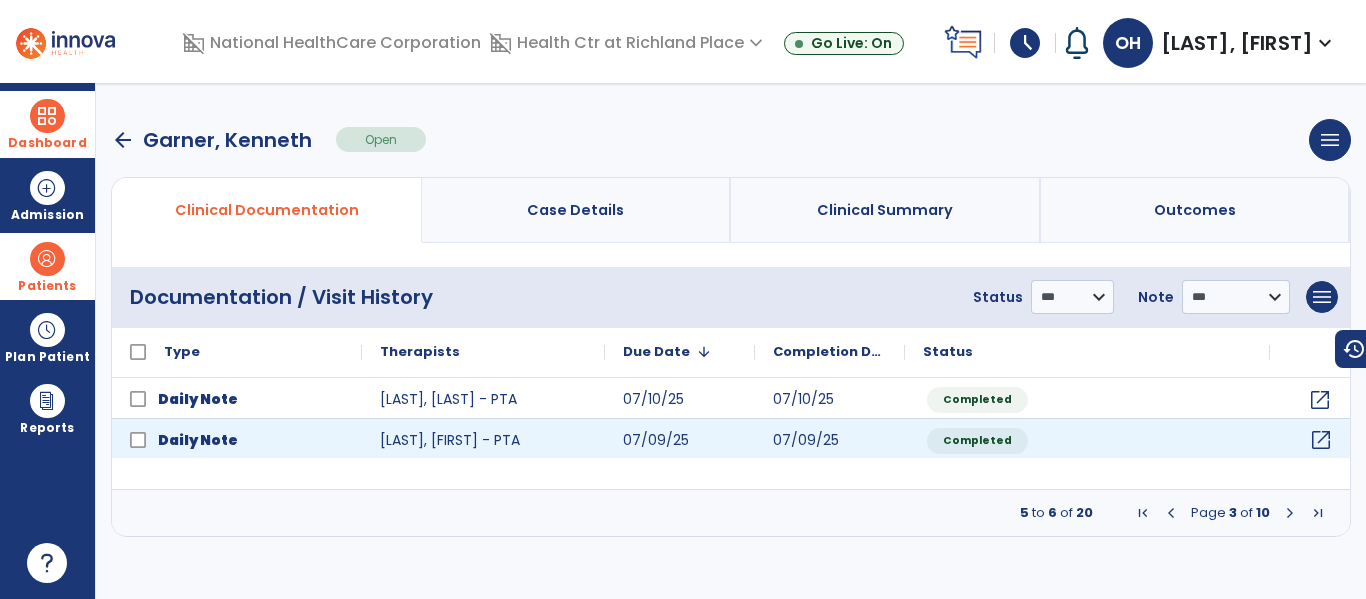 click on "open_in_new" 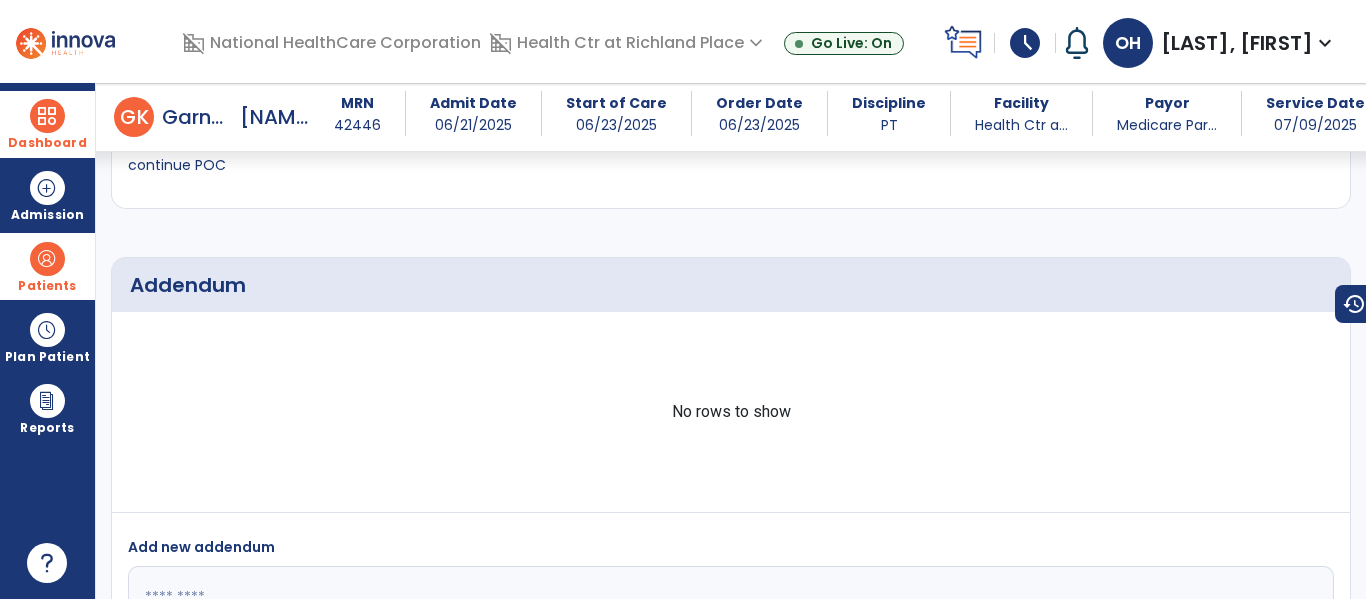 scroll, scrollTop: 4365, scrollLeft: 0, axis: vertical 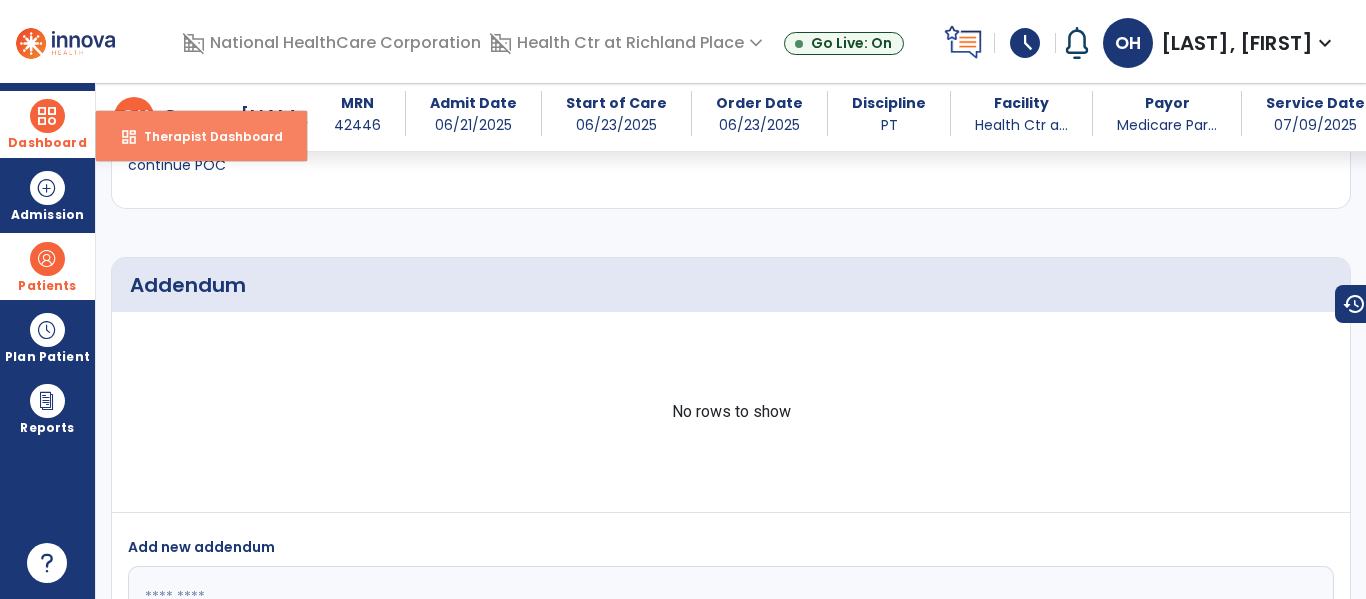 click on "dashboard  Therapist Dashboard" at bounding box center (201, 136) 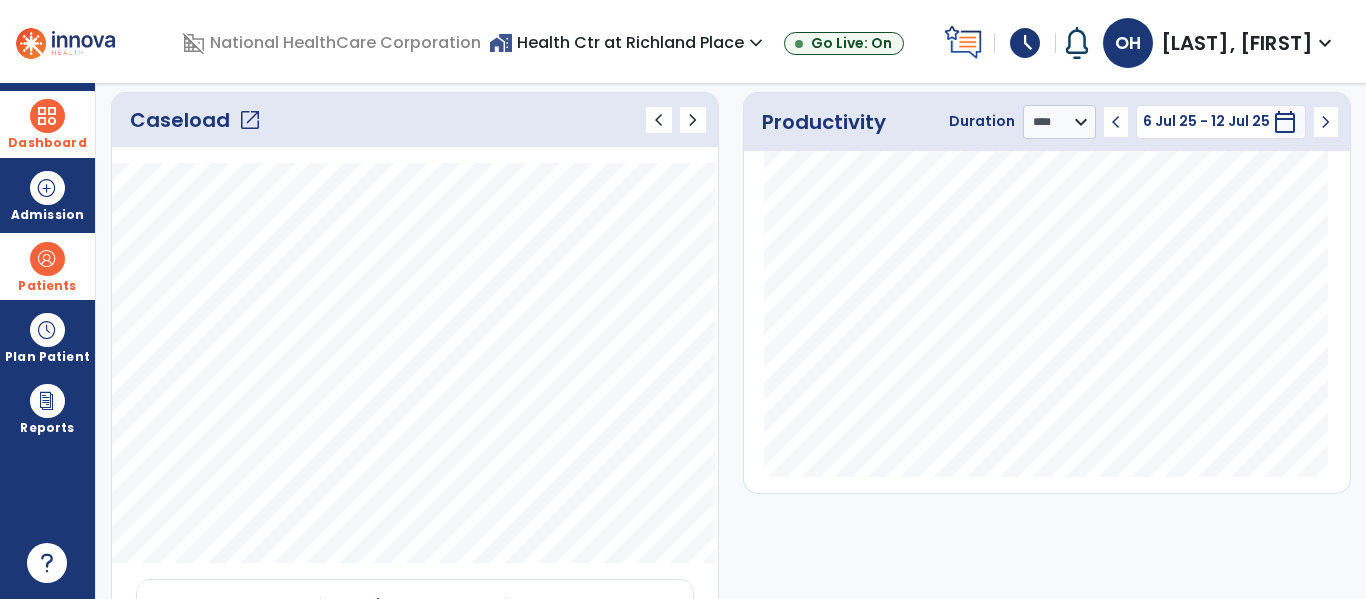 scroll, scrollTop: 0, scrollLeft: 0, axis: both 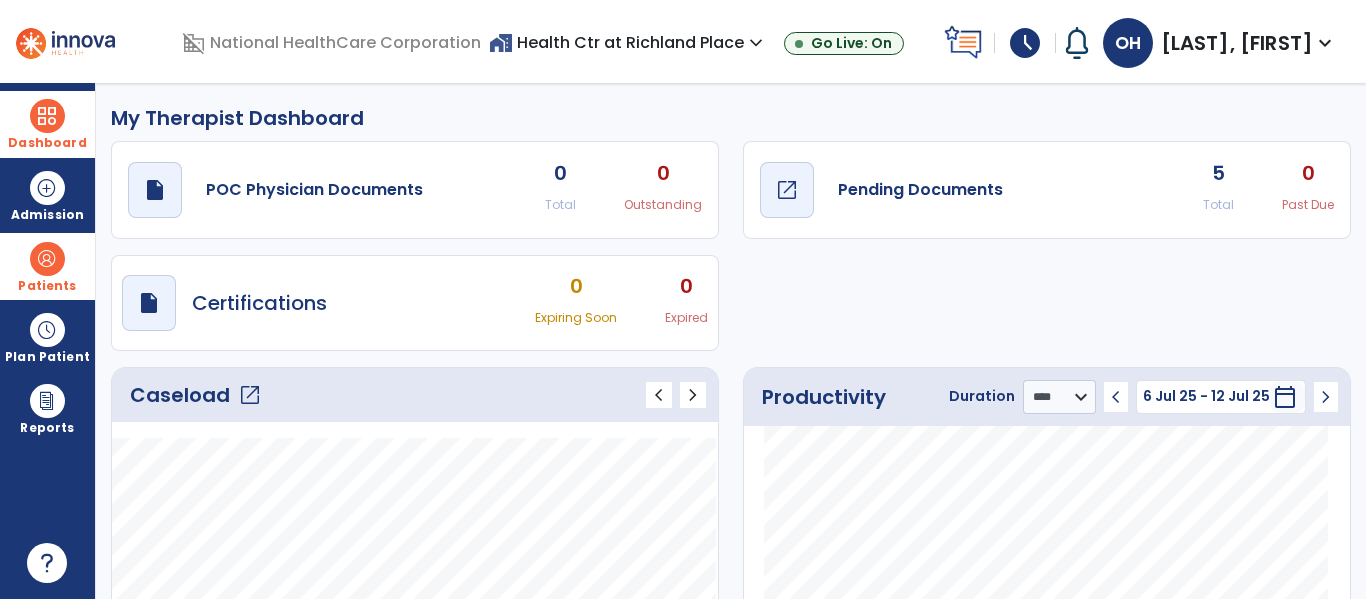 click on "open_in_new" 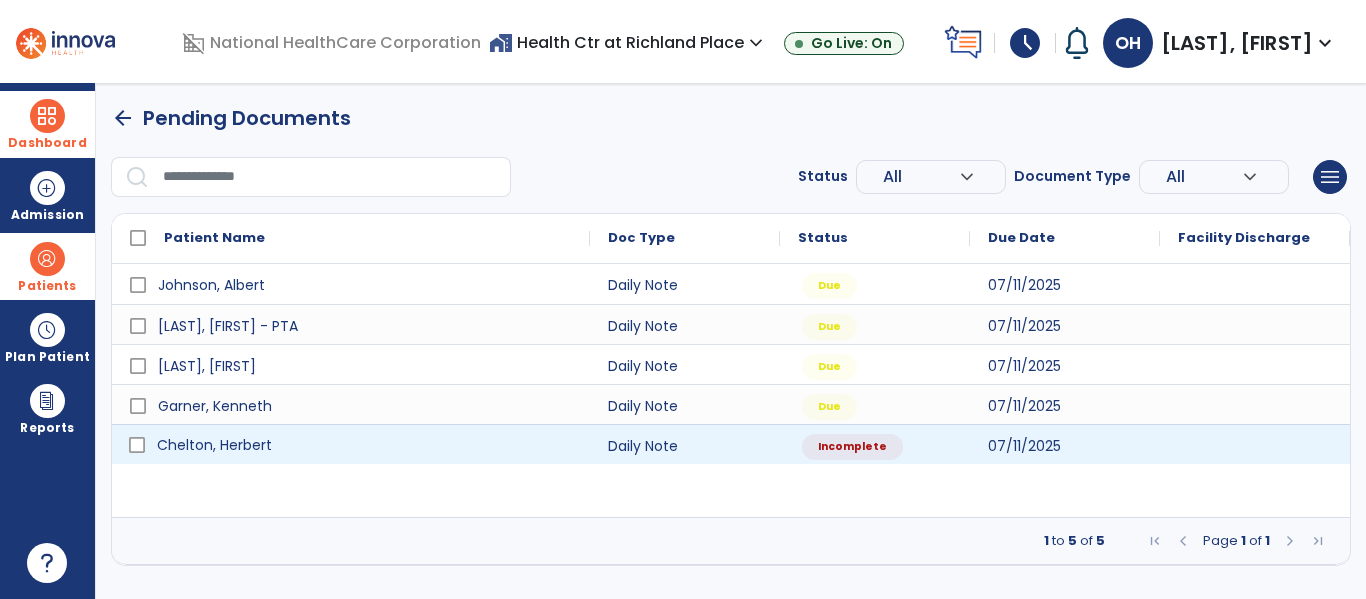click on "Chelton, Herbert" at bounding box center [365, 445] 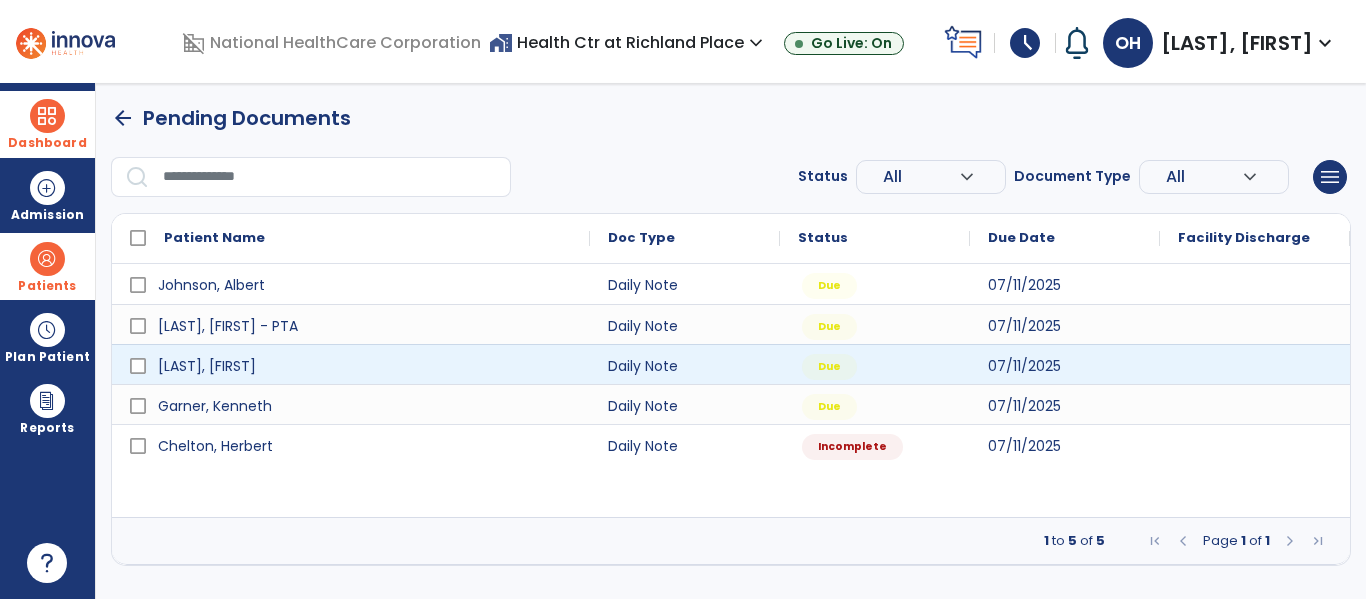 select on "*" 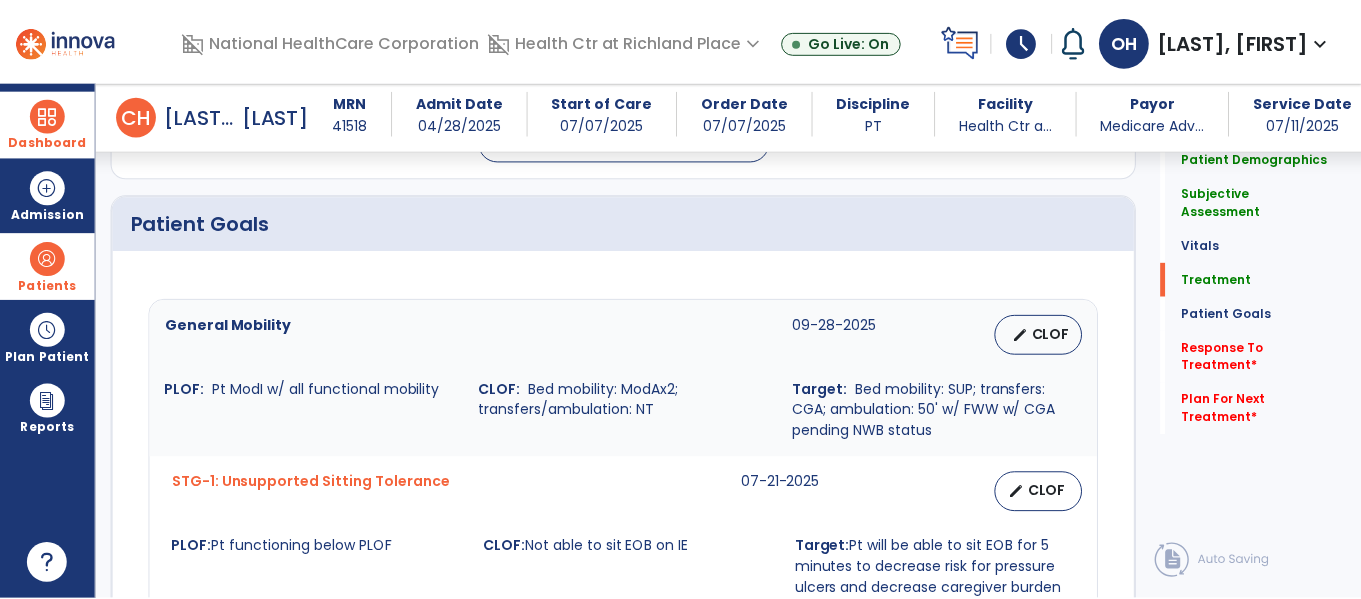 scroll, scrollTop: 1091, scrollLeft: 0, axis: vertical 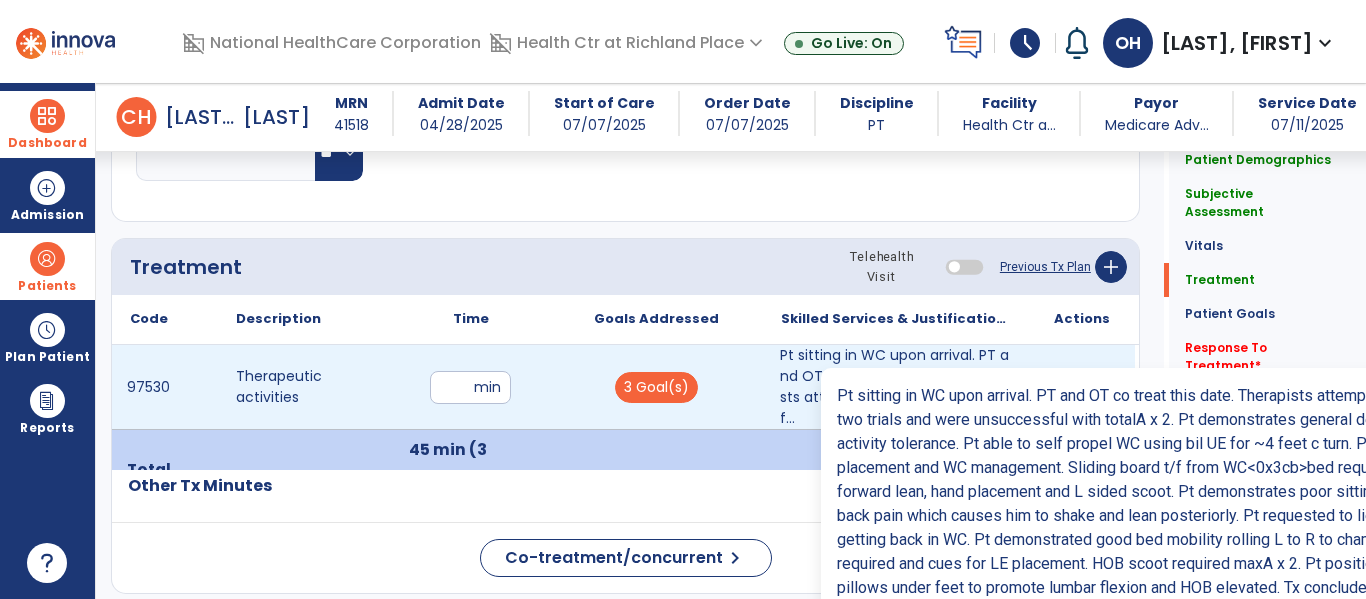 click on "Pt sitting in WC upon arrival. PT and OT co treat this date. Therapists attempted to stand patient f..." at bounding box center [896, 387] 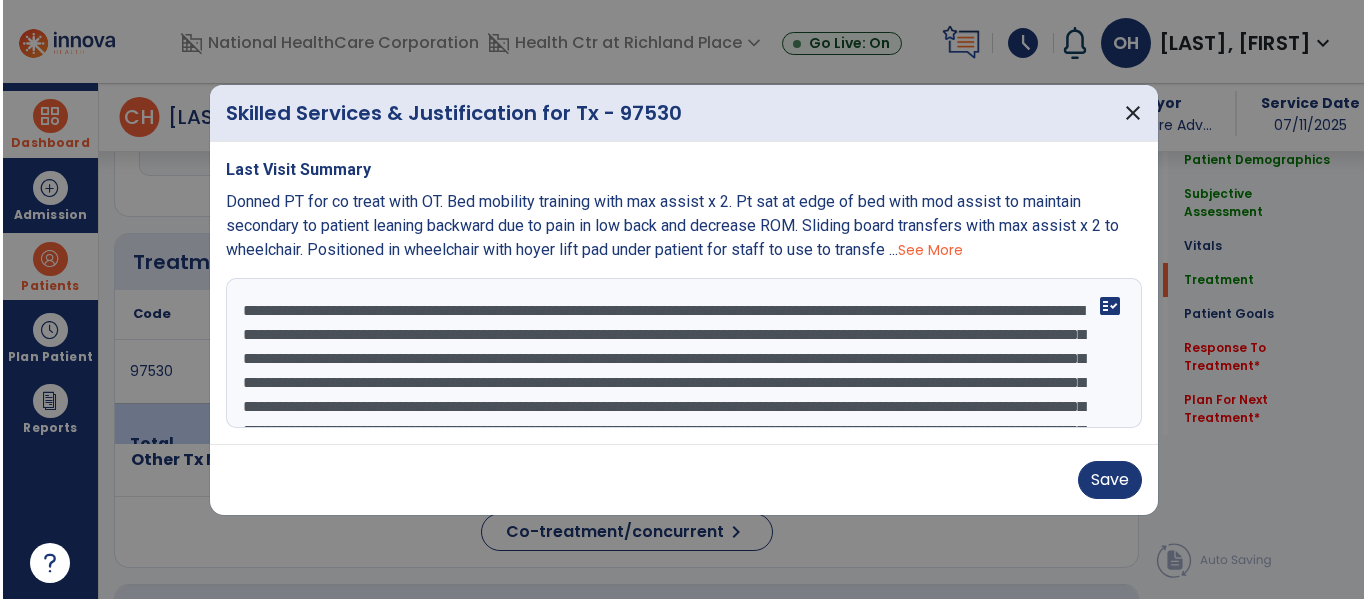 scroll, scrollTop: 1091, scrollLeft: 0, axis: vertical 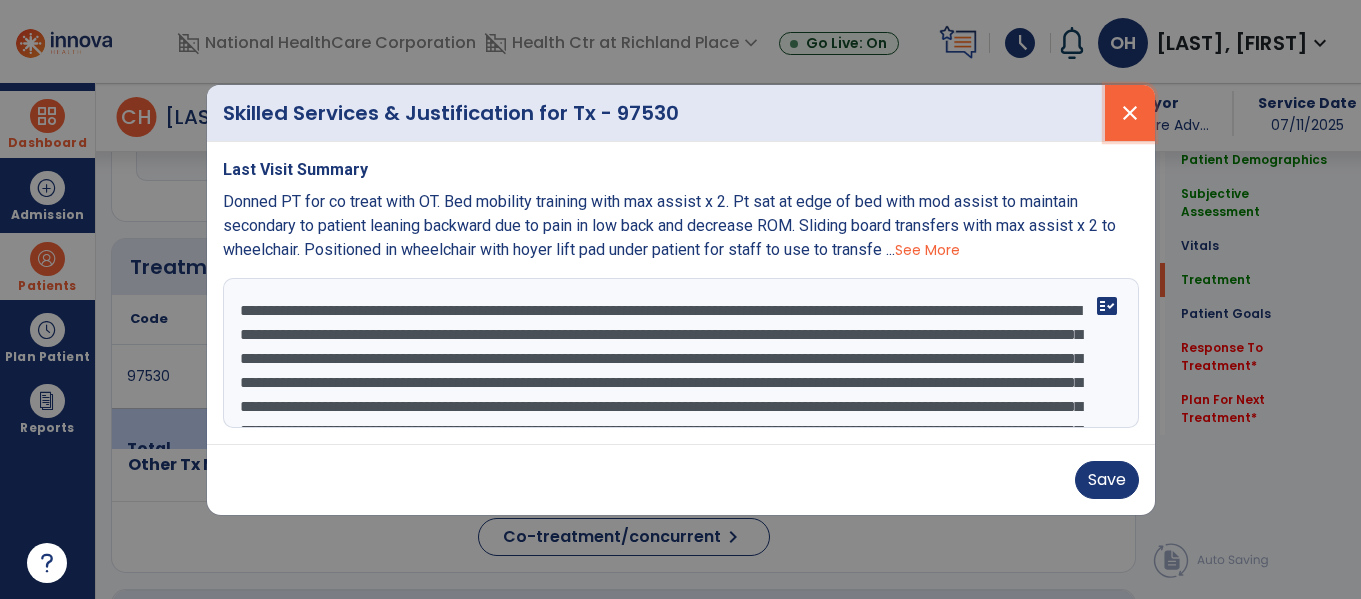 click on "close" at bounding box center [1130, 113] 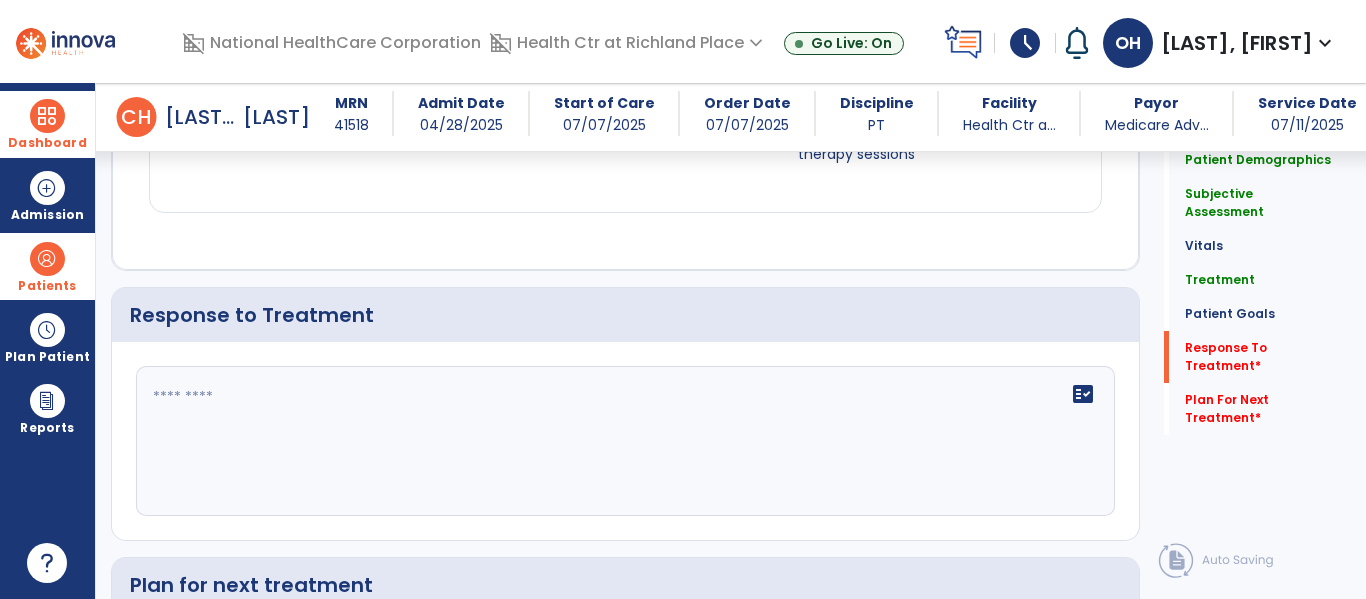 scroll, scrollTop: 2424, scrollLeft: 0, axis: vertical 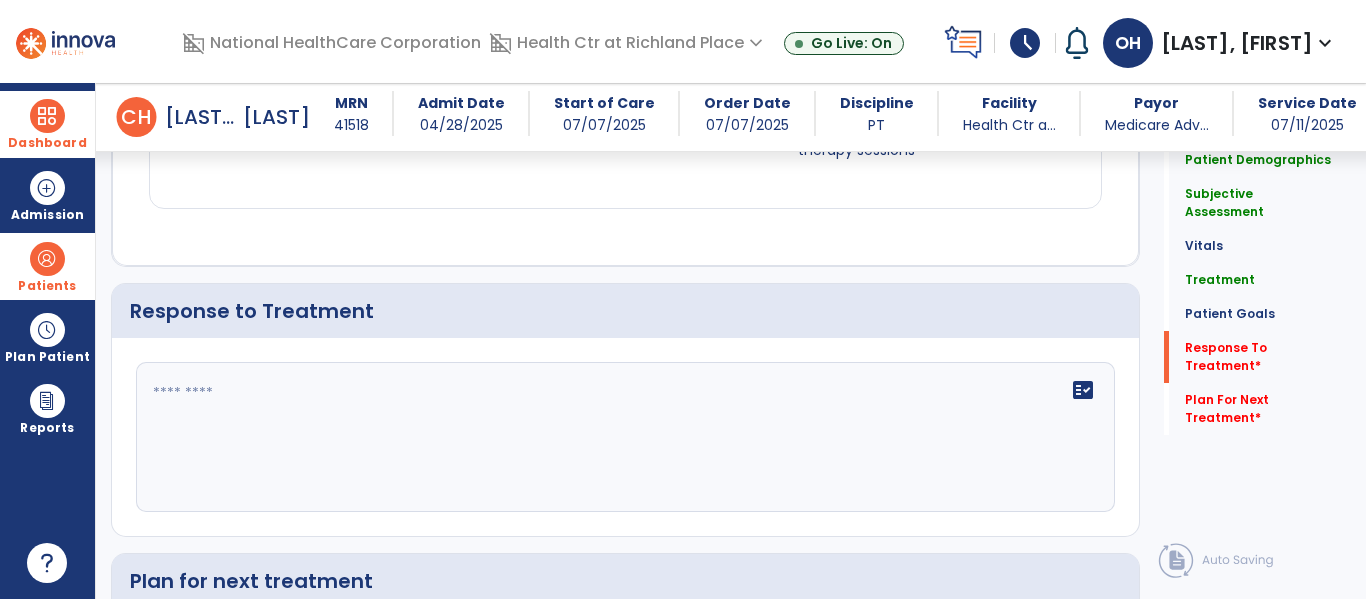 click on "fact_check" 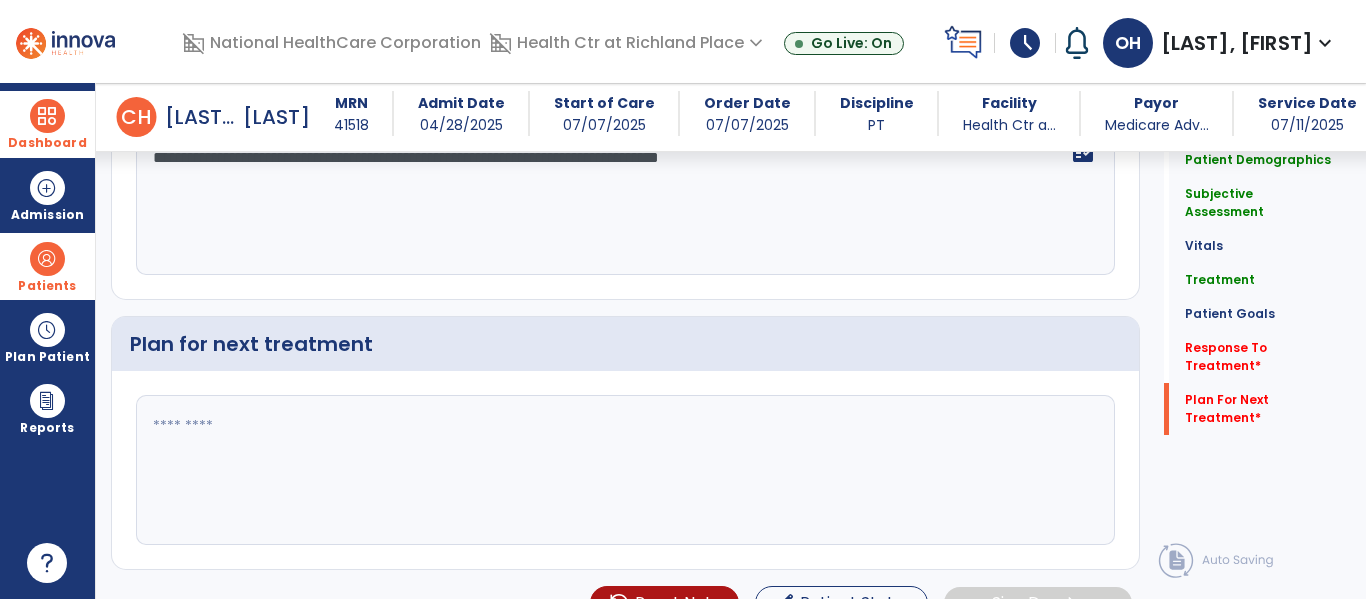 type on "**********" 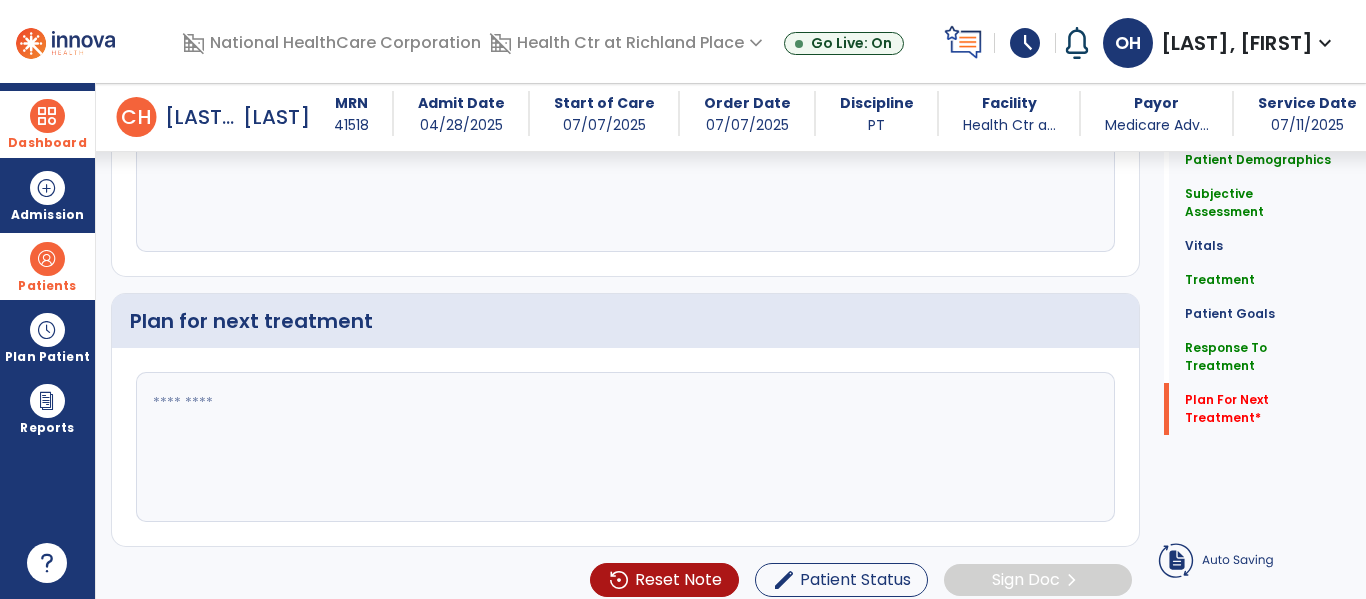 click 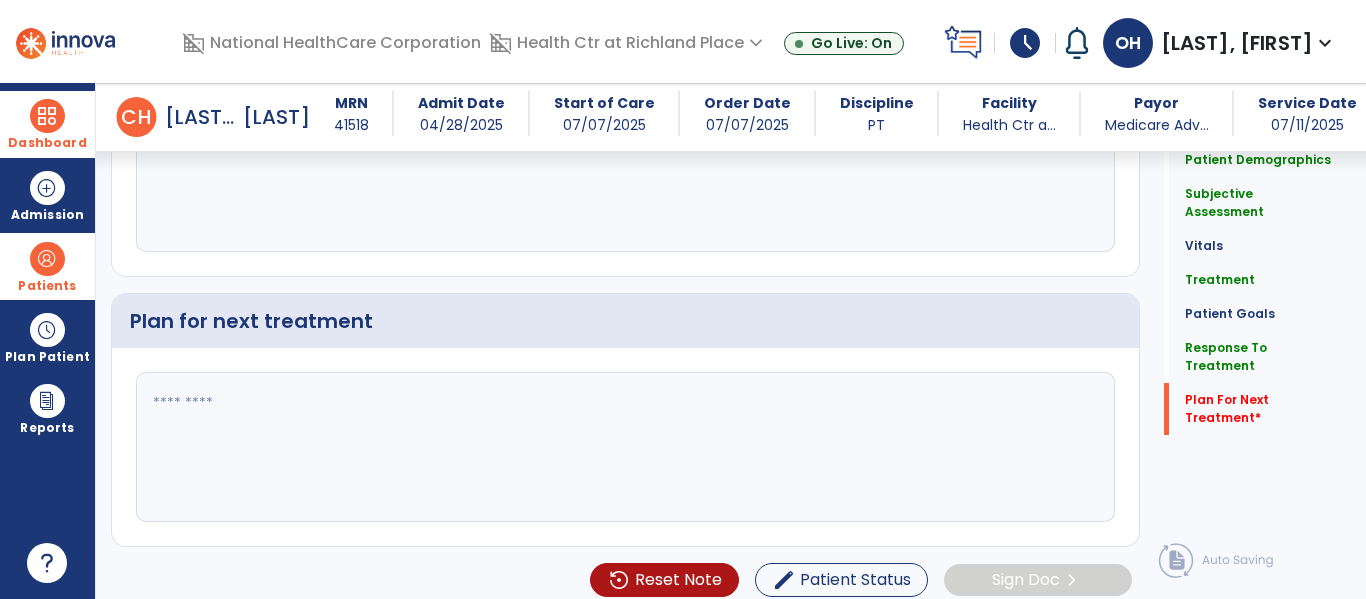 click 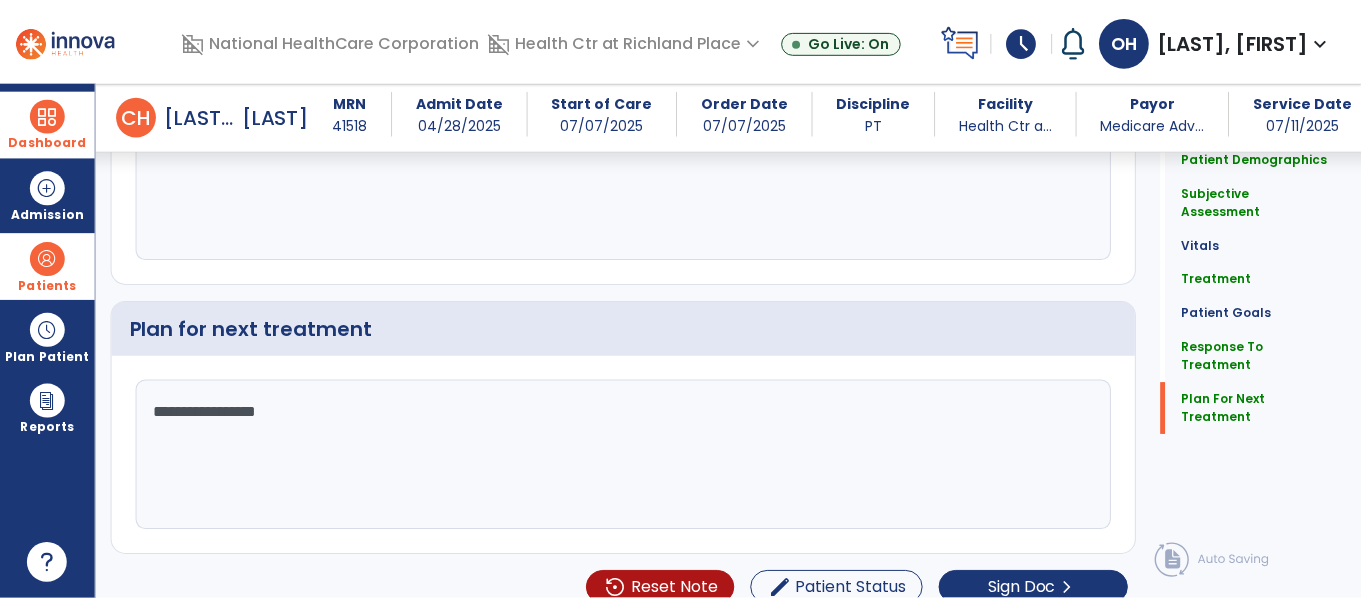 scroll, scrollTop: 2699, scrollLeft: 0, axis: vertical 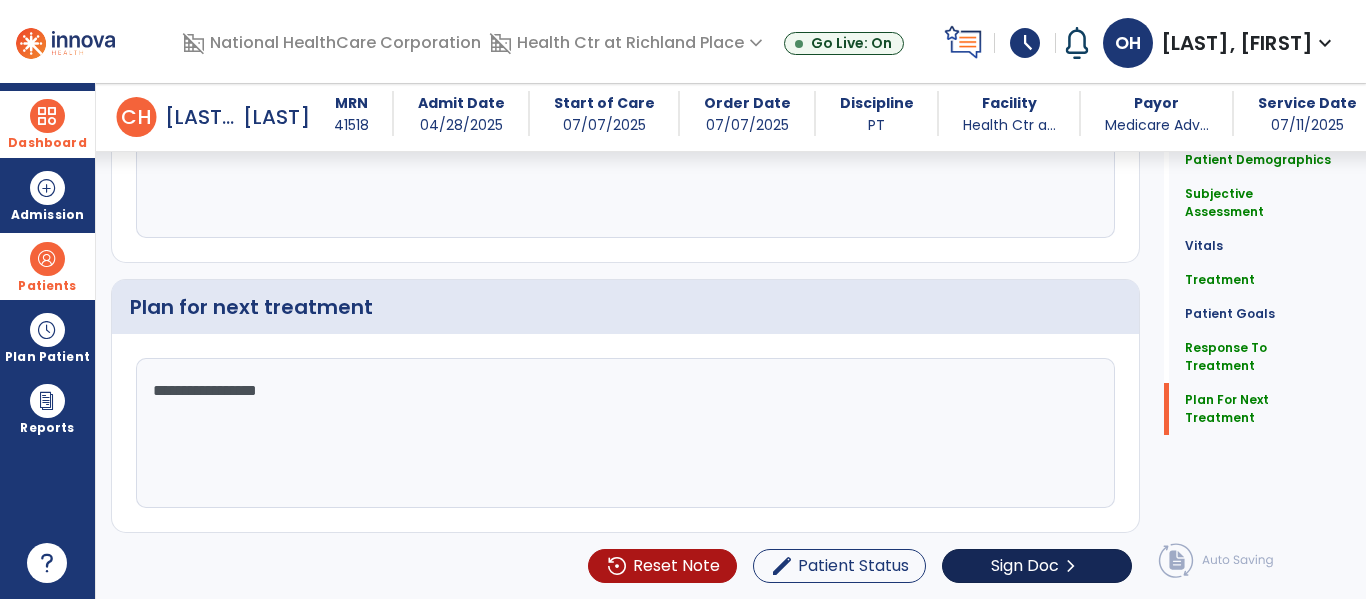 type on "**********" 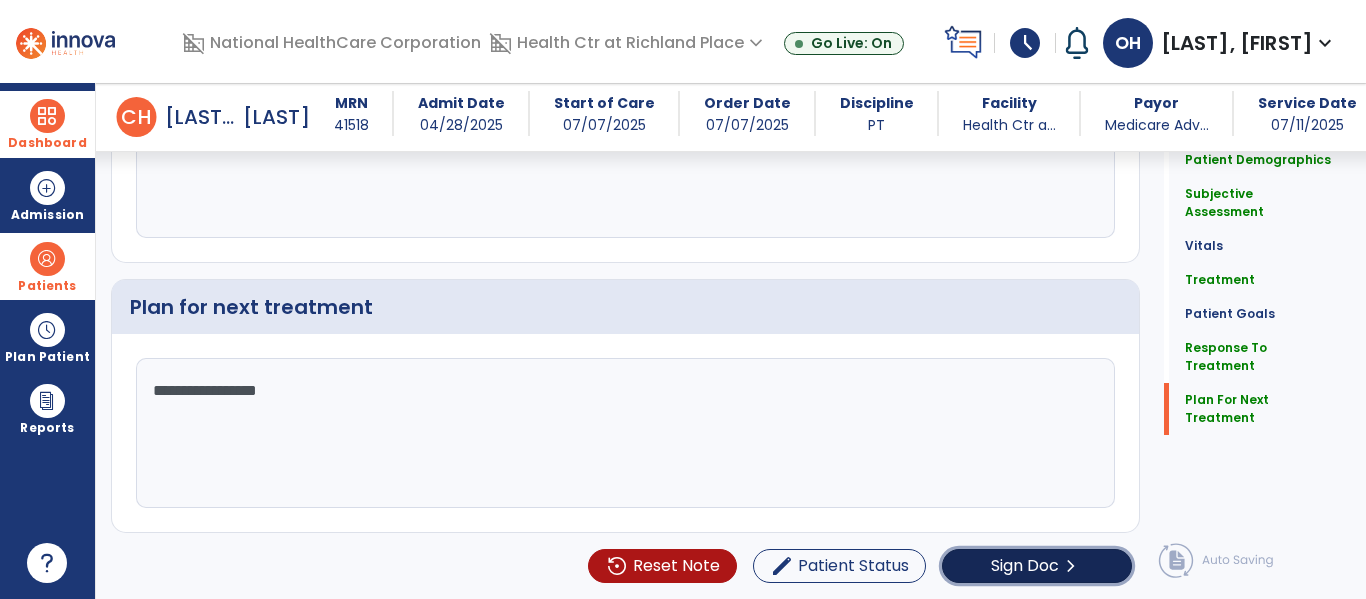 click on "Sign Doc" 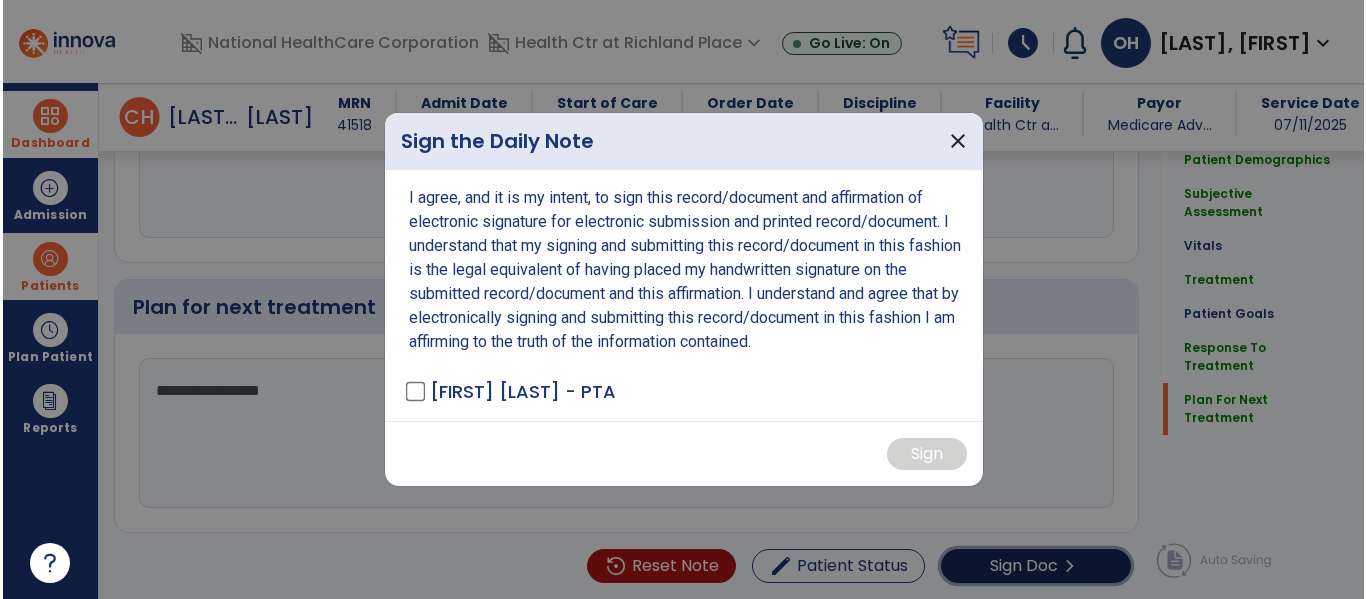 scroll, scrollTop: 2699, scrollLeft: 0, axis: vertical 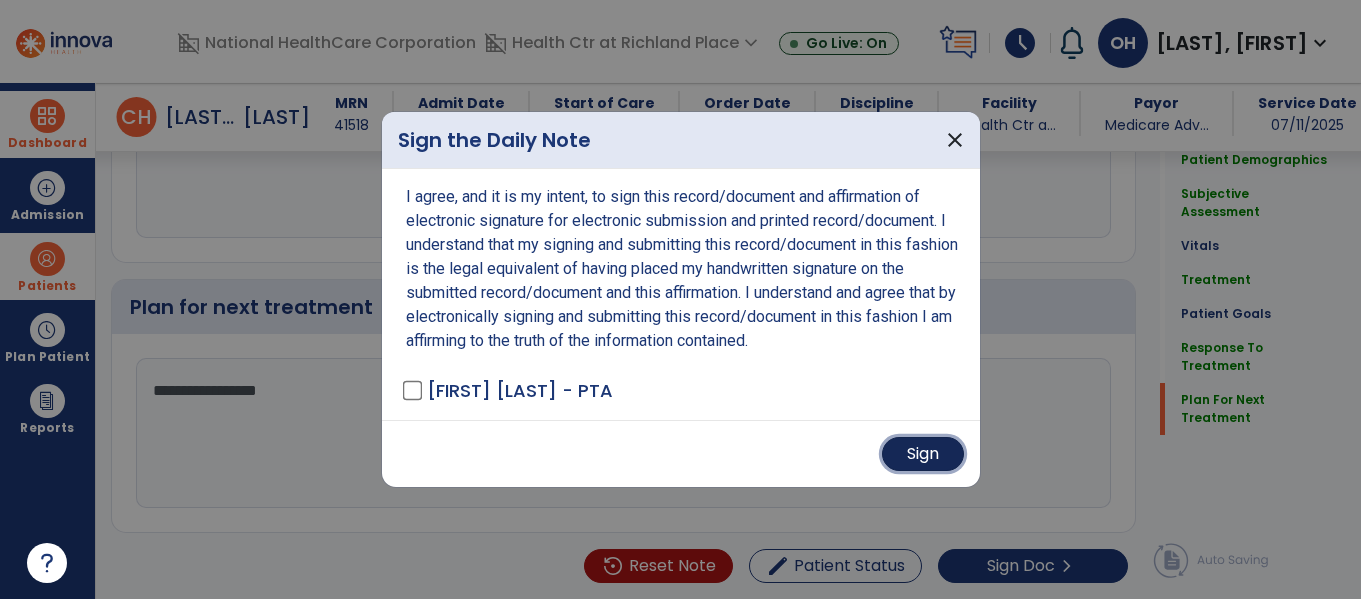 click on "Sign" at bounding box center (923, 454) 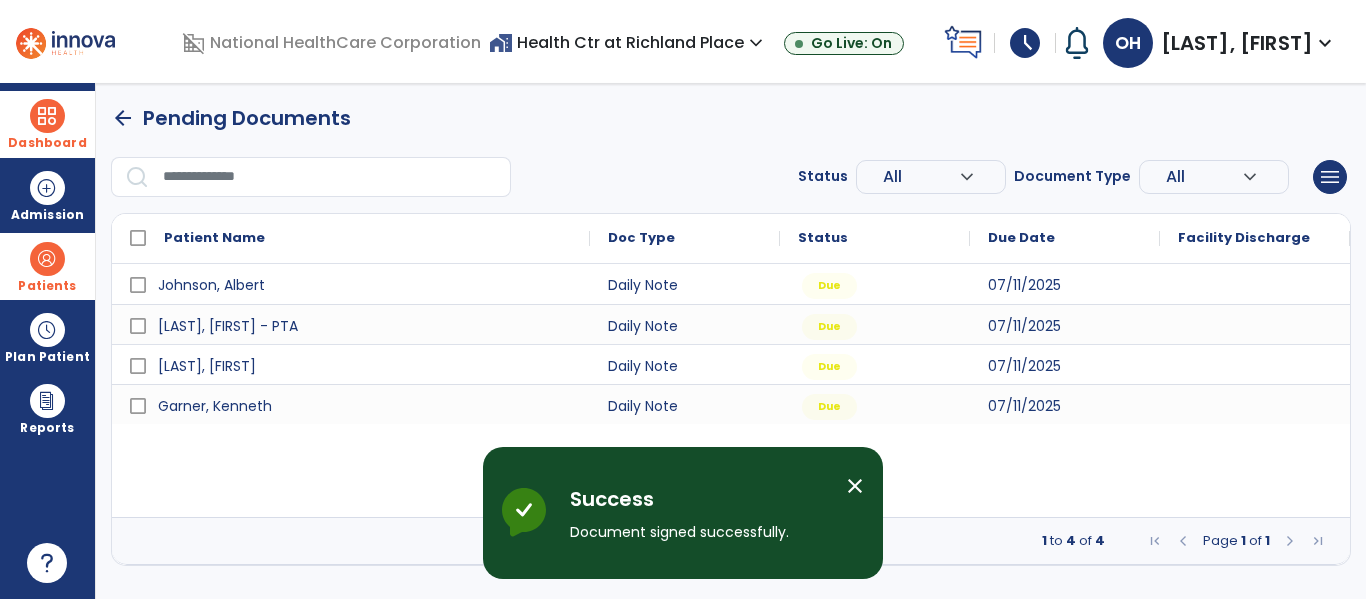 scroll, scrollTop: 0, scrollLeft: 0, axis: both 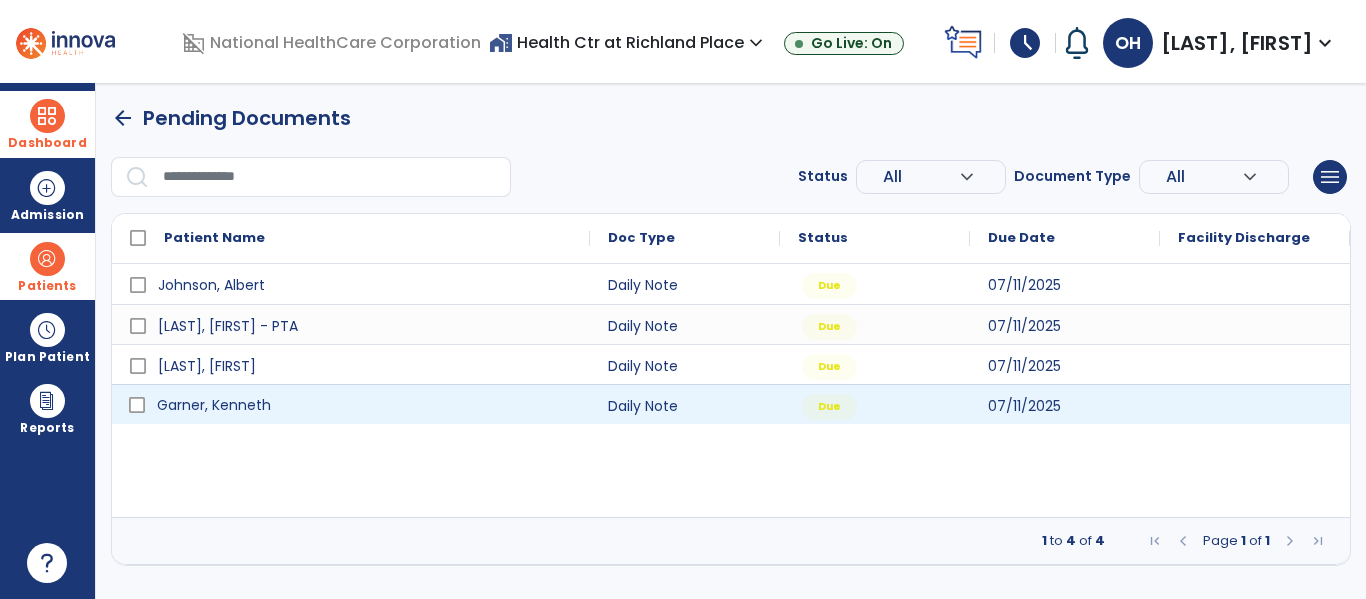 click on "Garner, Kenneth" at bounding box center [214, 405] 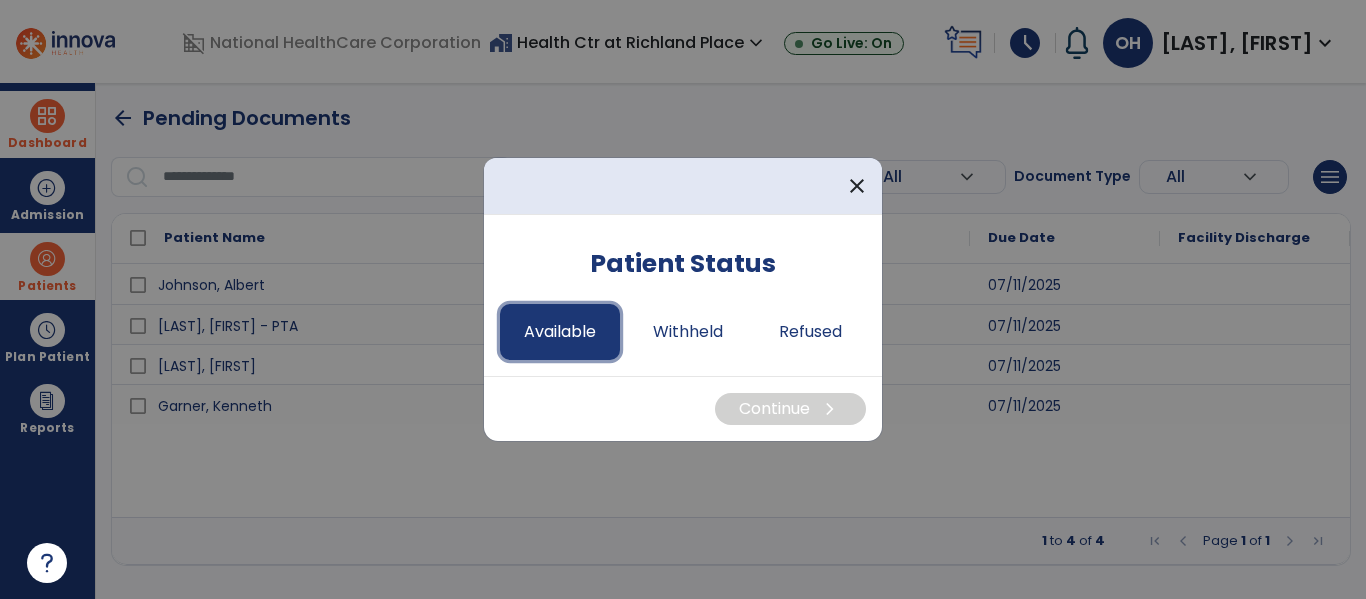 click on "Available" at bounding box center (560, 332) 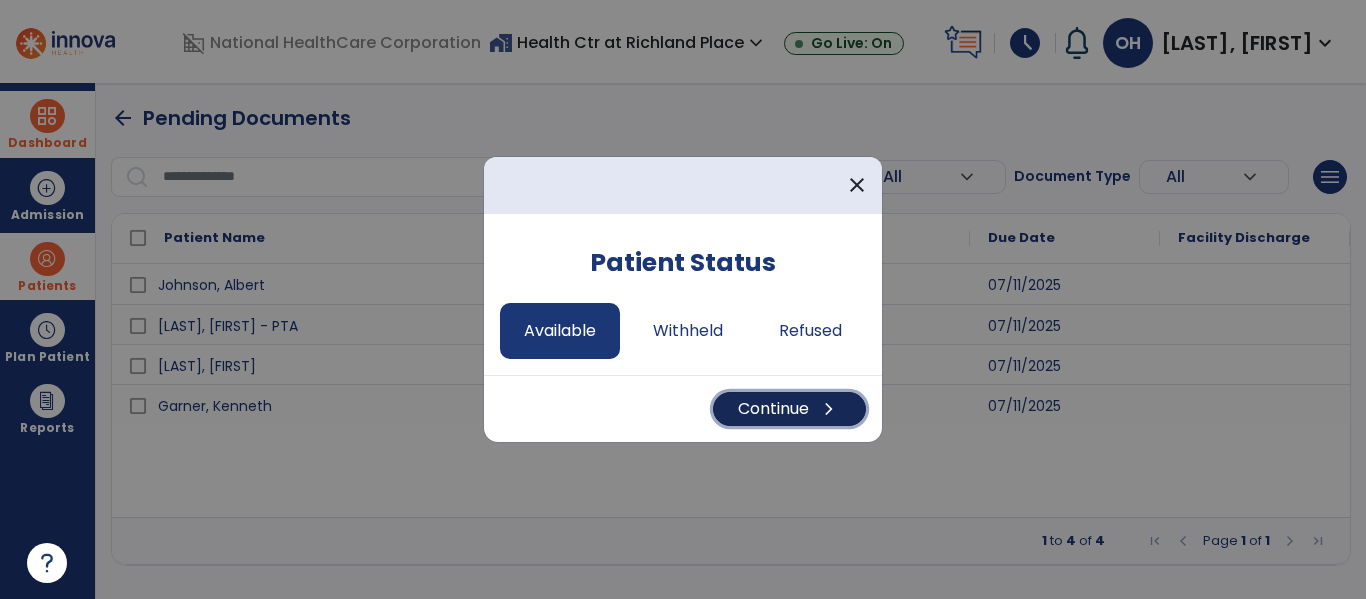 click on "chevron_right" at bounding box center [829, 409] 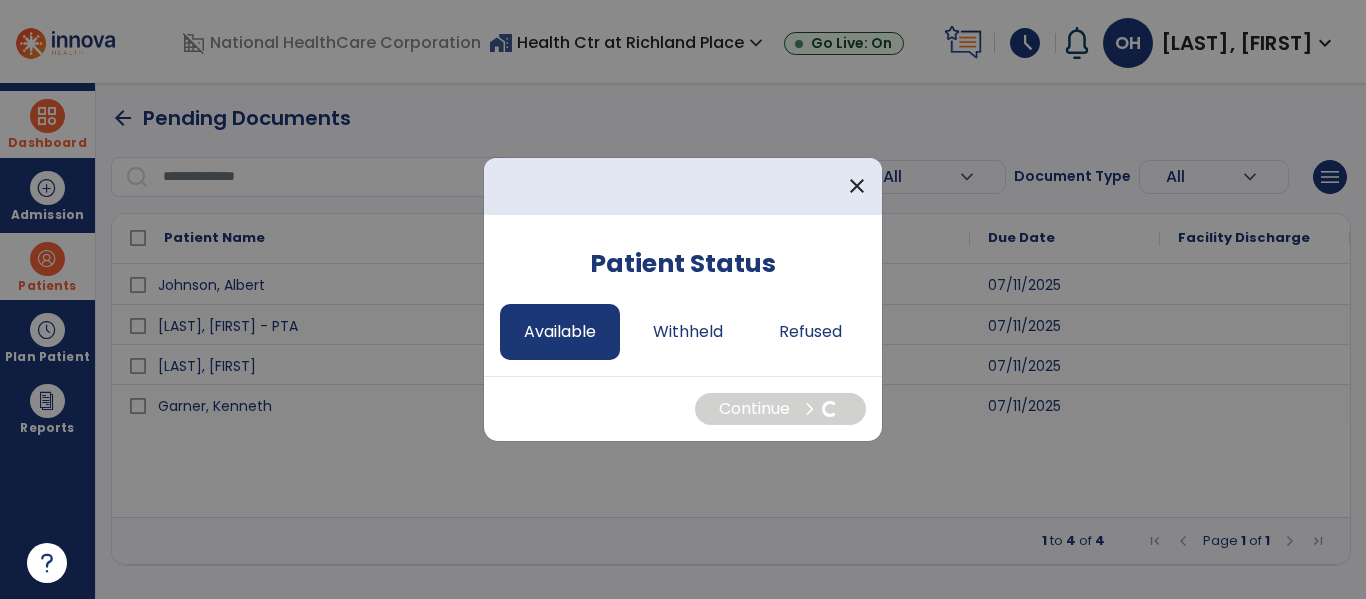 select on "*" 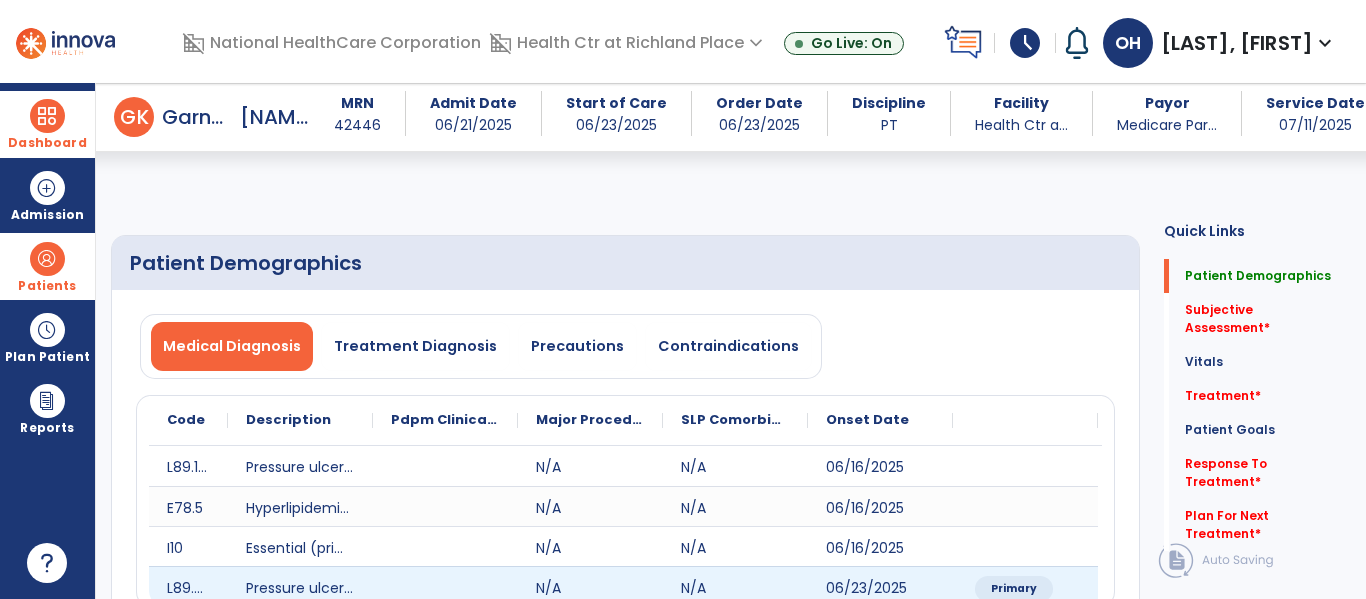 scroll, scrollTop: 434, scrollLeft: 0, axis: vertical 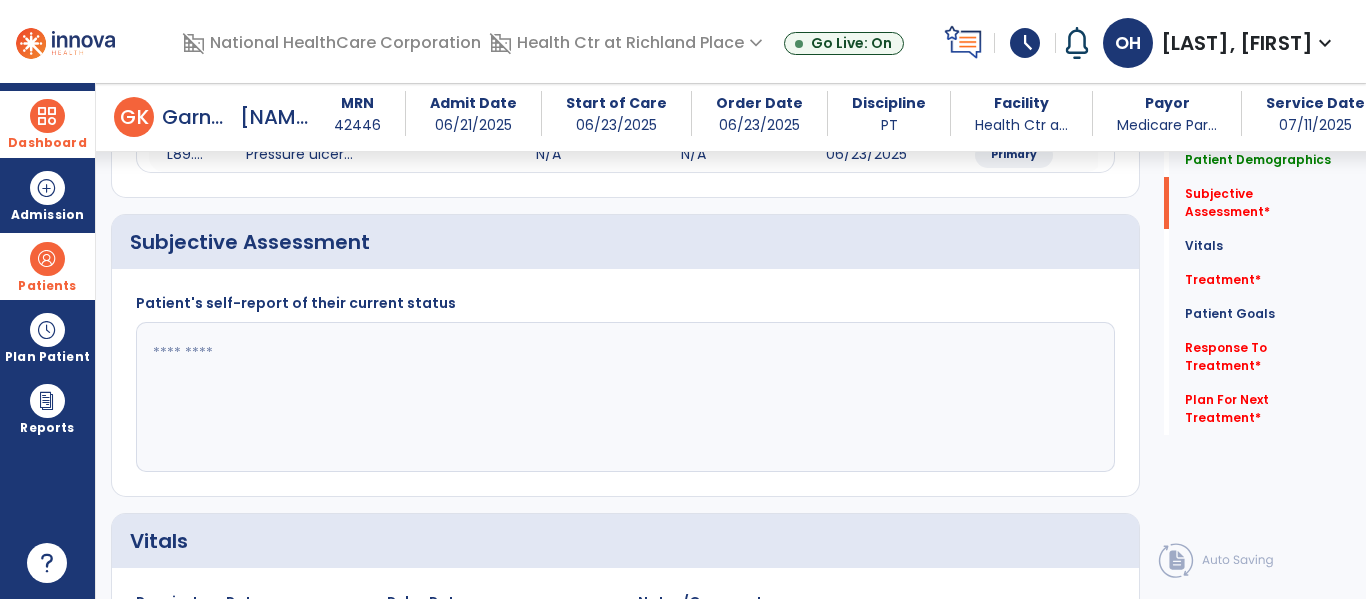 click 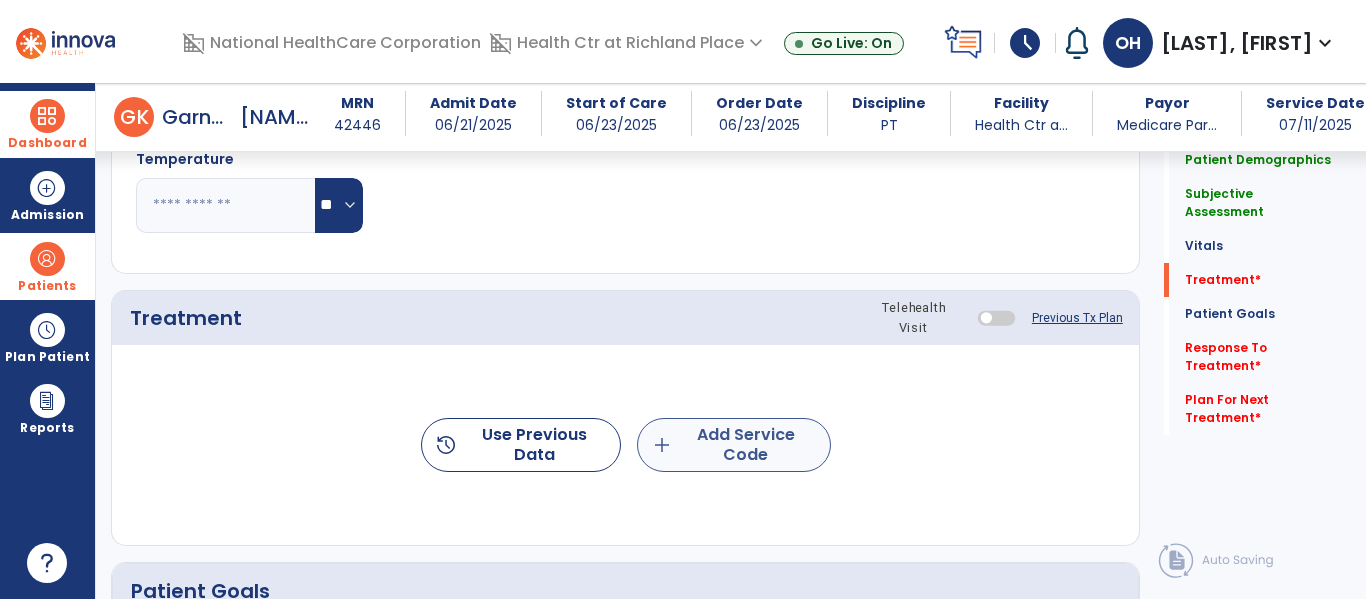 type on "**********" 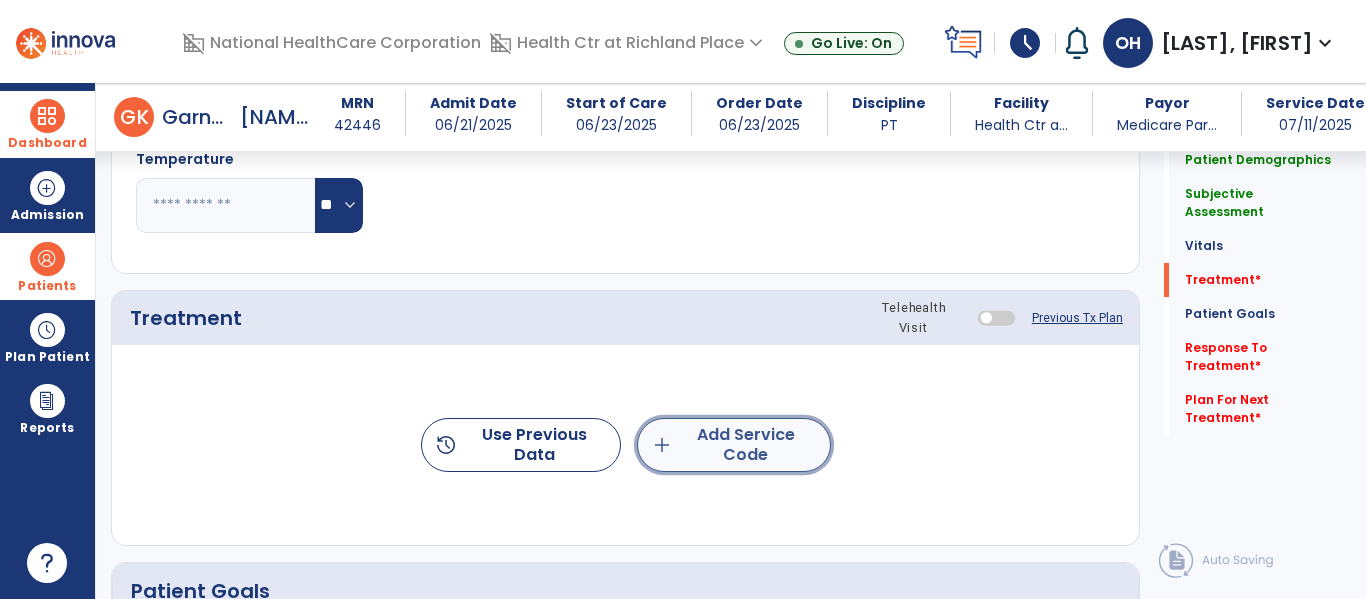 click on "add  Add Service Code" 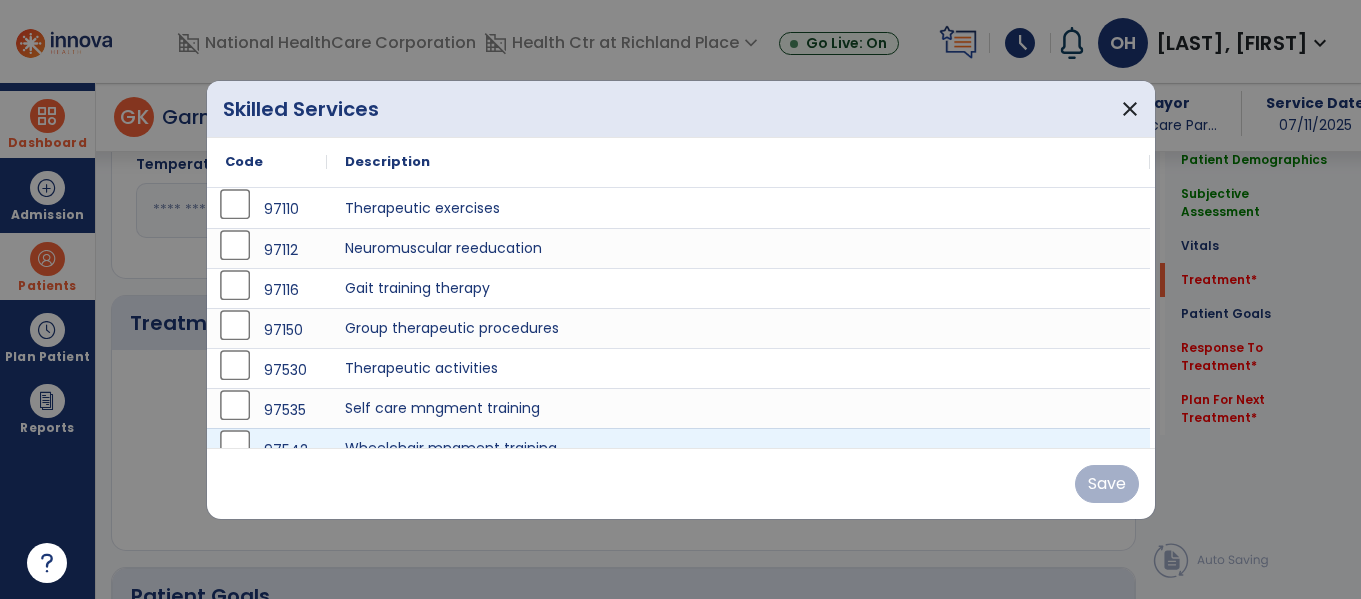 scroll, scrollTop: 1079, scrollLeft: 0, axis: vertical 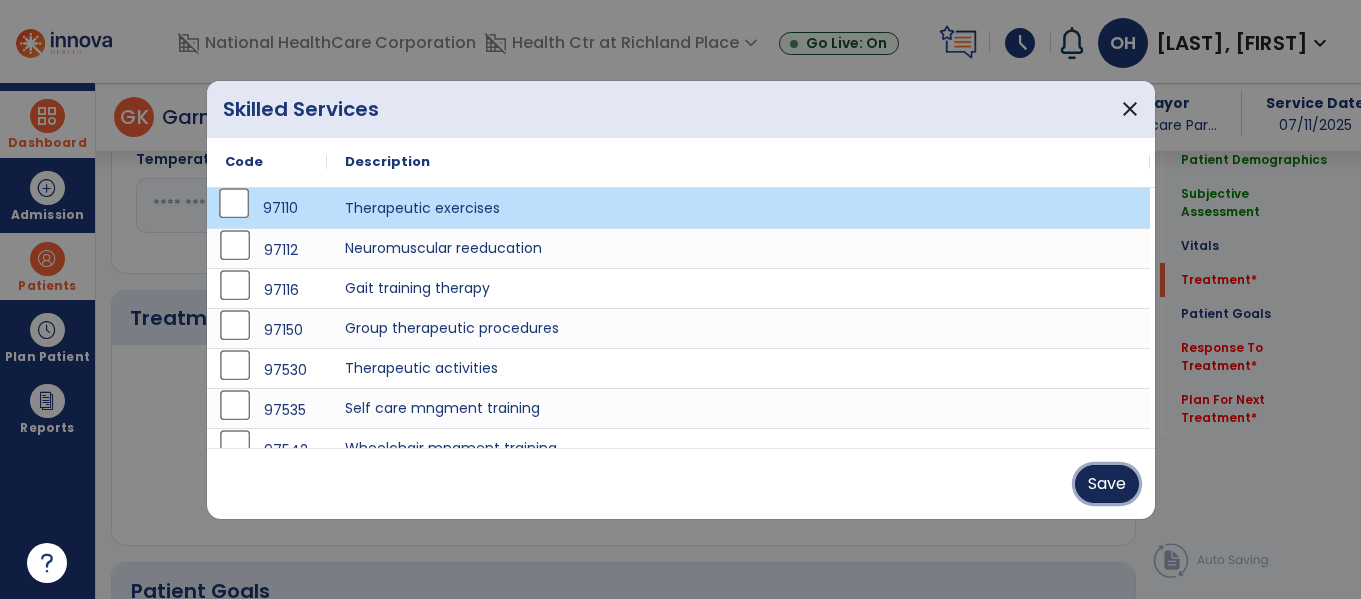 click on "Save" at bounding box center [1107, 484] 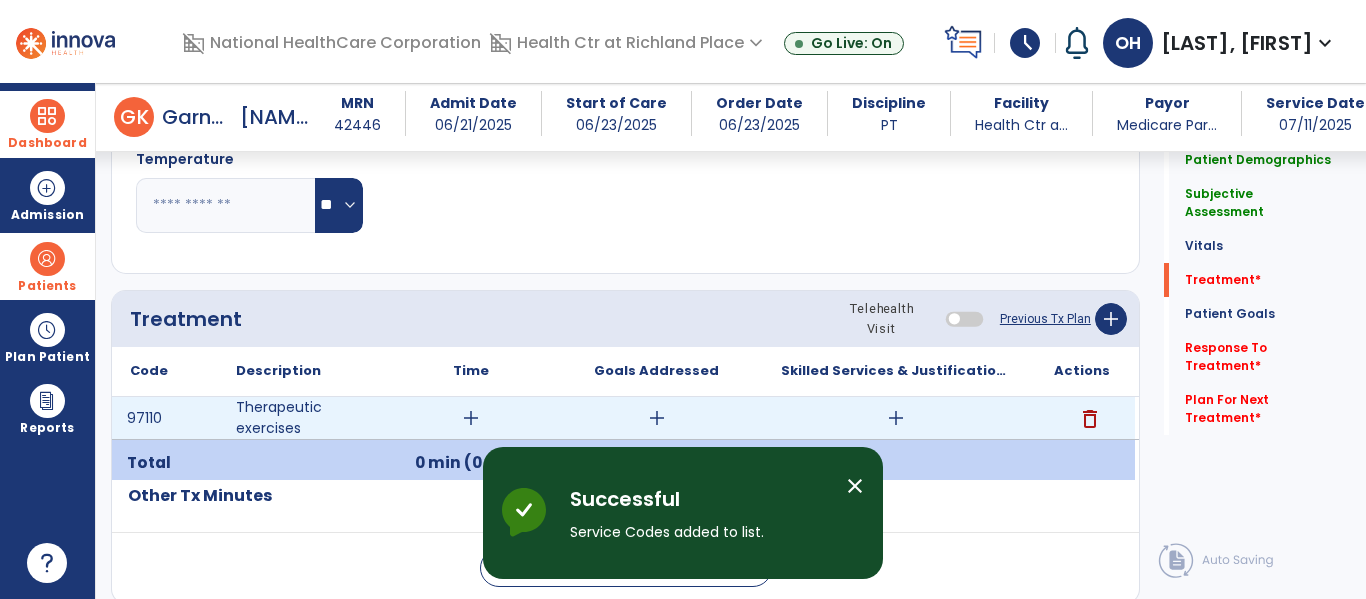 click on "add" at bounding box center [471, 418] 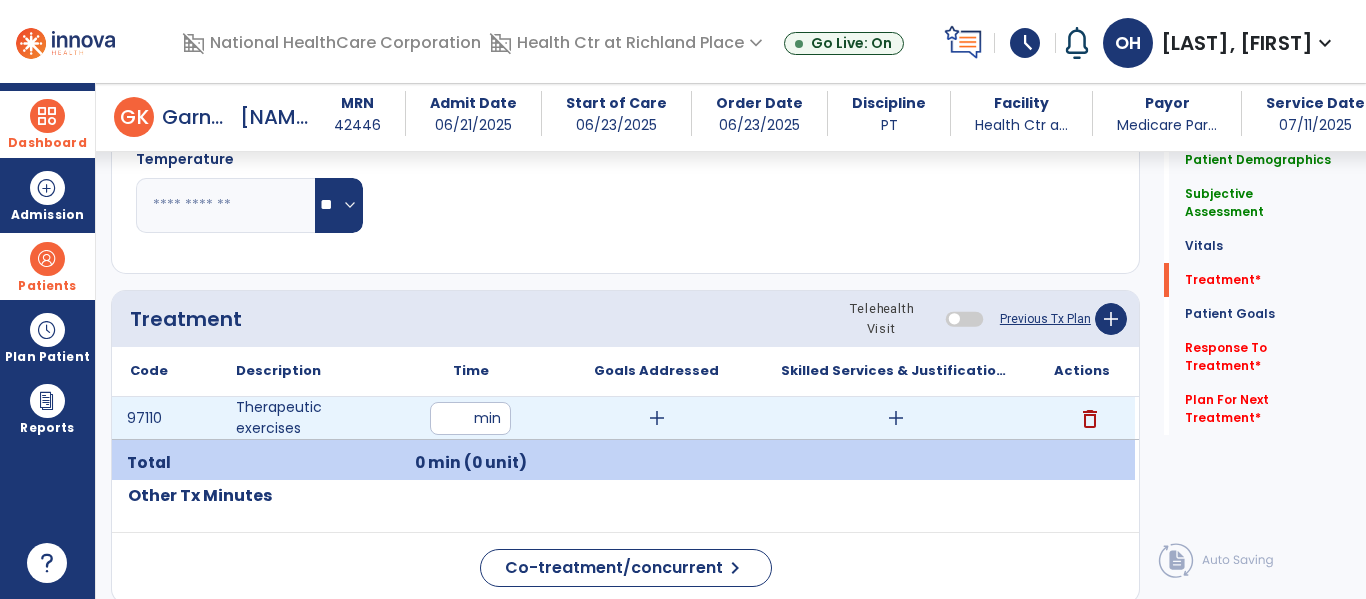 type on "**" 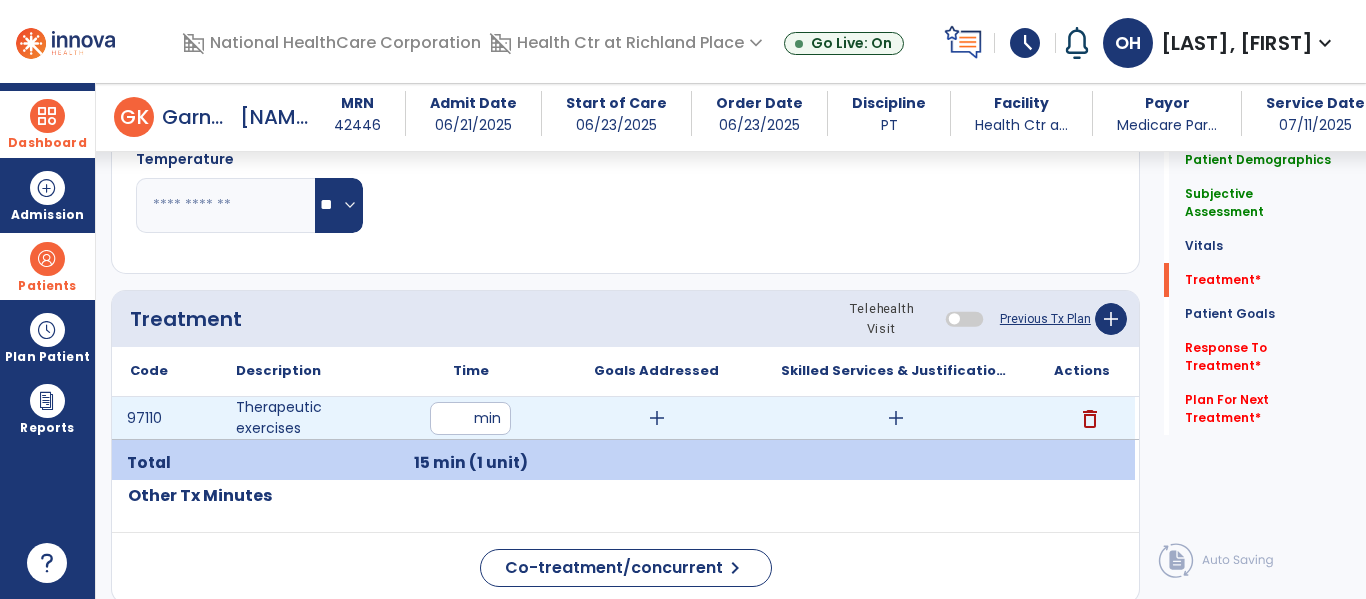 click on "add" at bounding box center (657, 418) 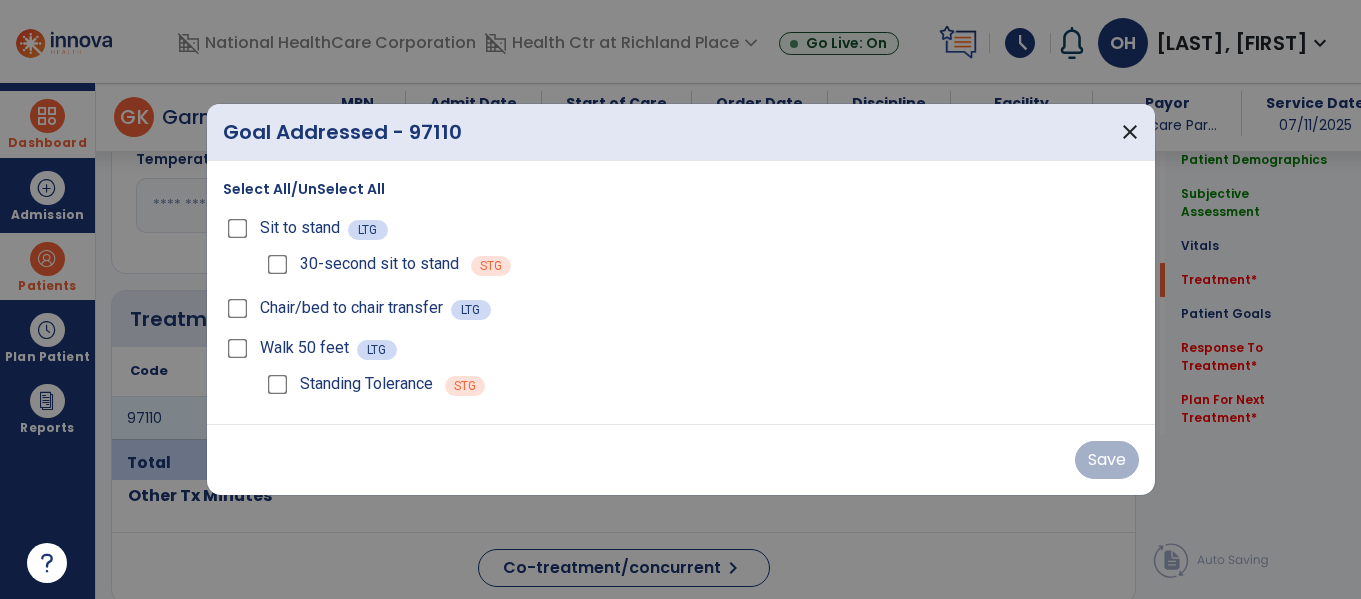 scroll, scrollTop: 1079, scrollLeft: 0, axis: vertical 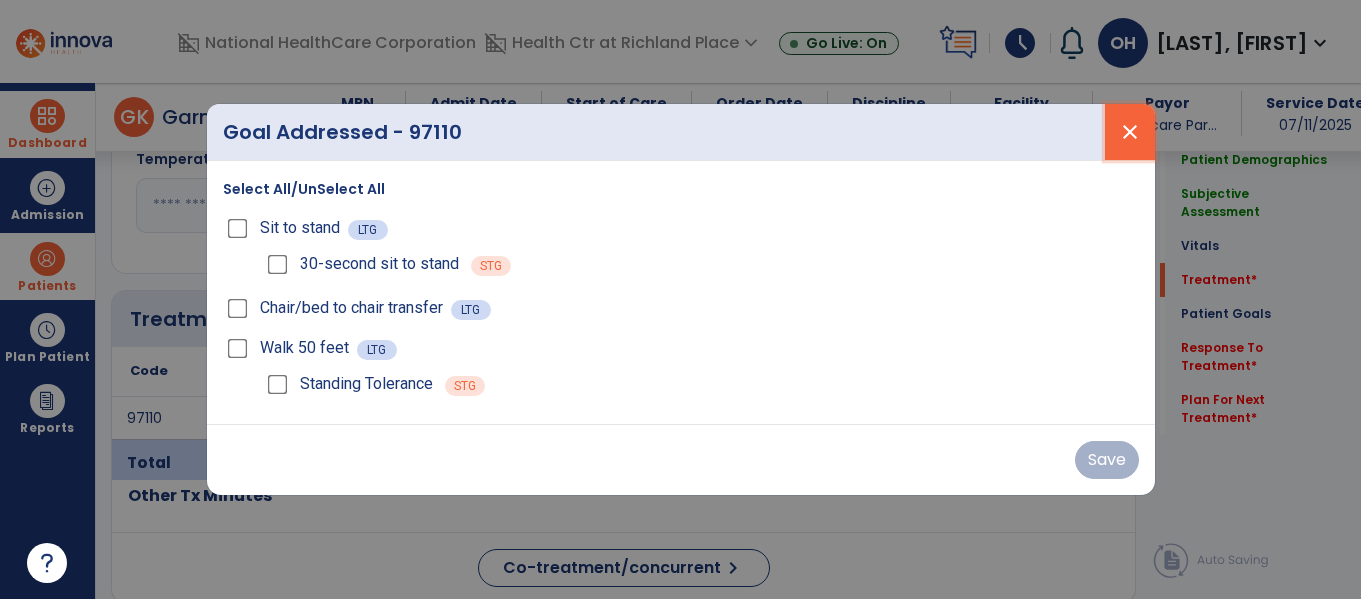 click on "close" at bounding box center [1130, 132] 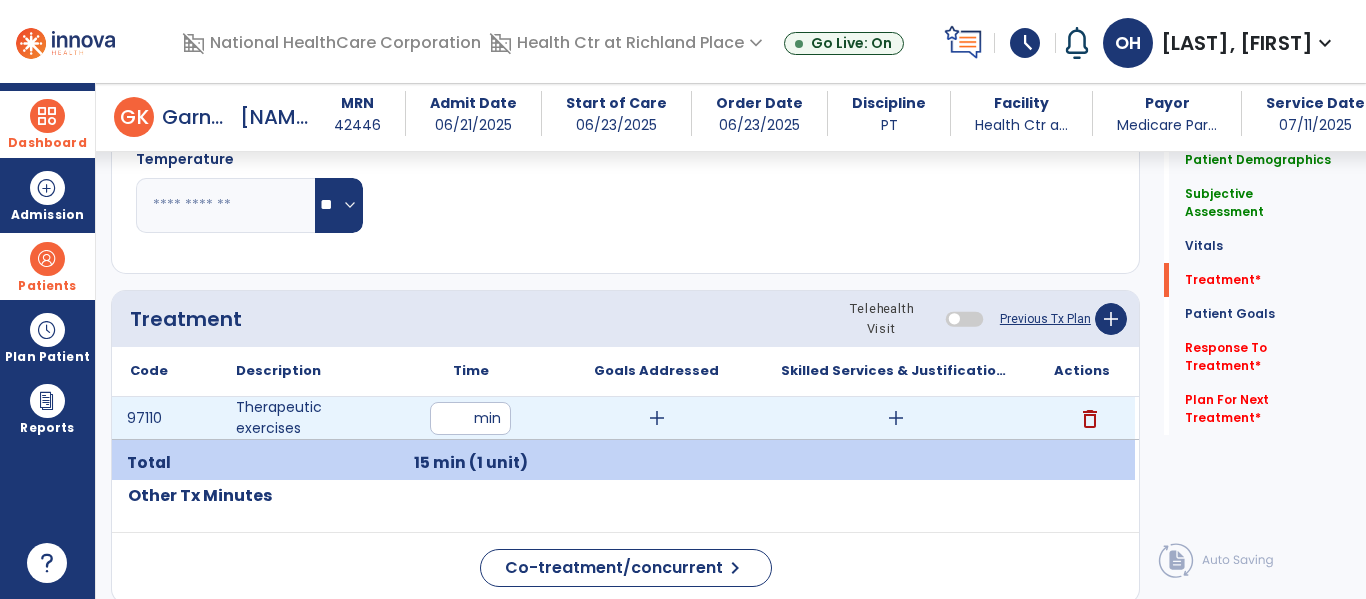 click on "add" at bounding box center [896, 418] 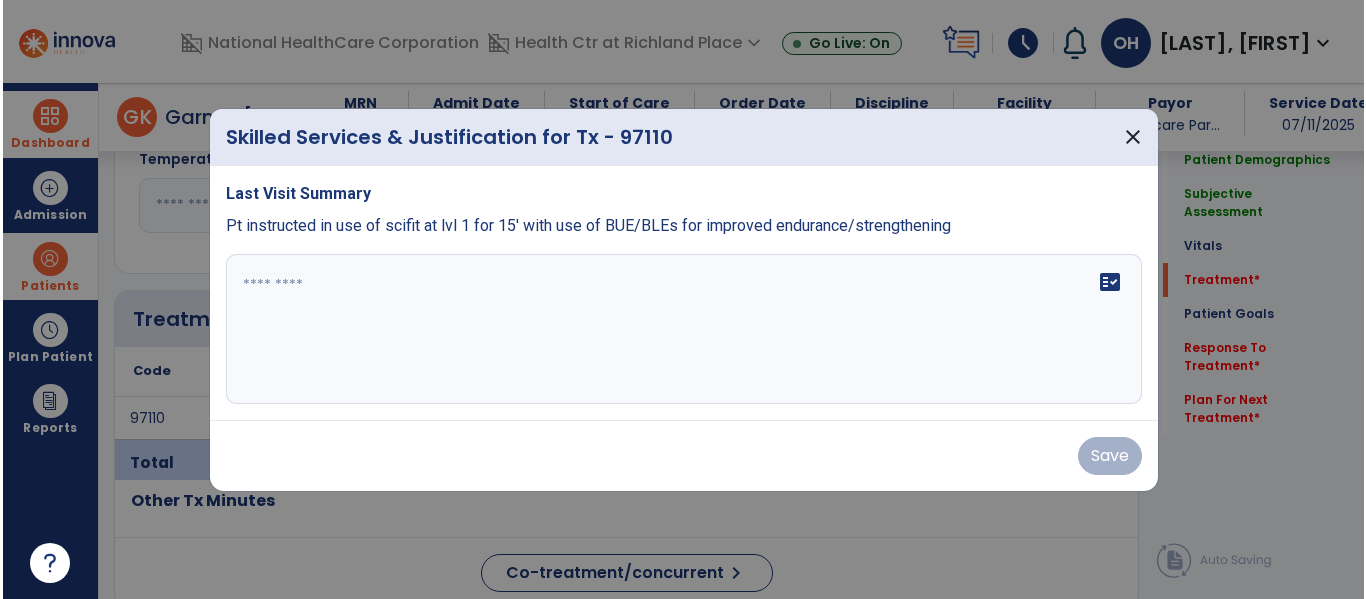 scroll, scrollTop: 1079, scrollLeft: 0, axis: vertical 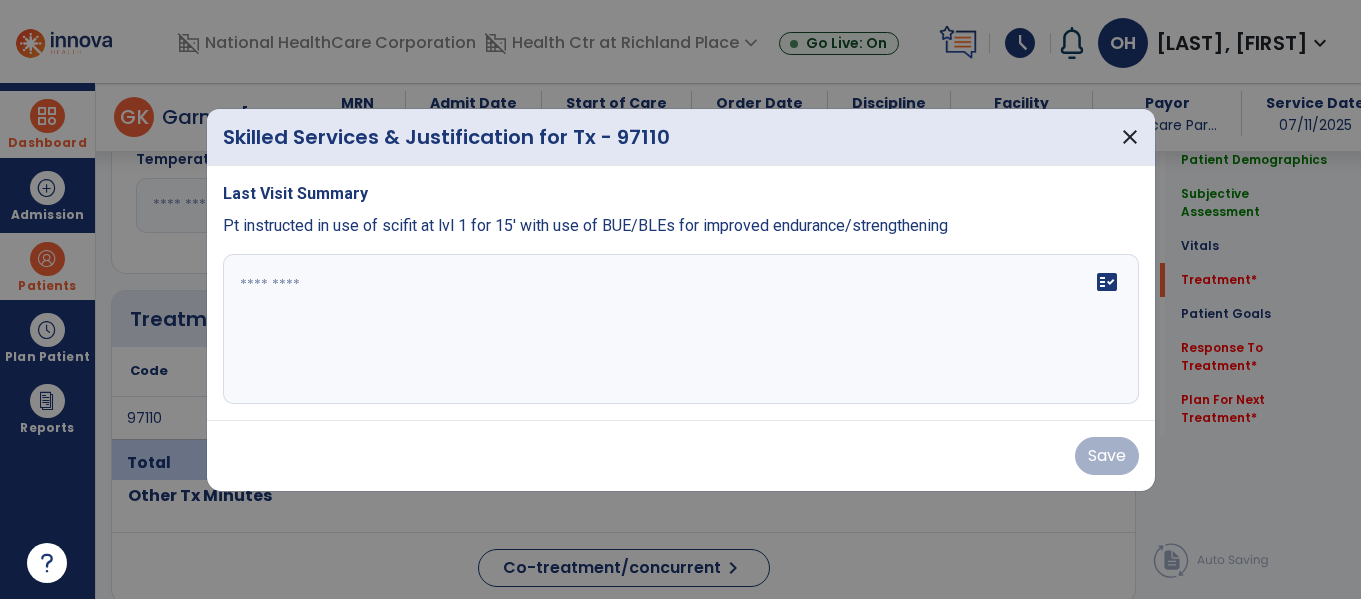click on "fact_check" at bounding box center [681, 329] 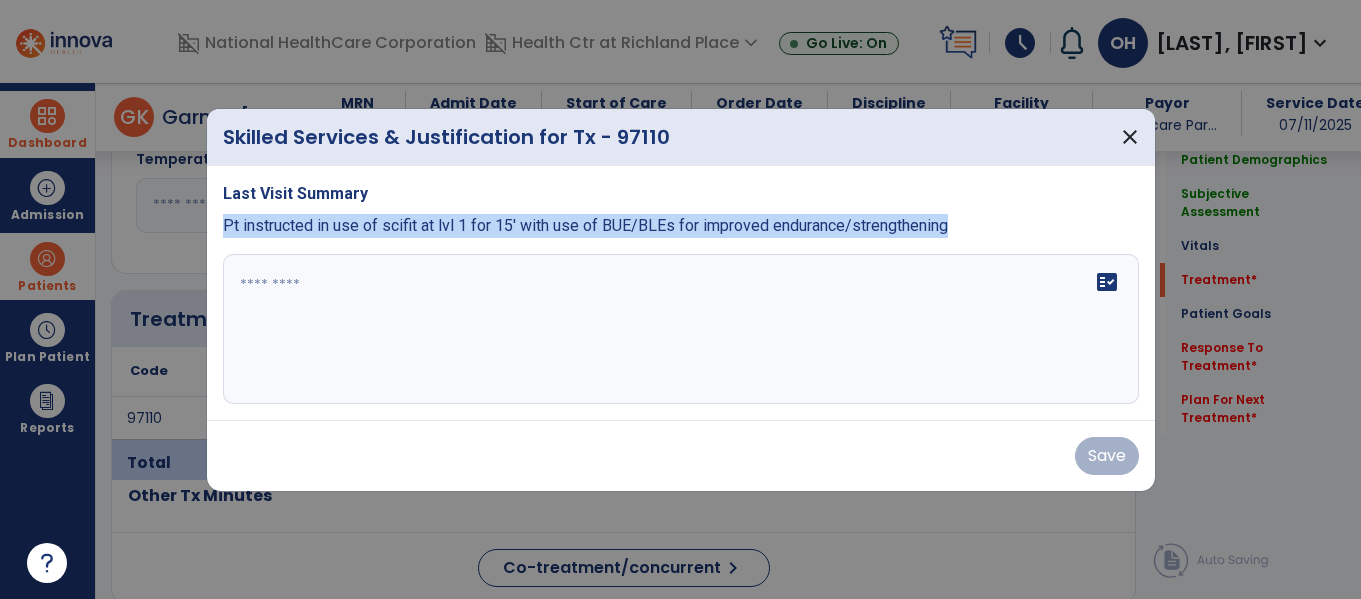 drag, startPoint x: 942, startPoint y: 230, endPoint x: 207, endPoint y: 213, distance: 735.1966 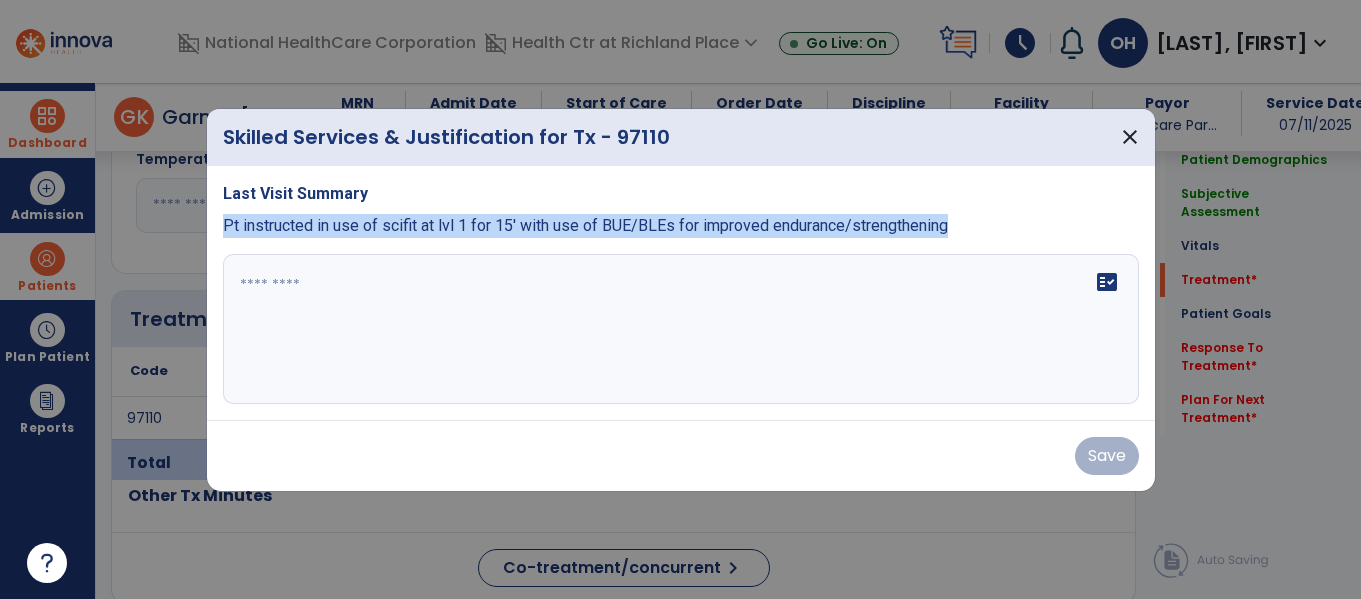 click on "Last Visit Summary Pt instructed in use of scifit at lvl 1 for 15' with use of BUE/BLEs for improved endurance/strengthening    fact_check" at bounding box center [681, 293] 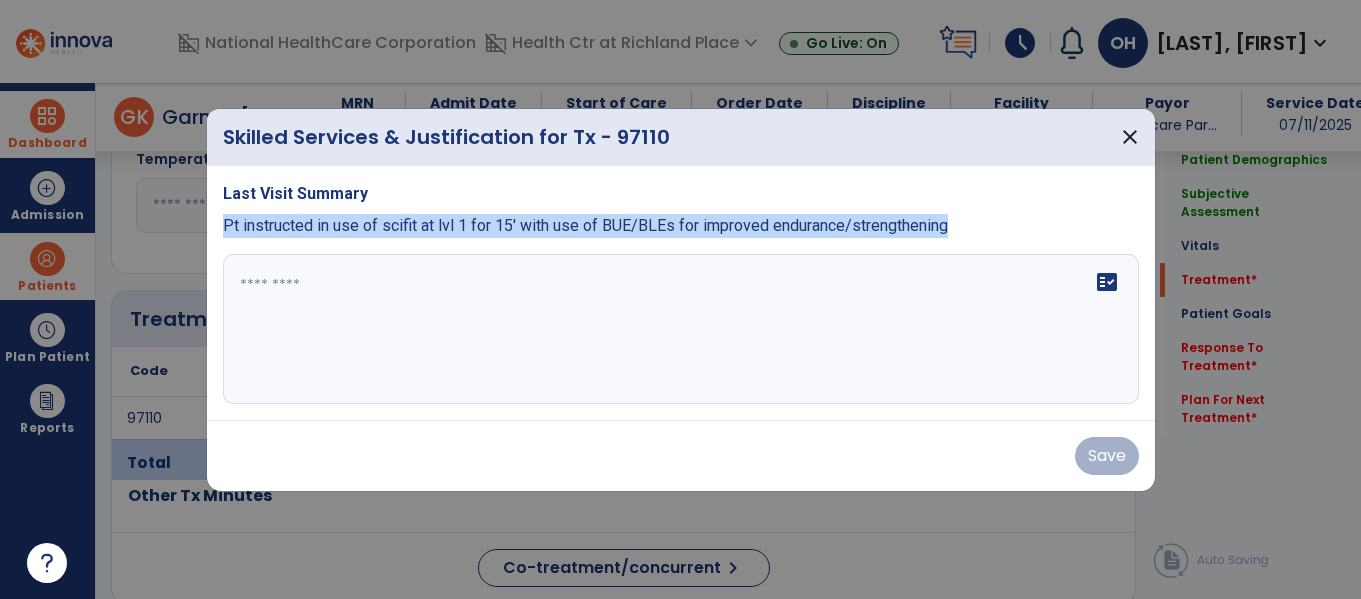 copy on "Pt instructed in use of scifit at lvl 1 for 15' with use of BUE/BLEs for improved endurance/strengthening" 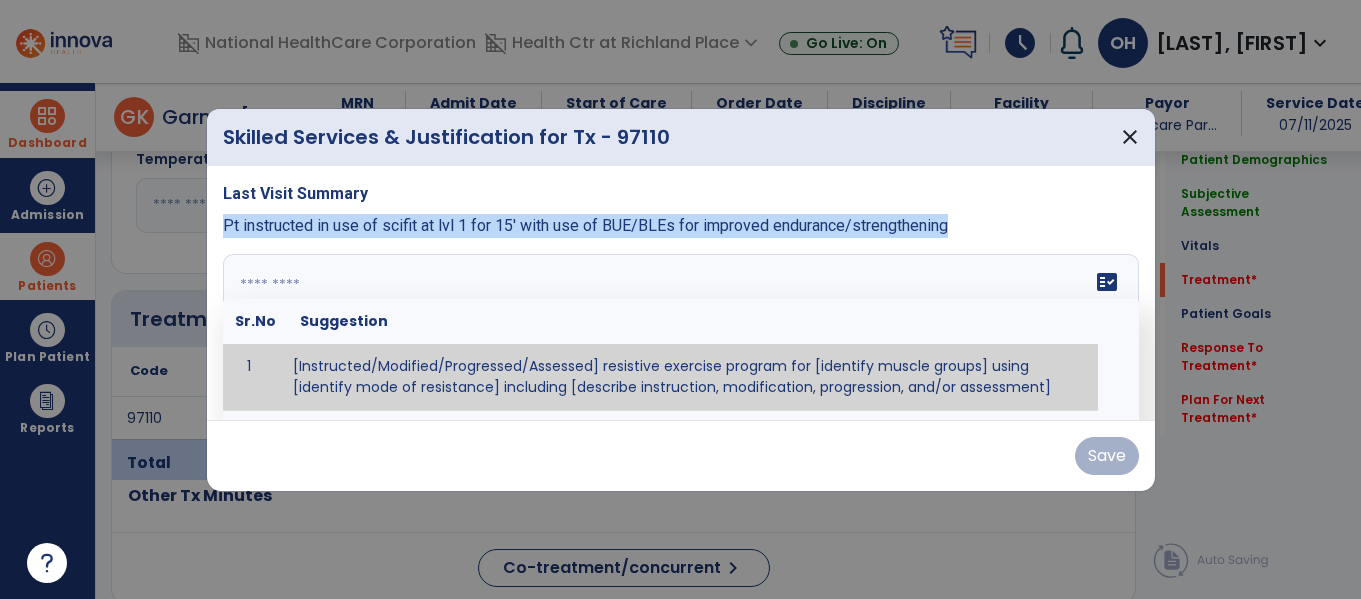 click at bounding box center [681, 329] 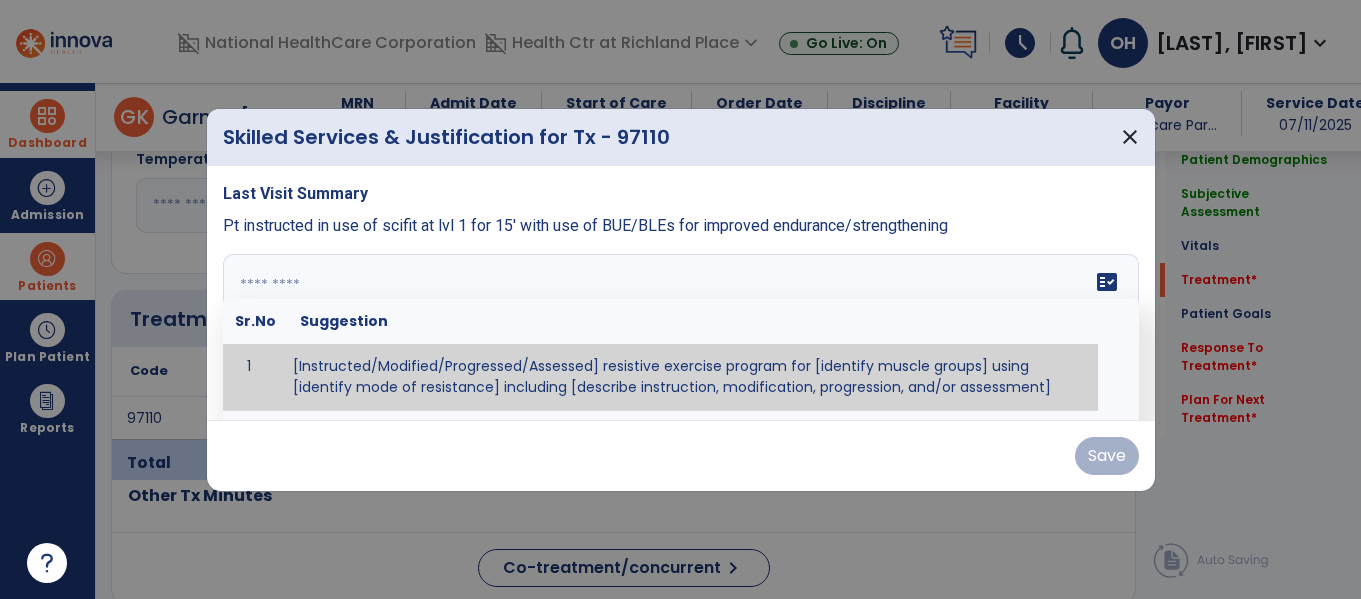 paste on "**********" 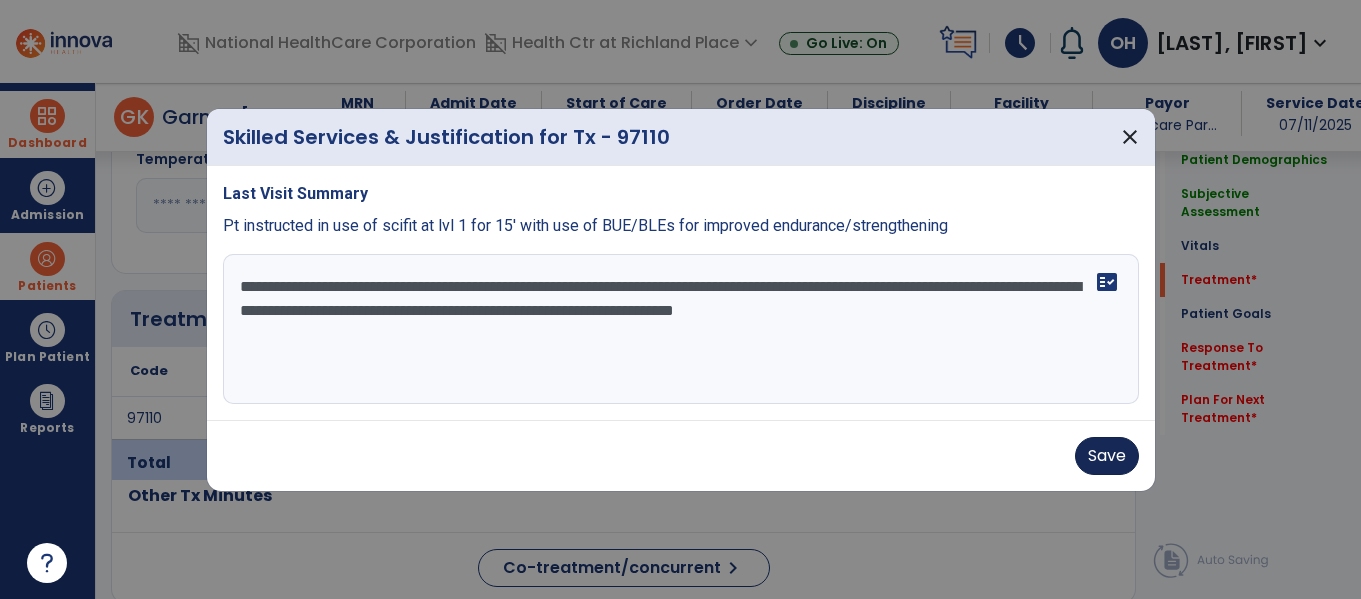 type on "**********" 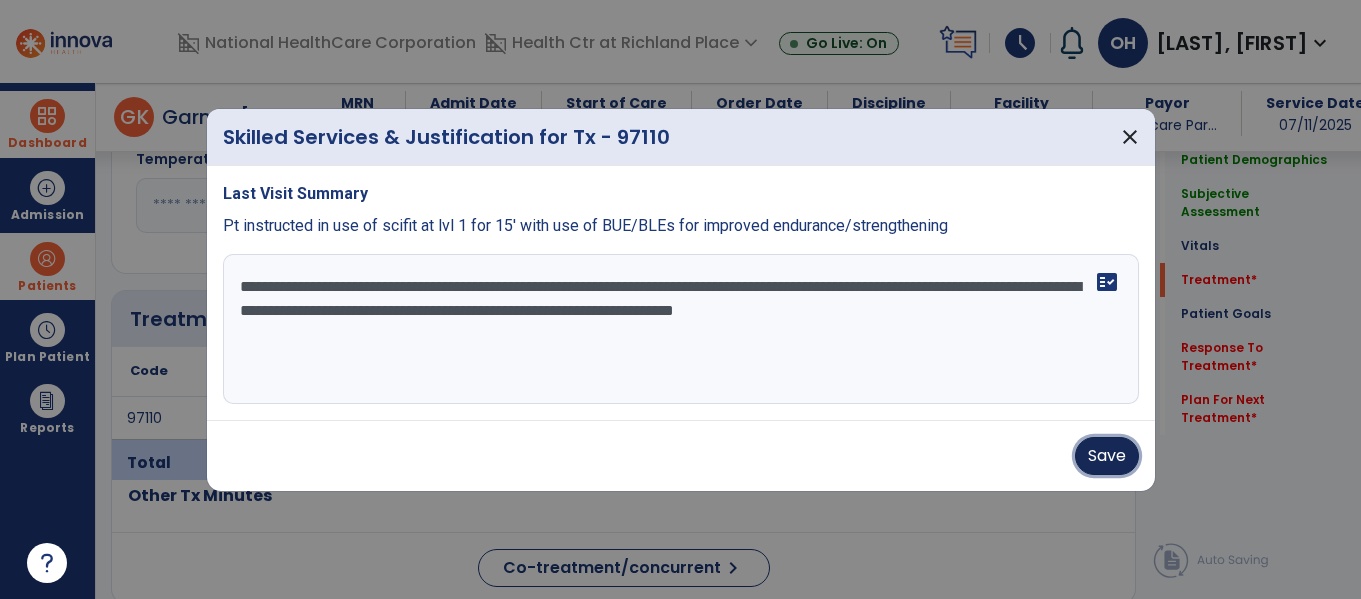 click on "Save" at bounding box center (1107, 456) 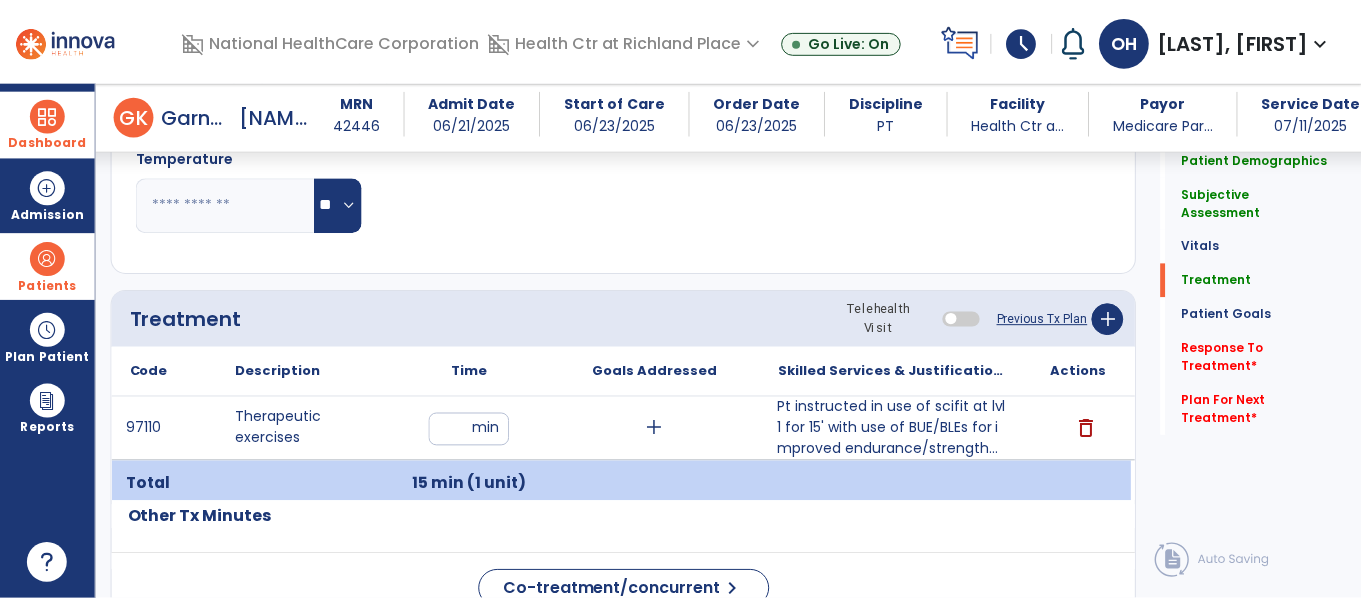 scroll, scrollTop: 1164, scrollLeft: 0, axis: vertical 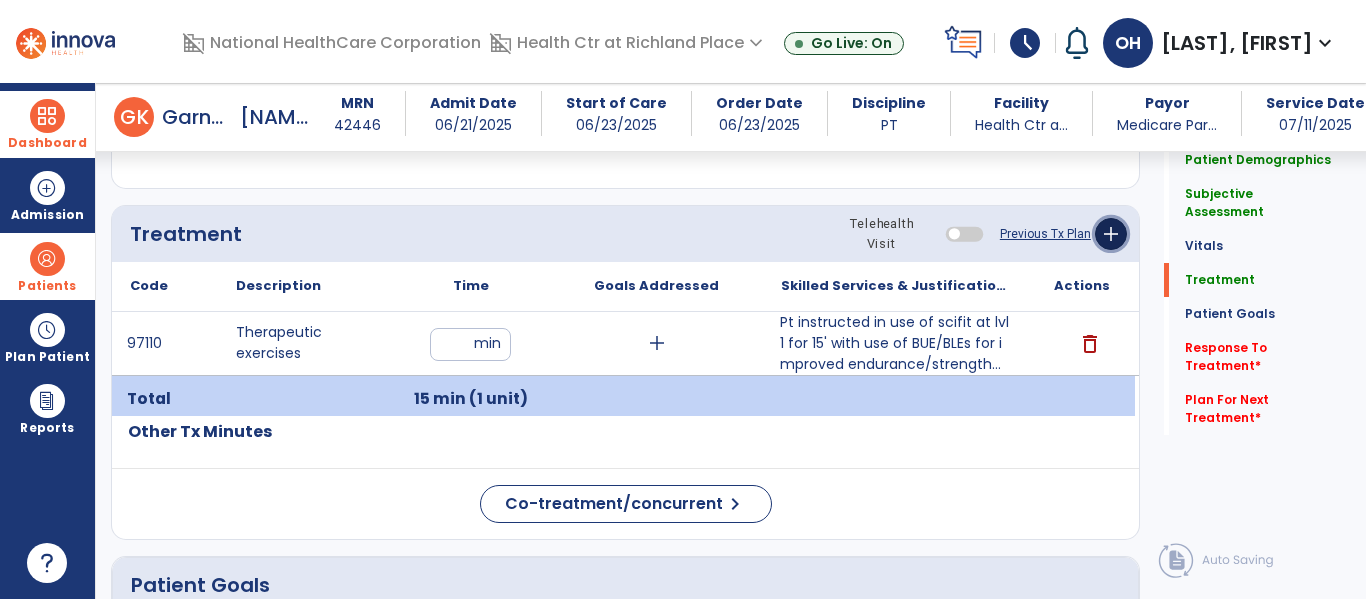 click on "add" 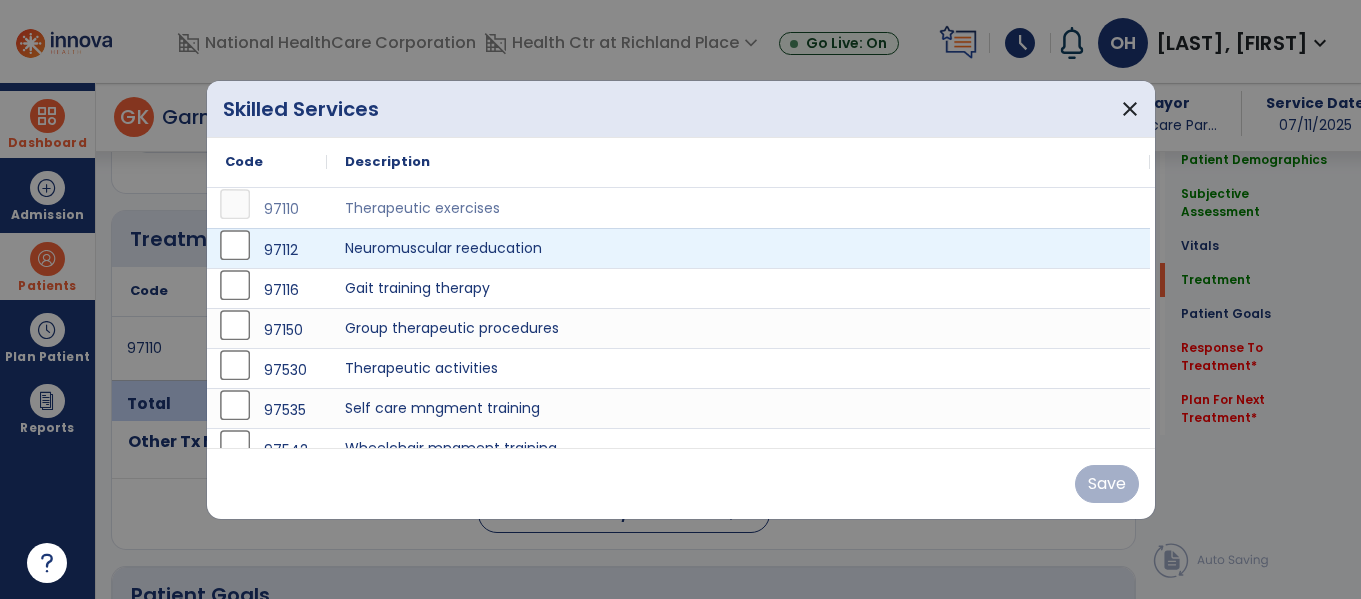 scroll, scrollTop: 1164, scrollLeft: 0, axis: vertical 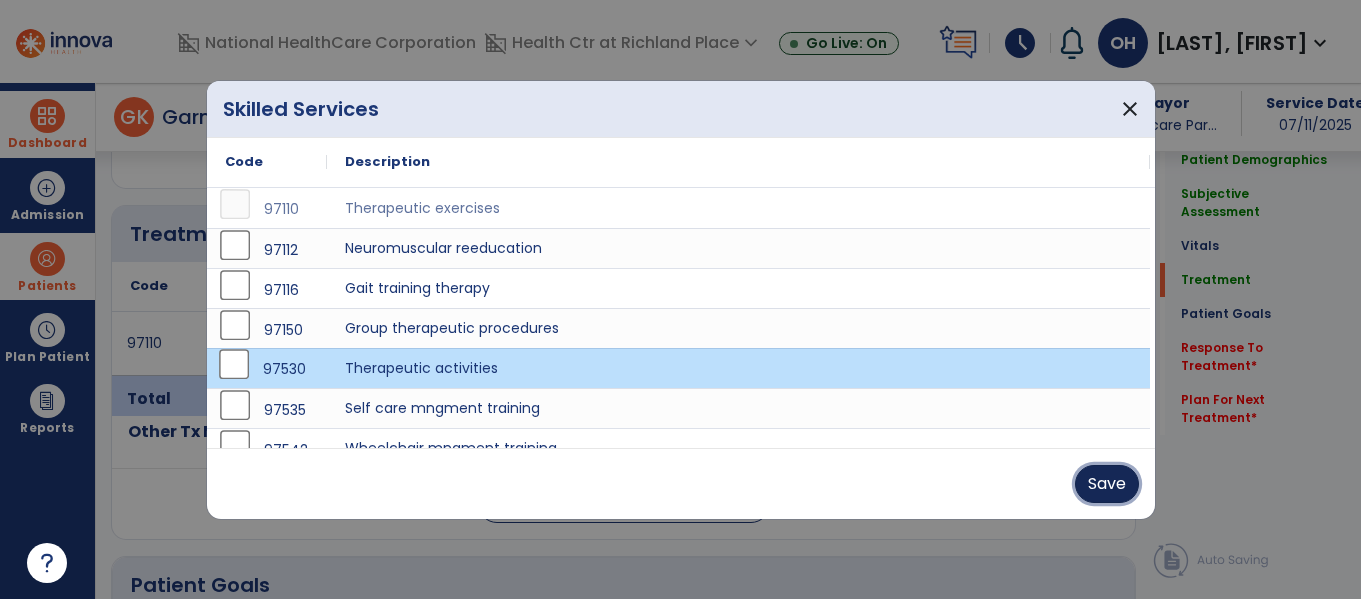 click on "Save" at bounding box center [1107, 484] 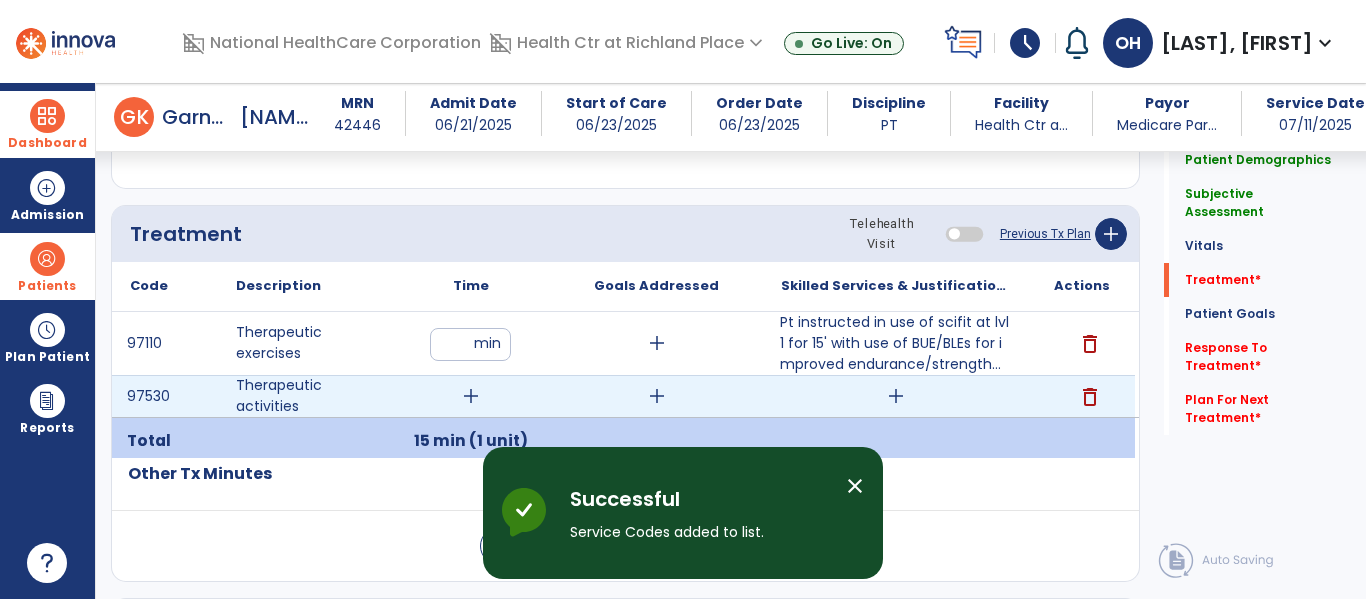 click on "add" at bounding box center (471, 396) 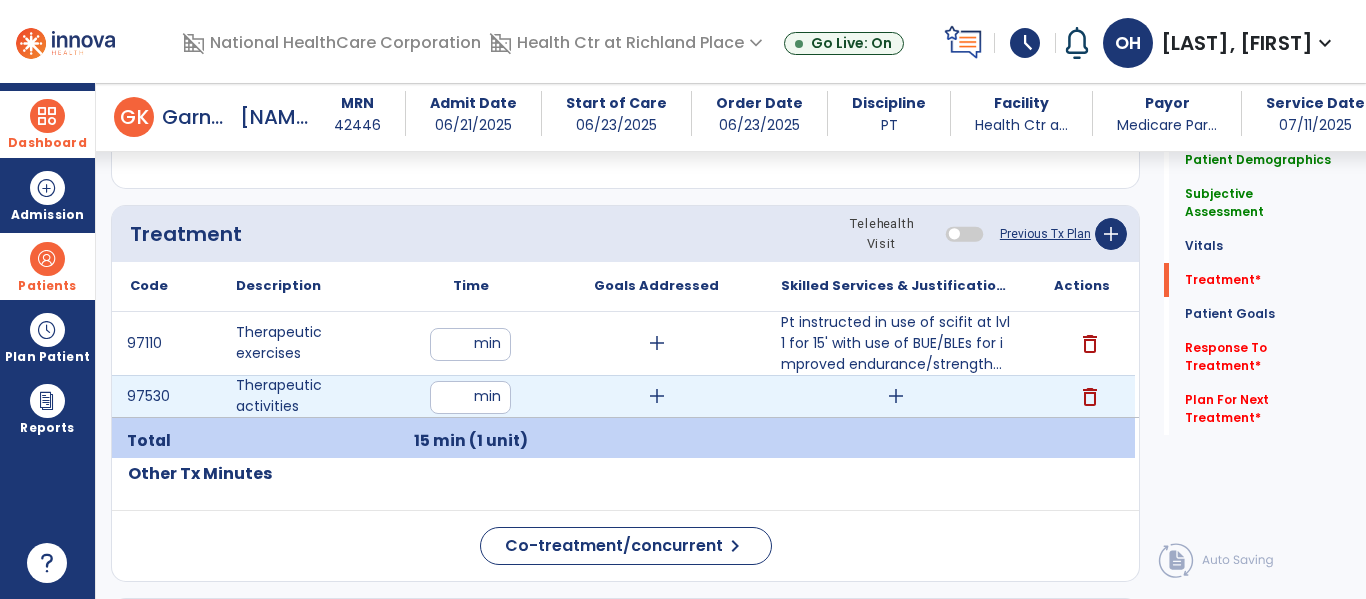 type on "**" 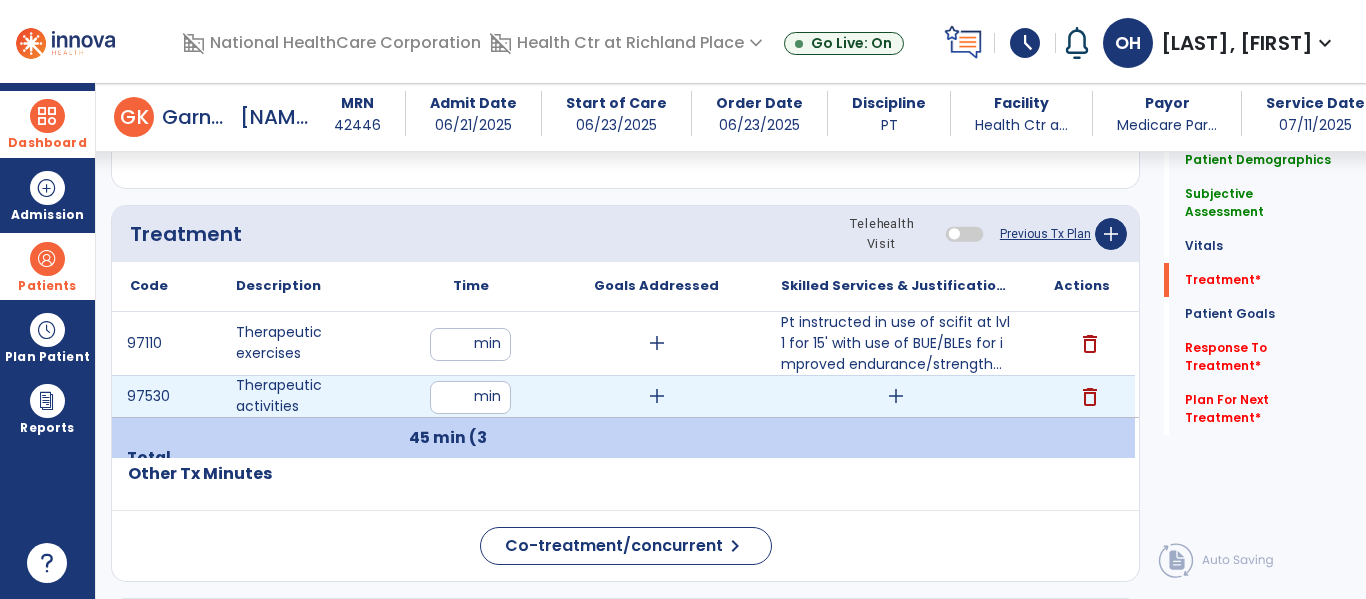 click on "add" at bounding box center [657, 396] 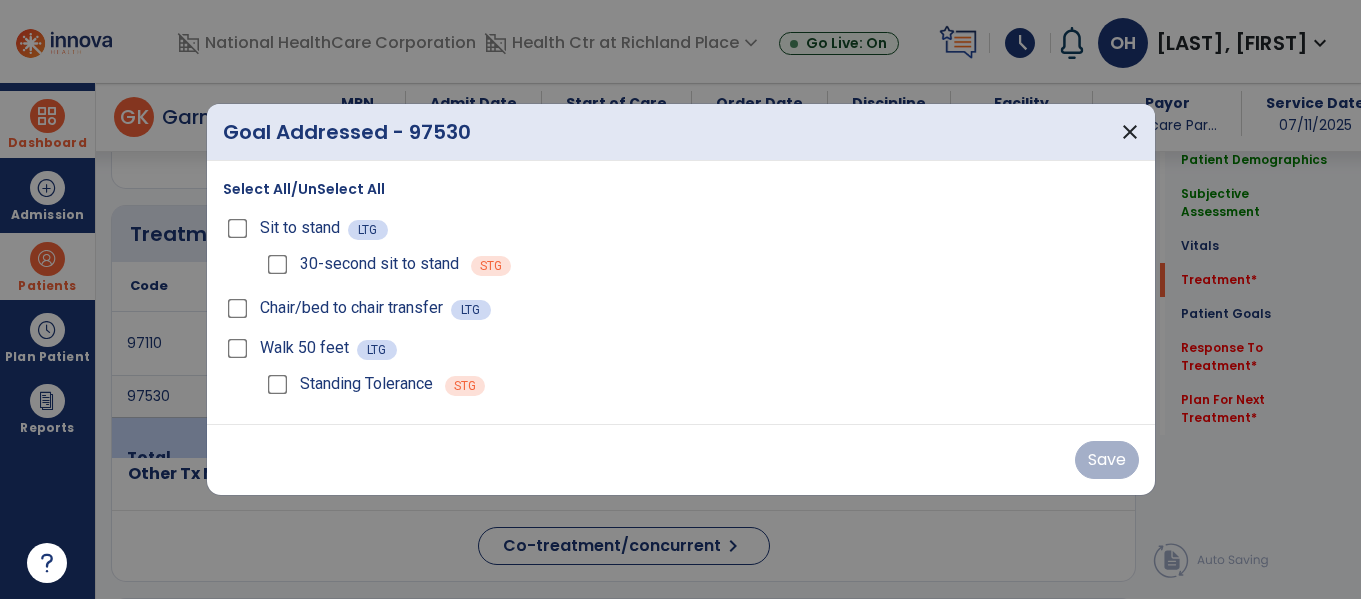 scroll, scrollTop: 1164, scrollLeft: 0, axis: vertical 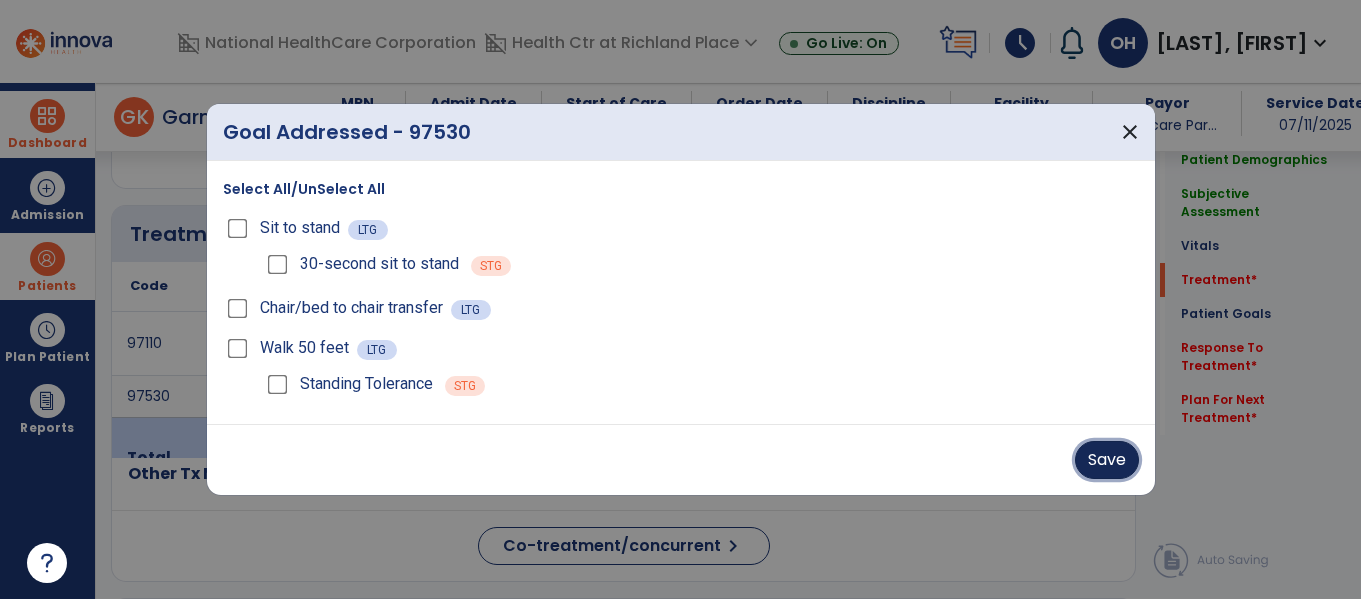 click on "Save" at bounding box center [1107, 460] 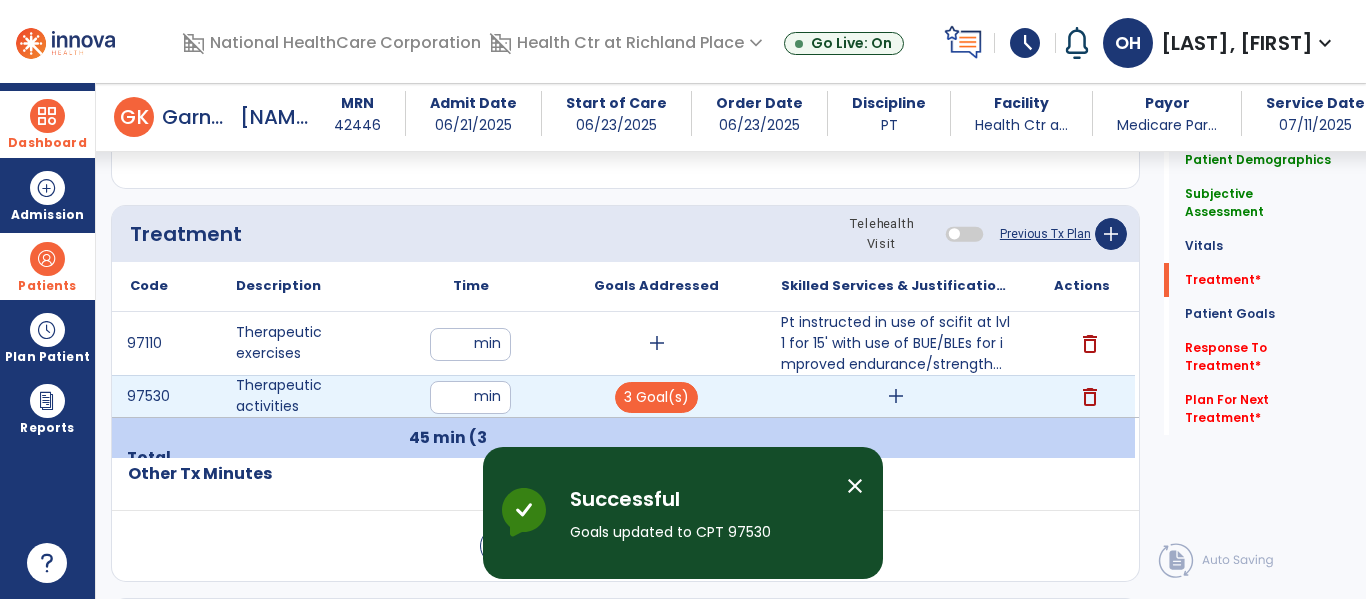 click on "add" at bounding box center [896, 396] 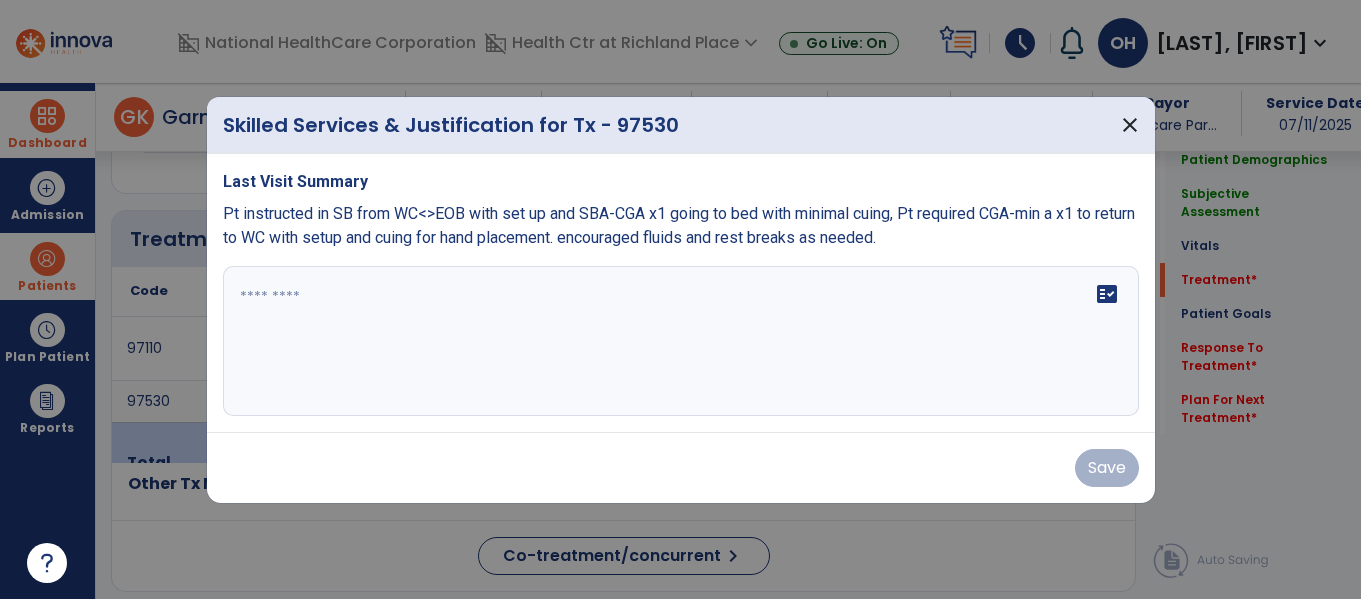scroll, scrollTop: 1164, scrollLeft: 0, axis: vertical 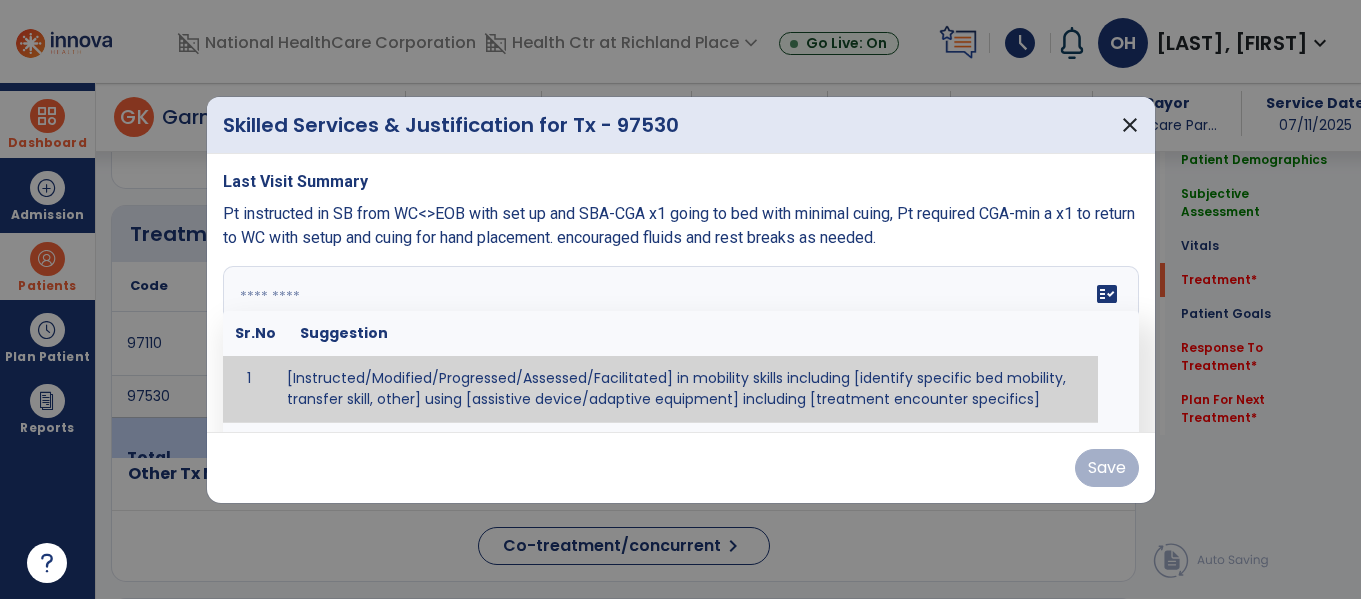 click on "fact_check  Sr.No Suggestion 1 [Instructed/Modified/Progressed/Assessed/Facilitated] in mobility skills including [identify specific bed mobility, transfer skill, other] using [assistive device/adaptive equipment] including [treatment encounter specifics]" at bounding box center [681, 341] 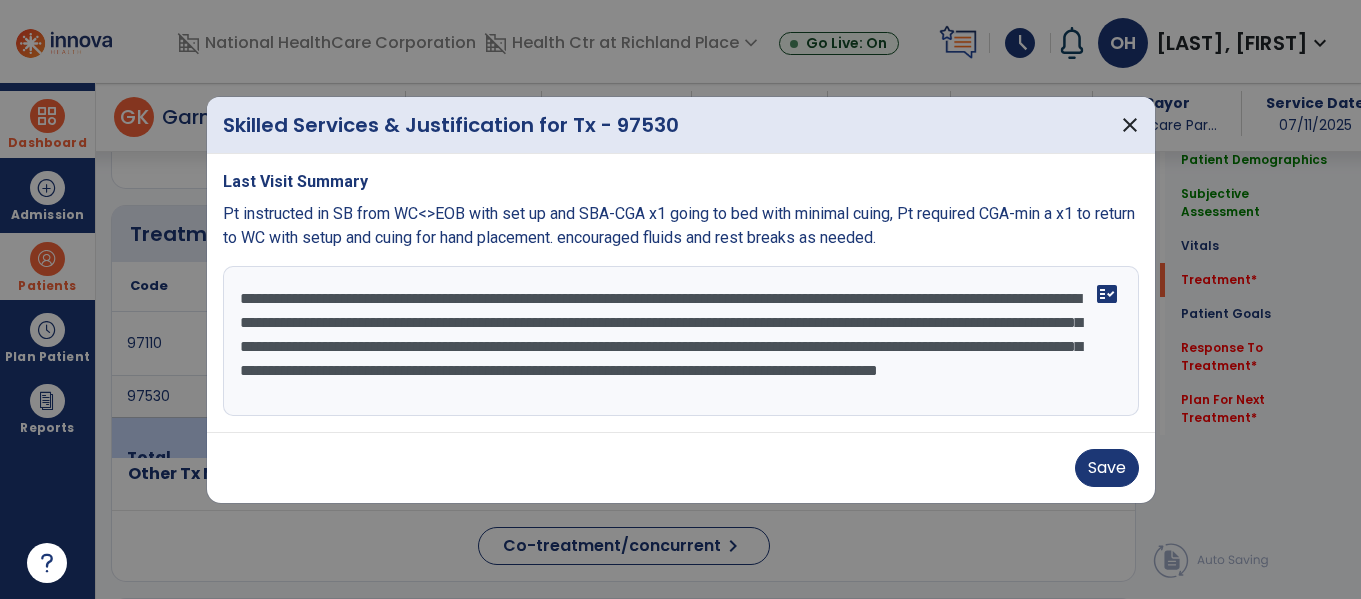 scroll, scrollTop: 16, scrollLeft: 0, axis: vertical 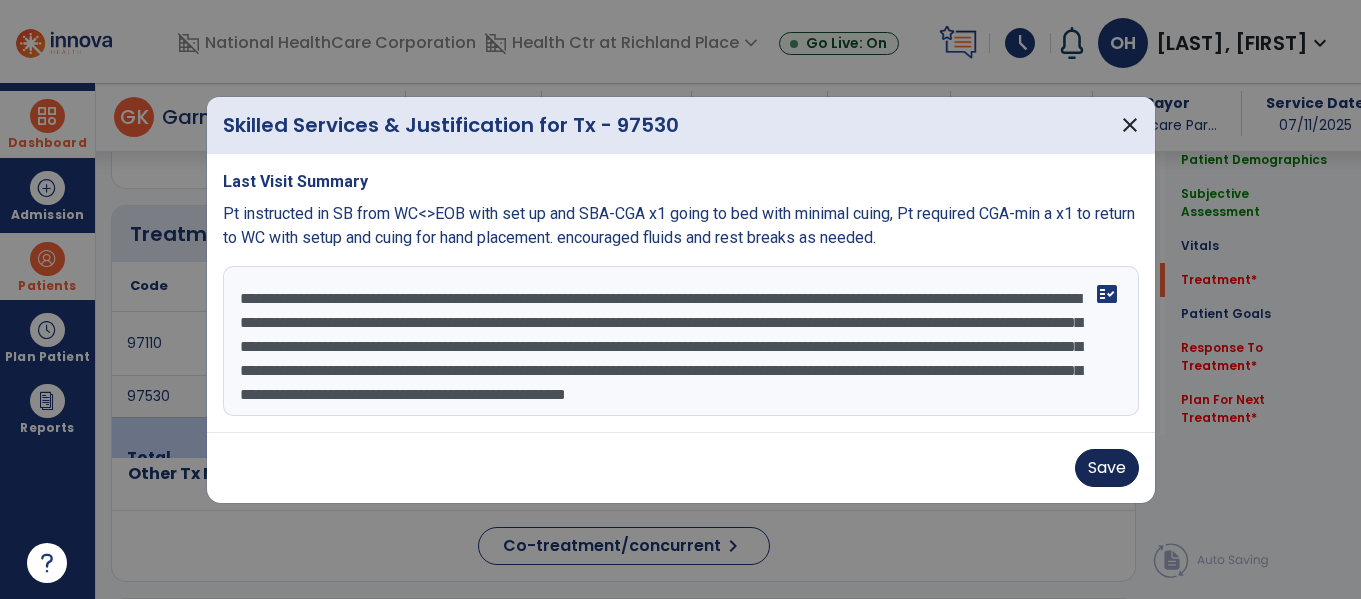 type on "**********" 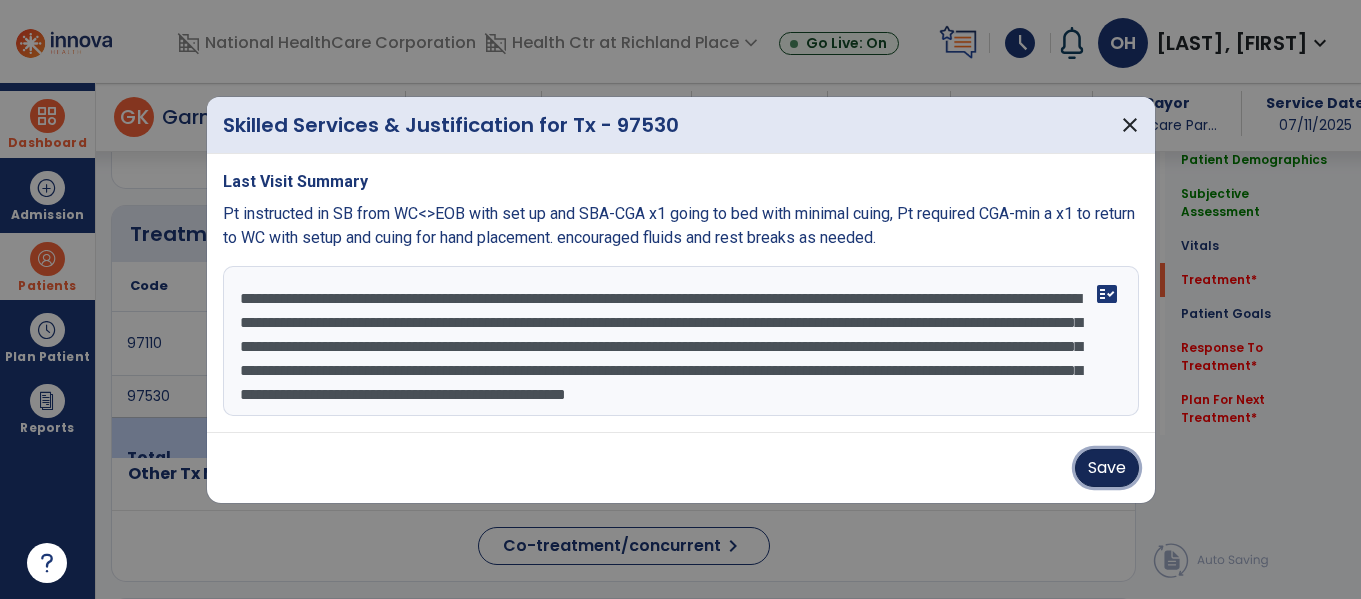 click on "Save" at bounding box center (1107, 468) 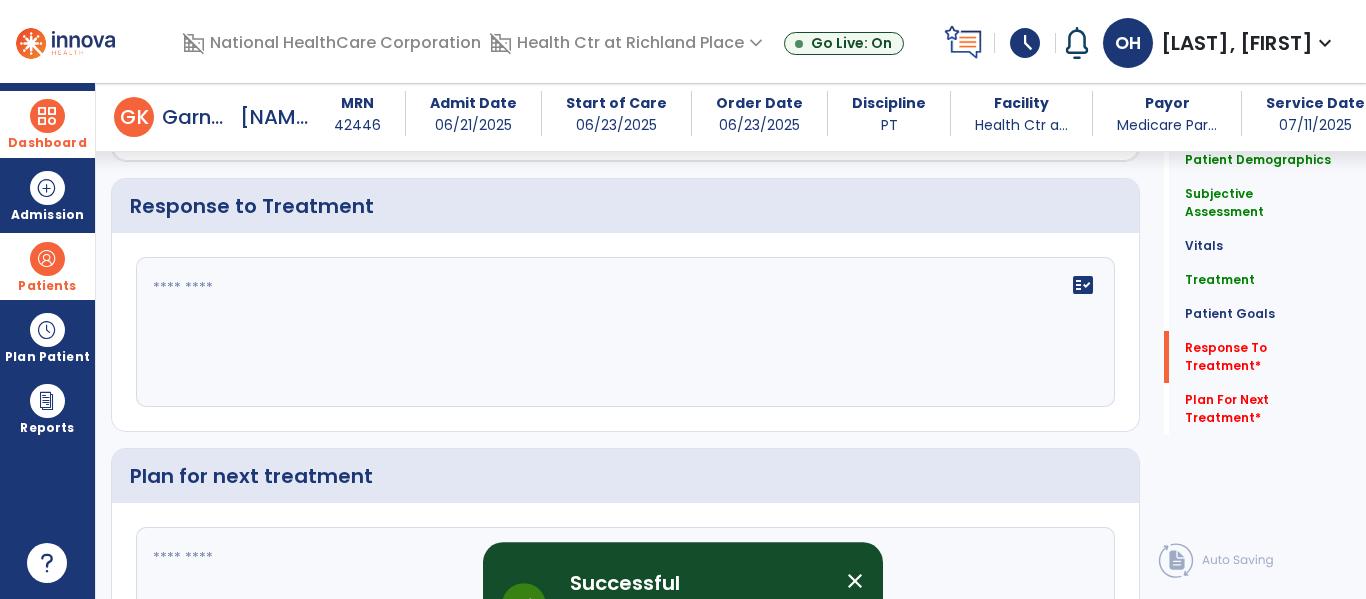 scroll, scrollTop: 2923, scrollLeft: 0, axis: vertical 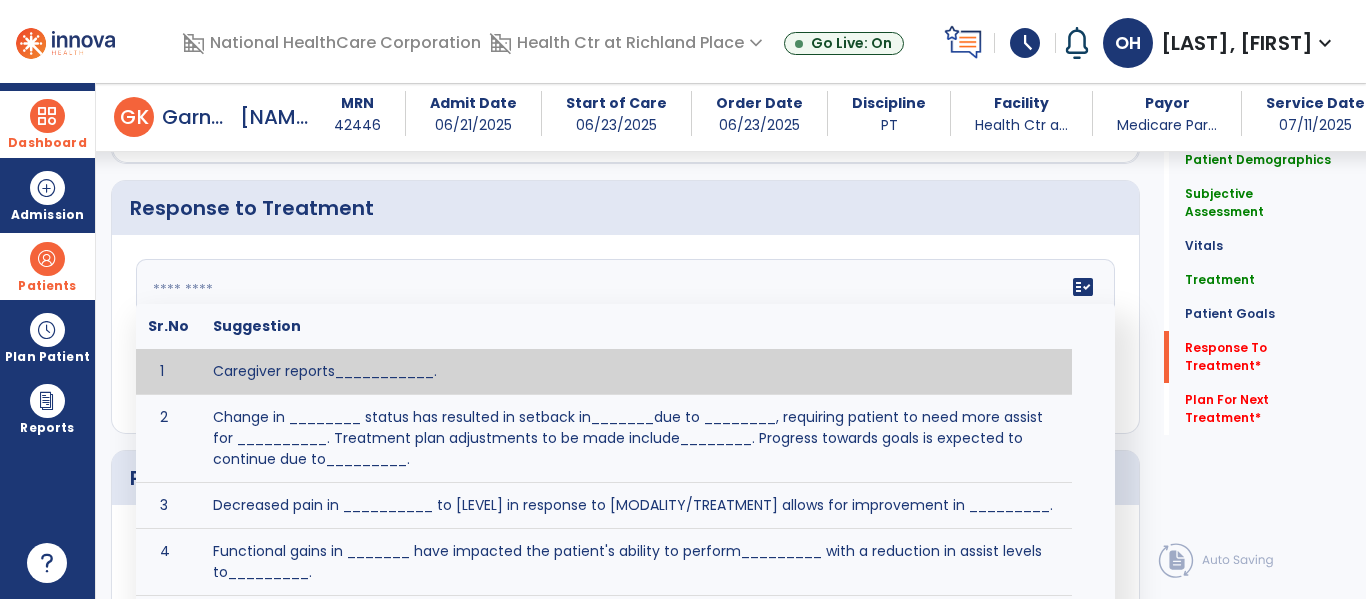 click 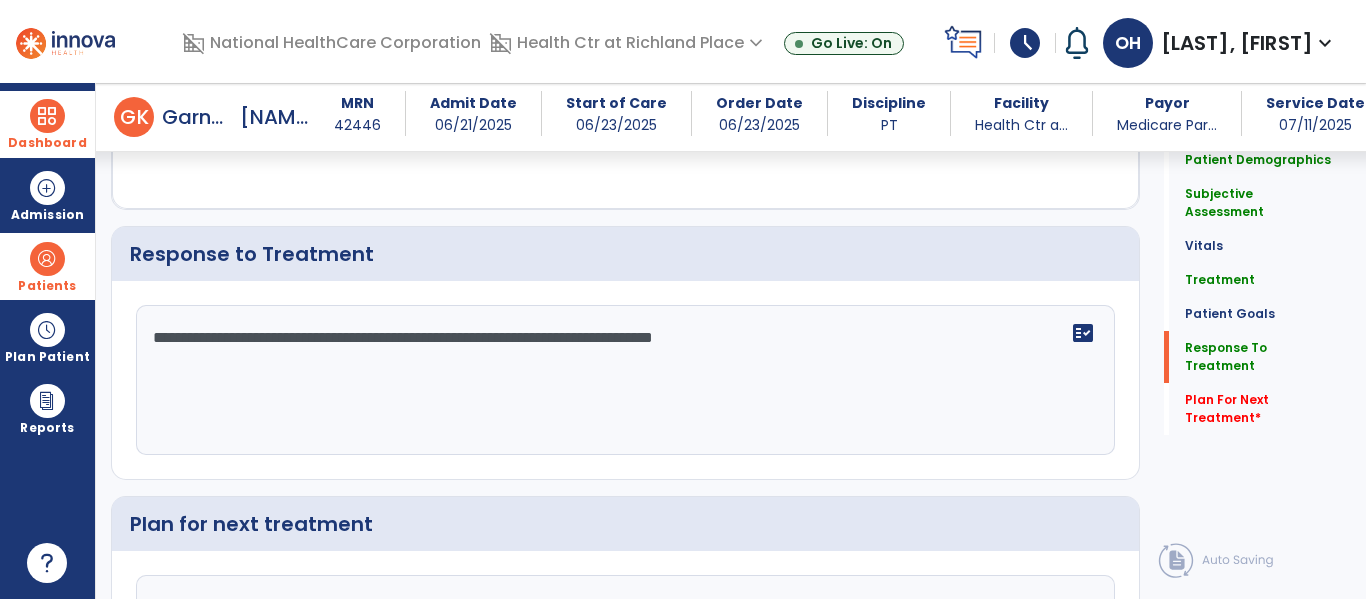 scroll, scrollTop: 2923, scrollLeft: 0, axis: vertical 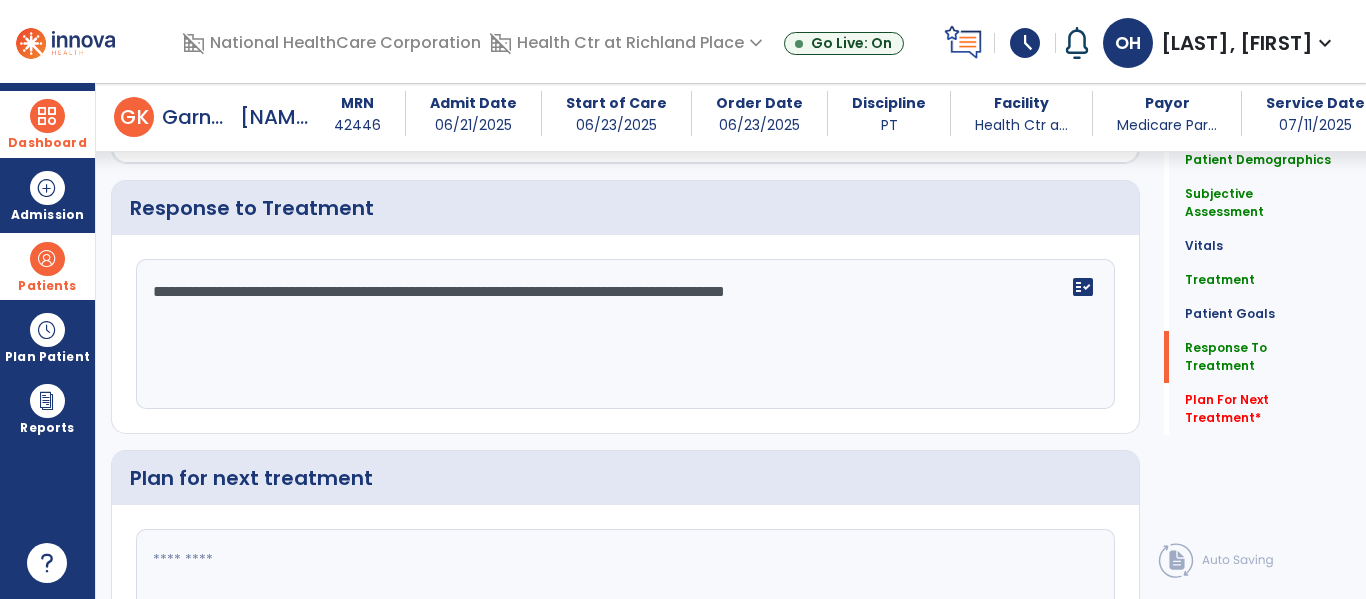type on "**********" 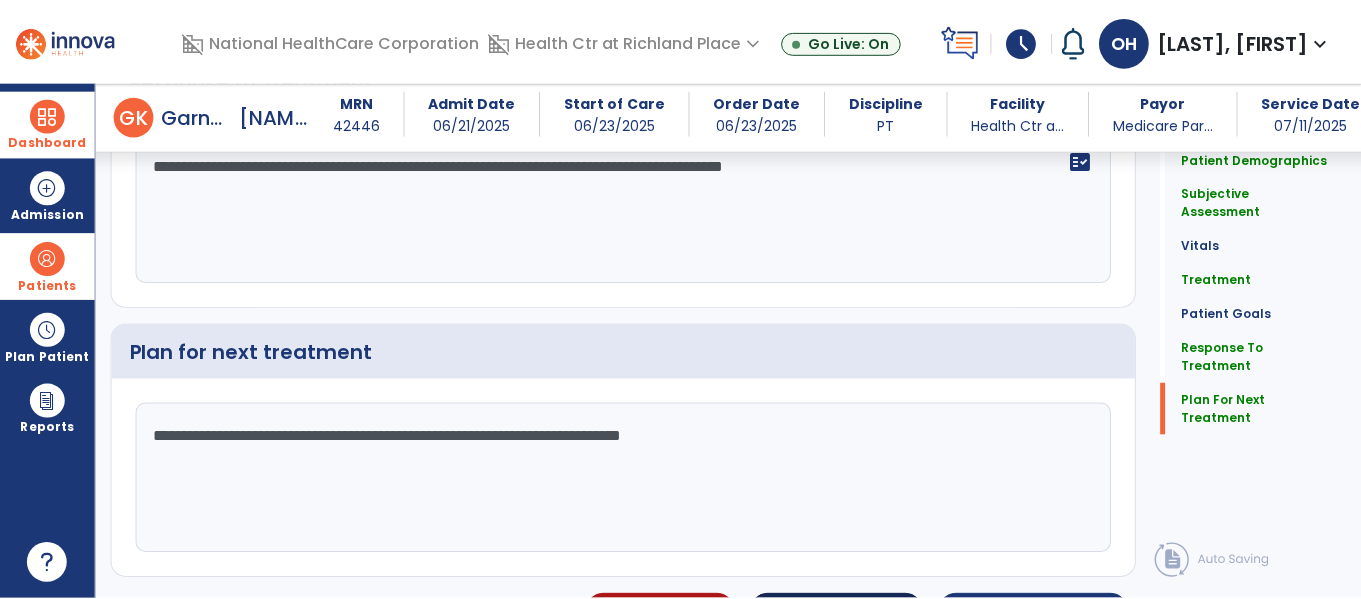 scroll, scrollTop: 3095, scrollLeft: 0, axis: vertical 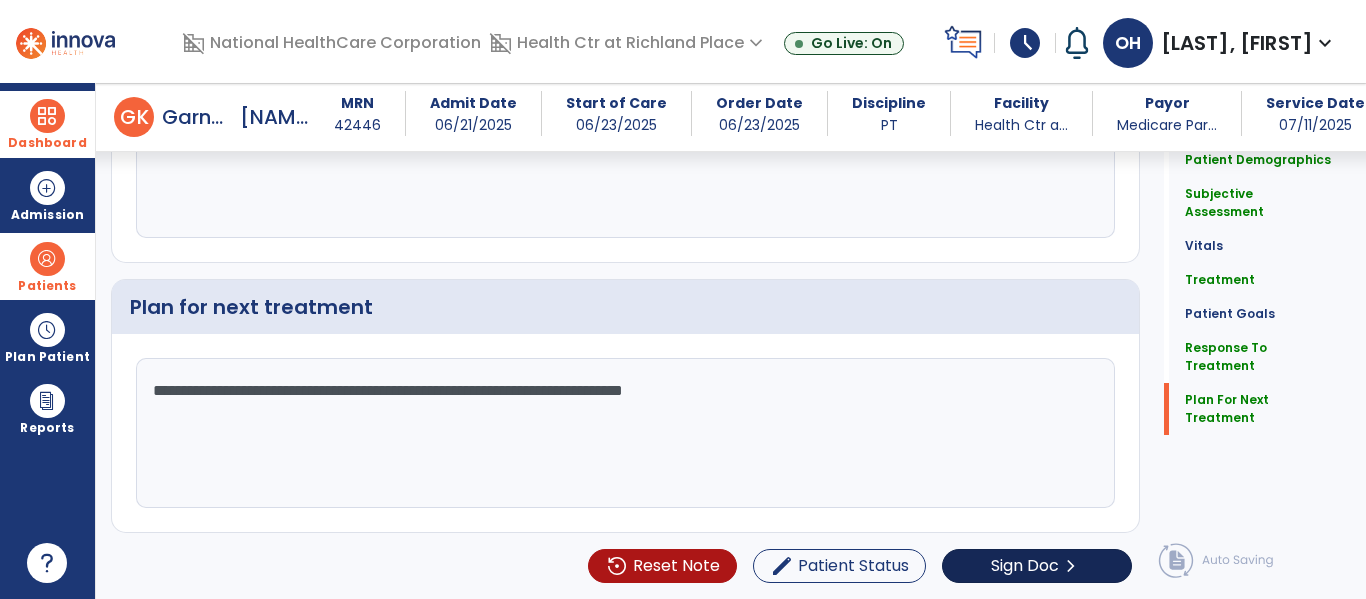 type on "**********" 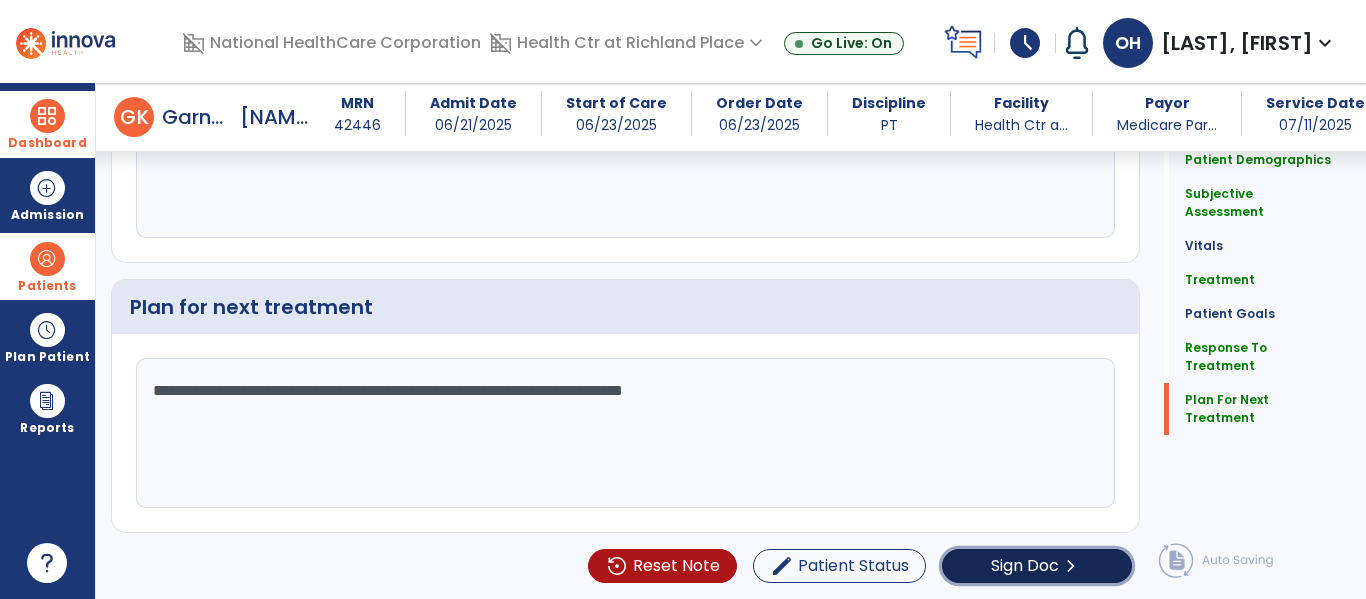 click on "chevron_right" 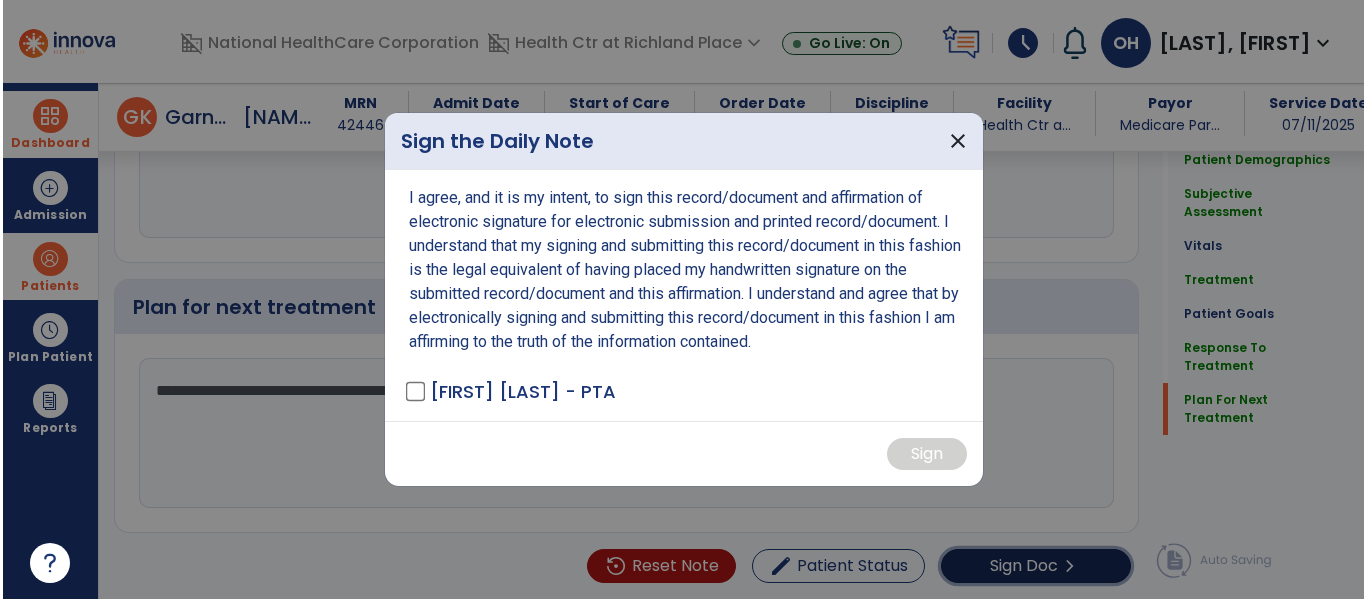 scroll, scrollTop: 3095, scrollLeft: 0, axis: vertical 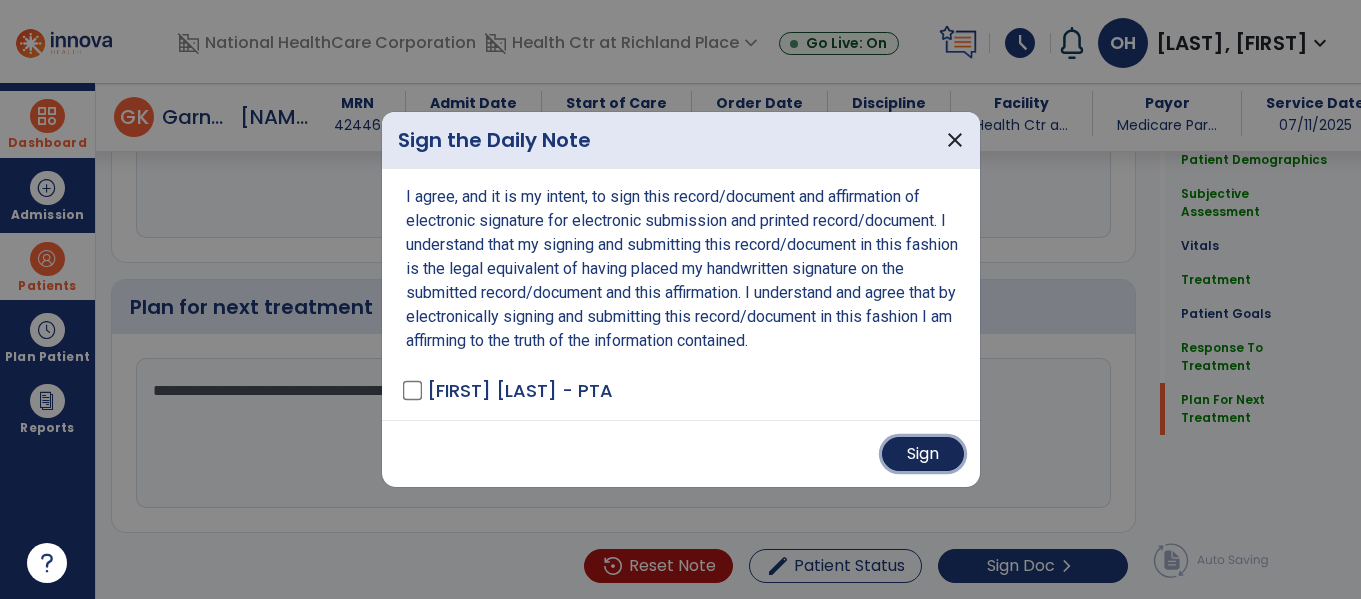 click on "Sign" at bounding box center [923, 454] 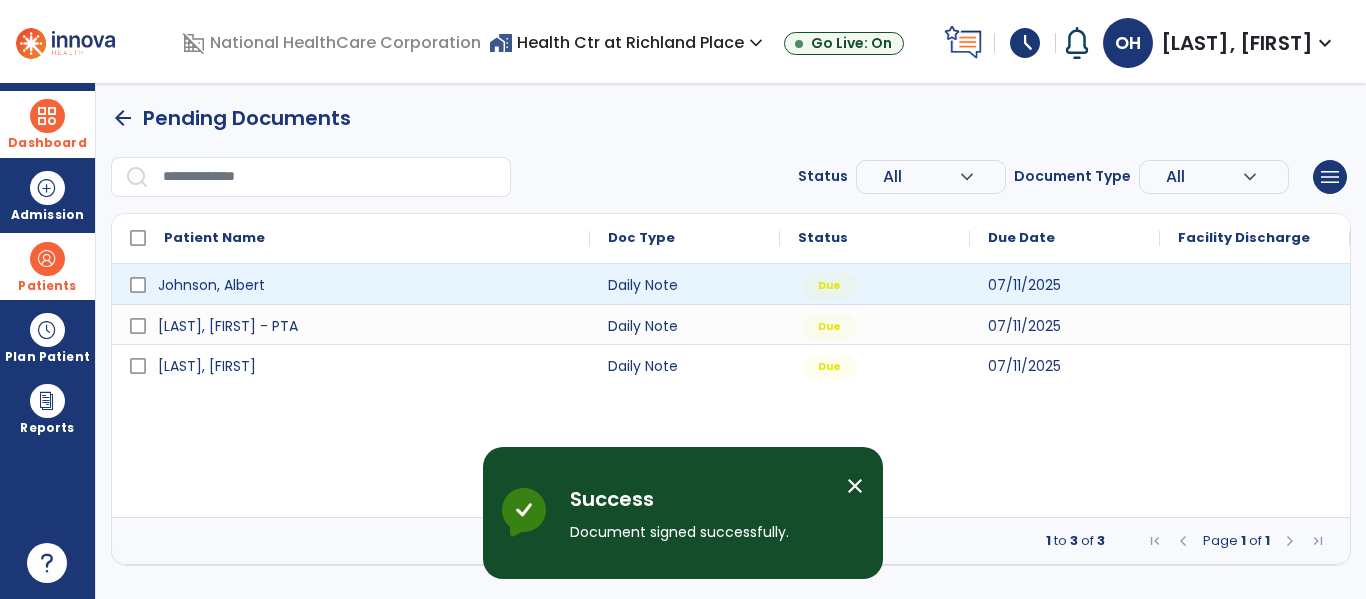 scroll, scrollTop: 0, scrollLeft: 0, axis: both 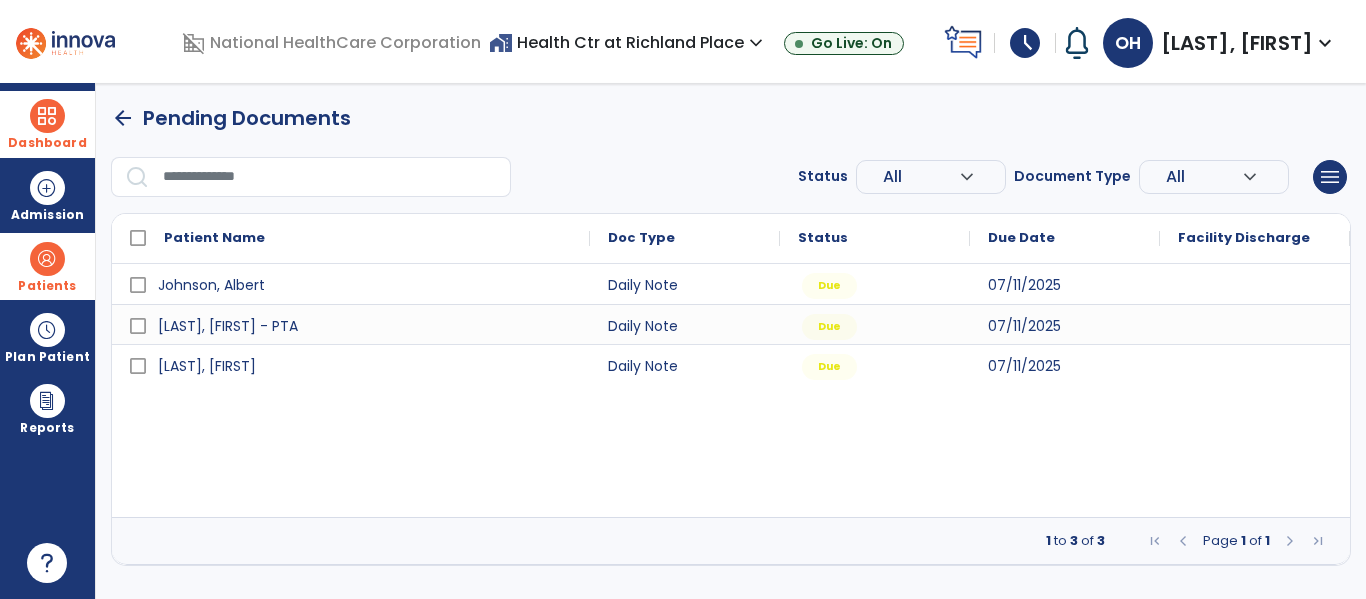 click on "Patients" at bounding box center (47, 286) 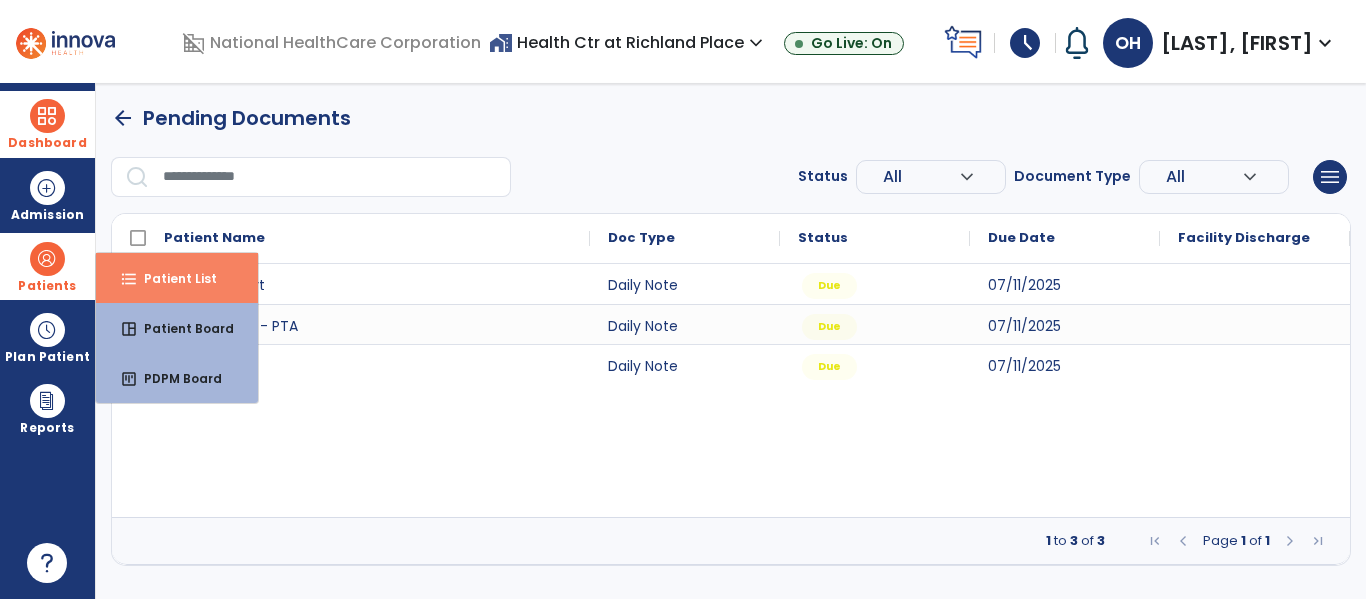 click on "Patient List" at bounding box center (172, 278) 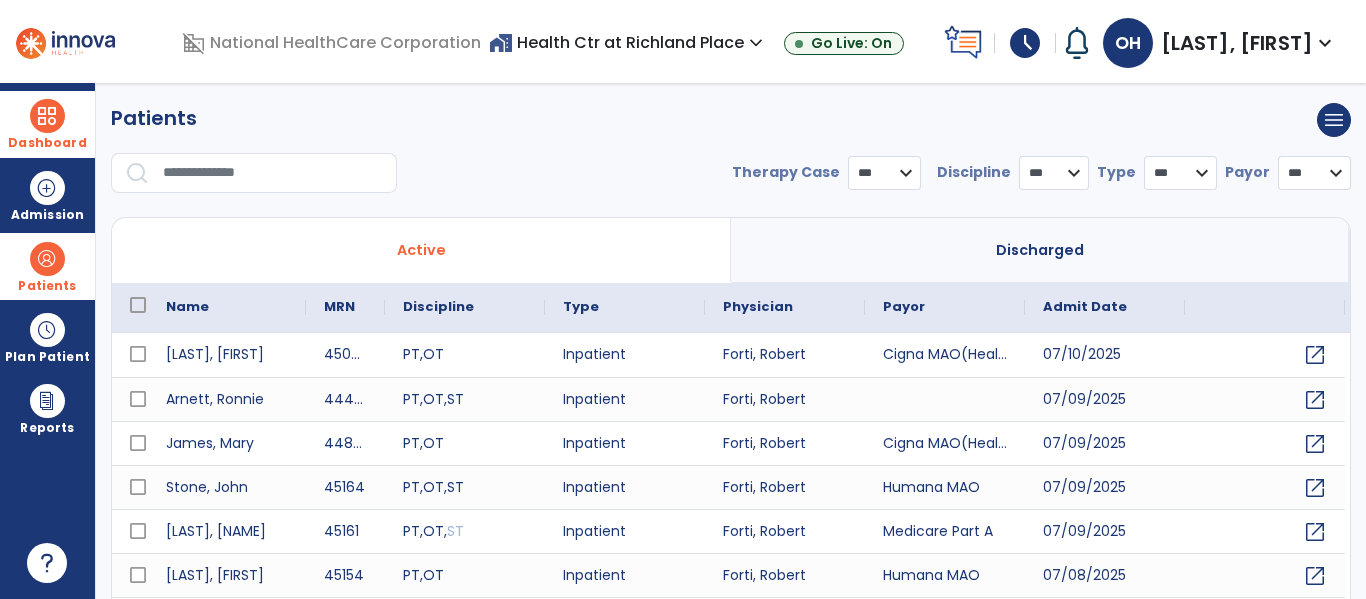 click at bounding box center [273, 173] 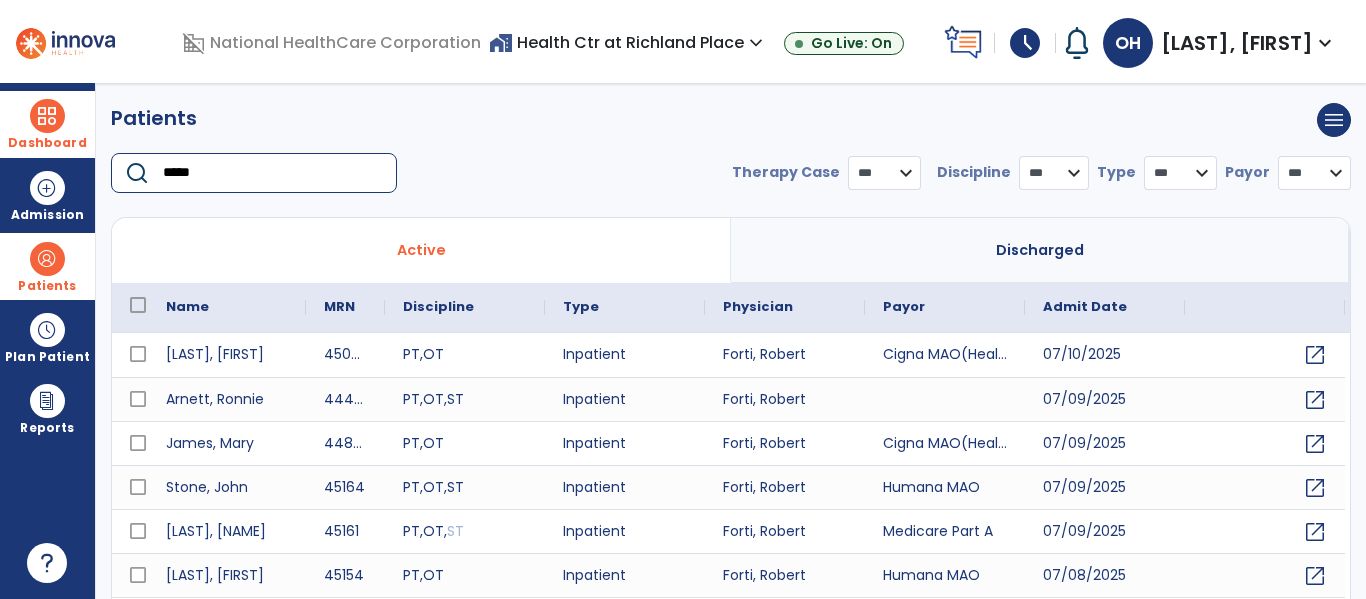 type on "******" 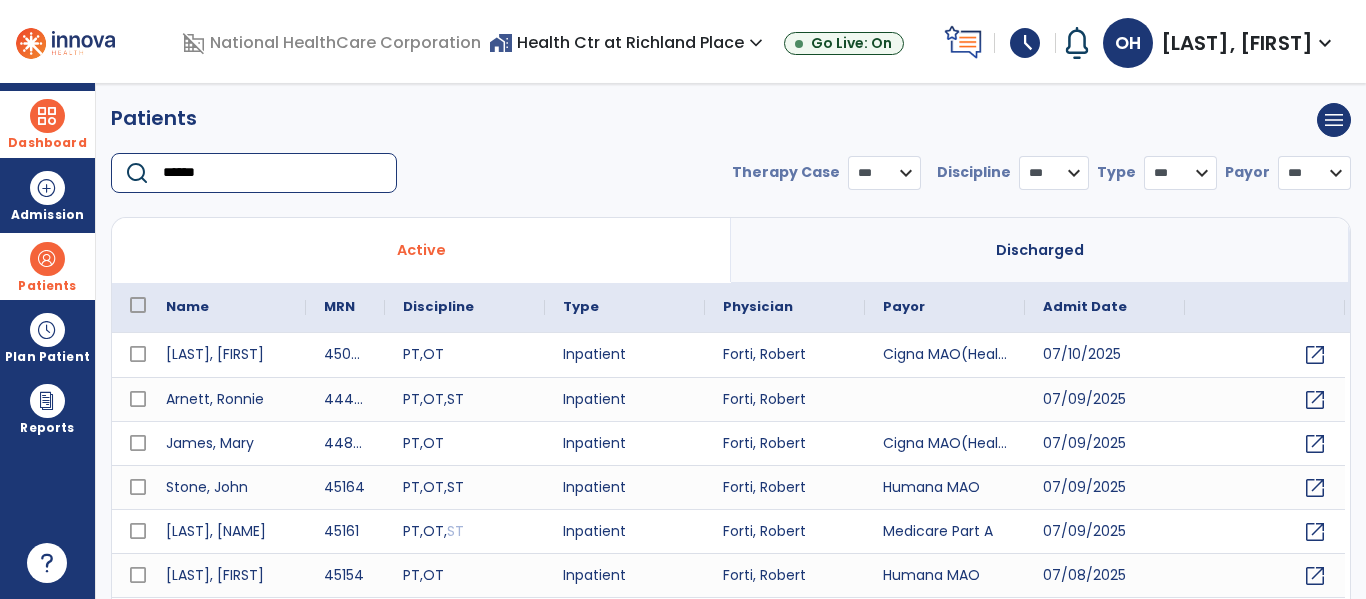 select on "***" 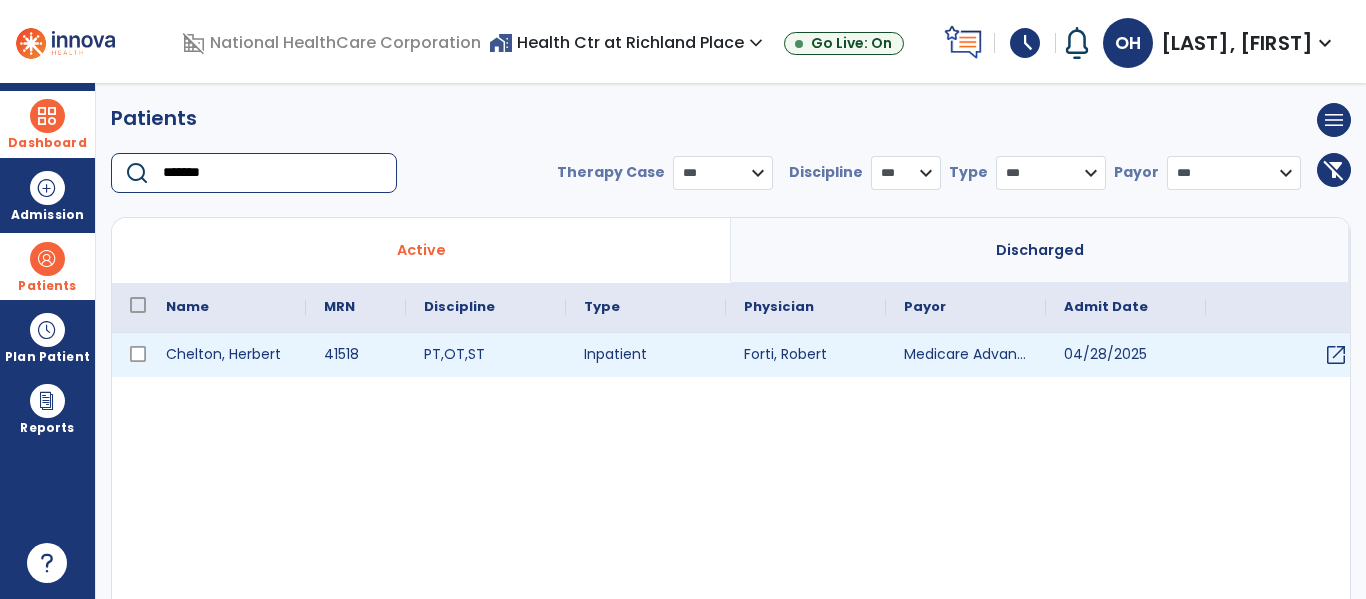type on "*******" 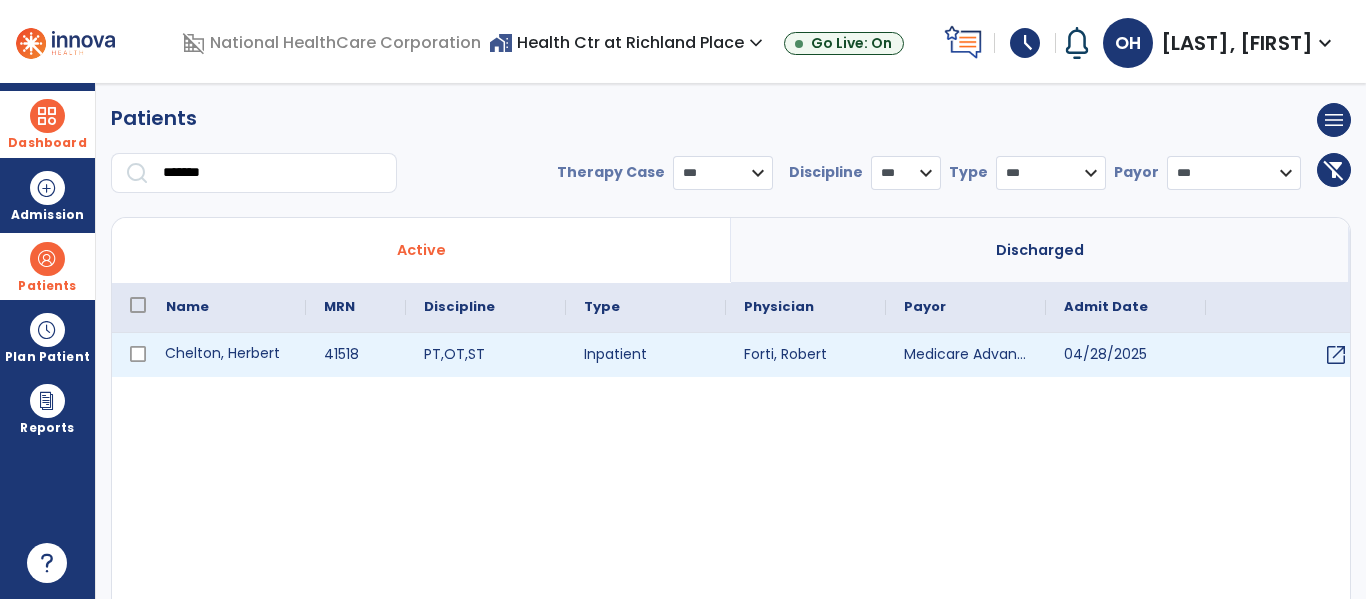 click on "Chelton, Herbert" at bounding box center (227, 355) 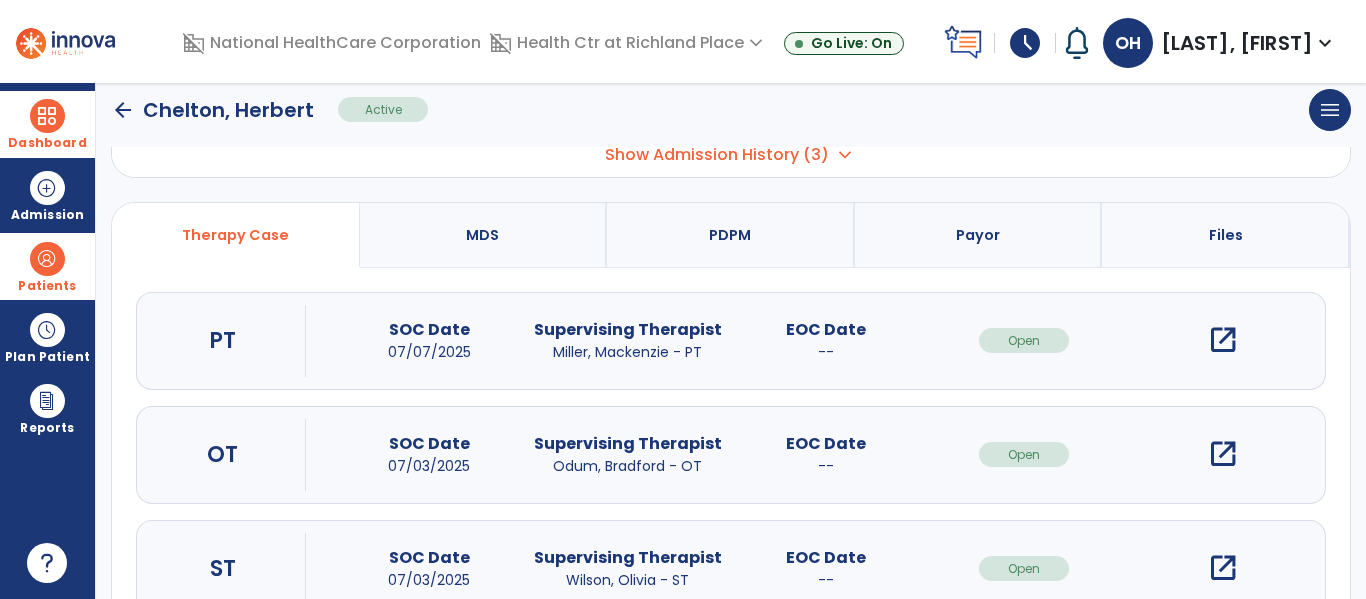 scroll, scrollTop: 146, scrollLeft: 0, axis: vertical 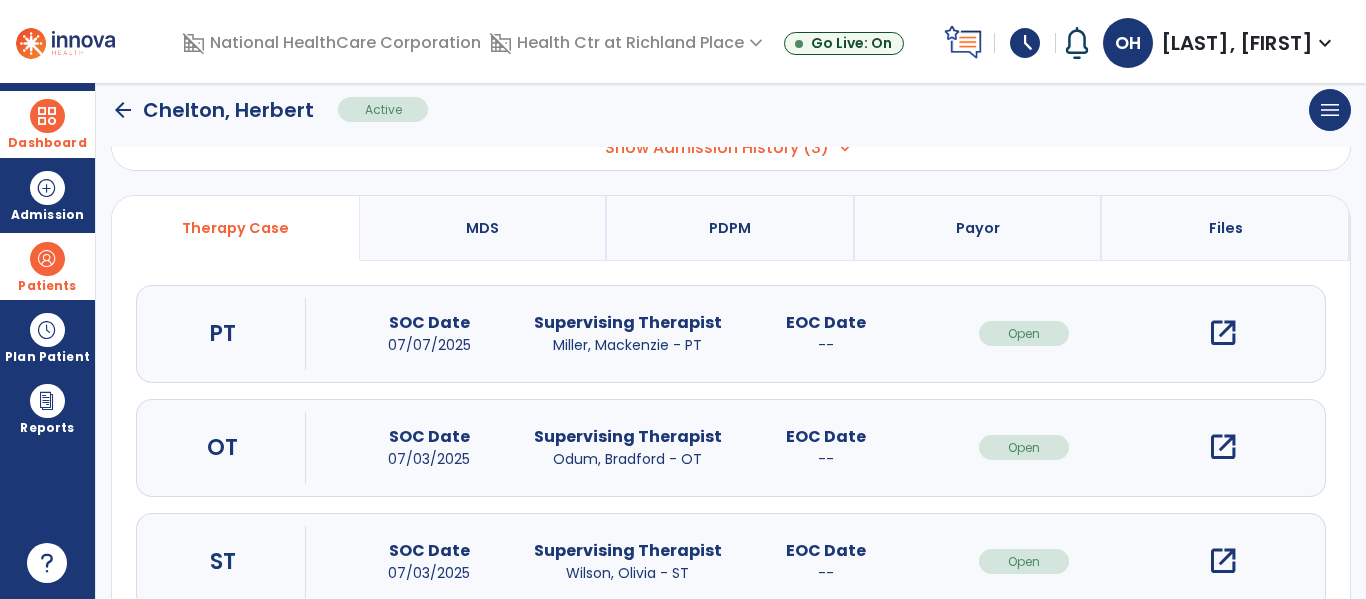 click on "open_in_new" at bounding box center (1223, 333) 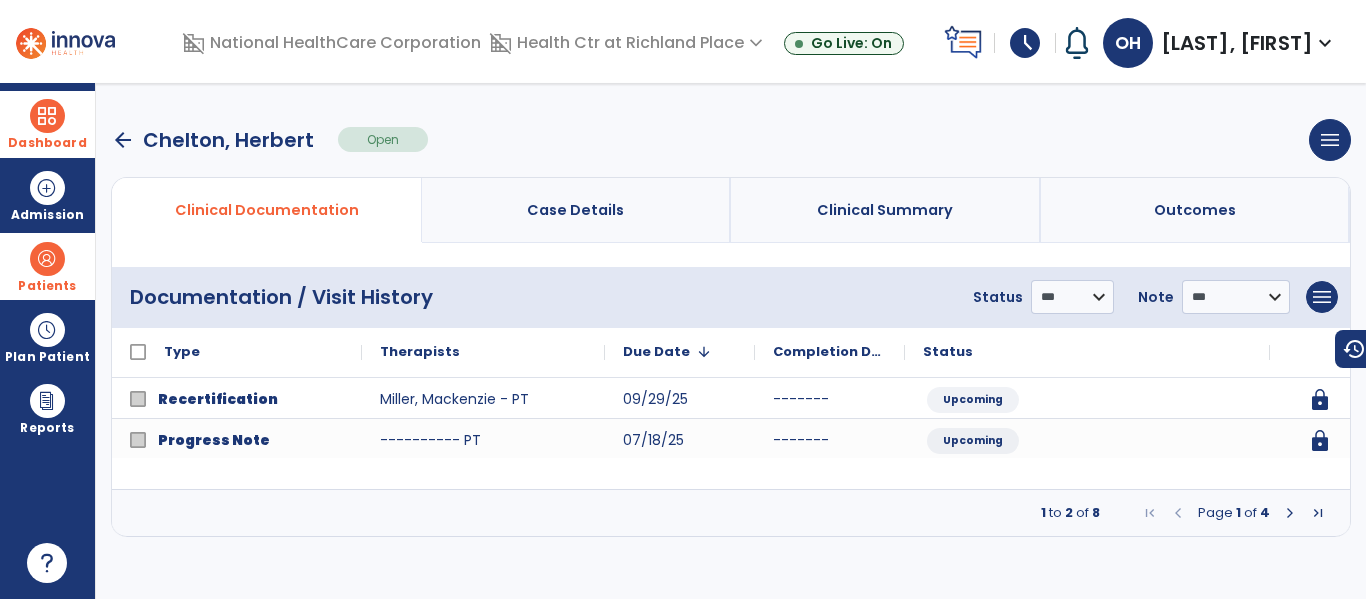 scroll, scrollTop: 0, scrollLeft: 0, axis: both 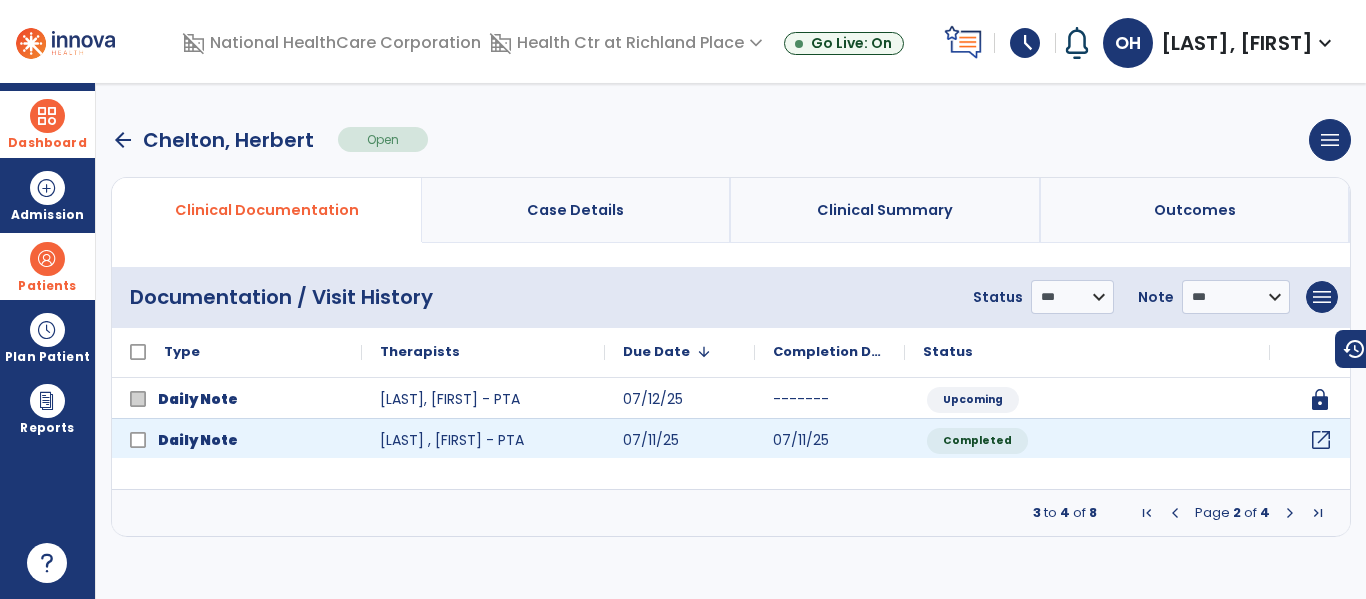 click on "open_in_new" 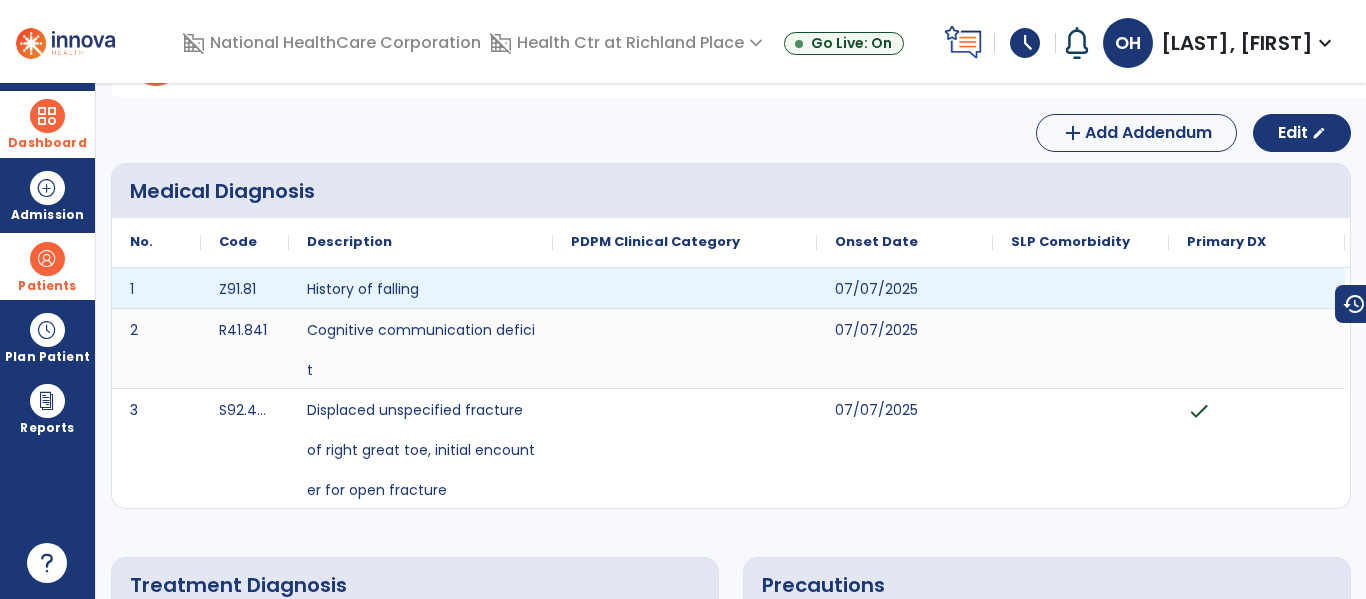 scroll, scrollTop: 0, scrollLeft: 0, axis: both 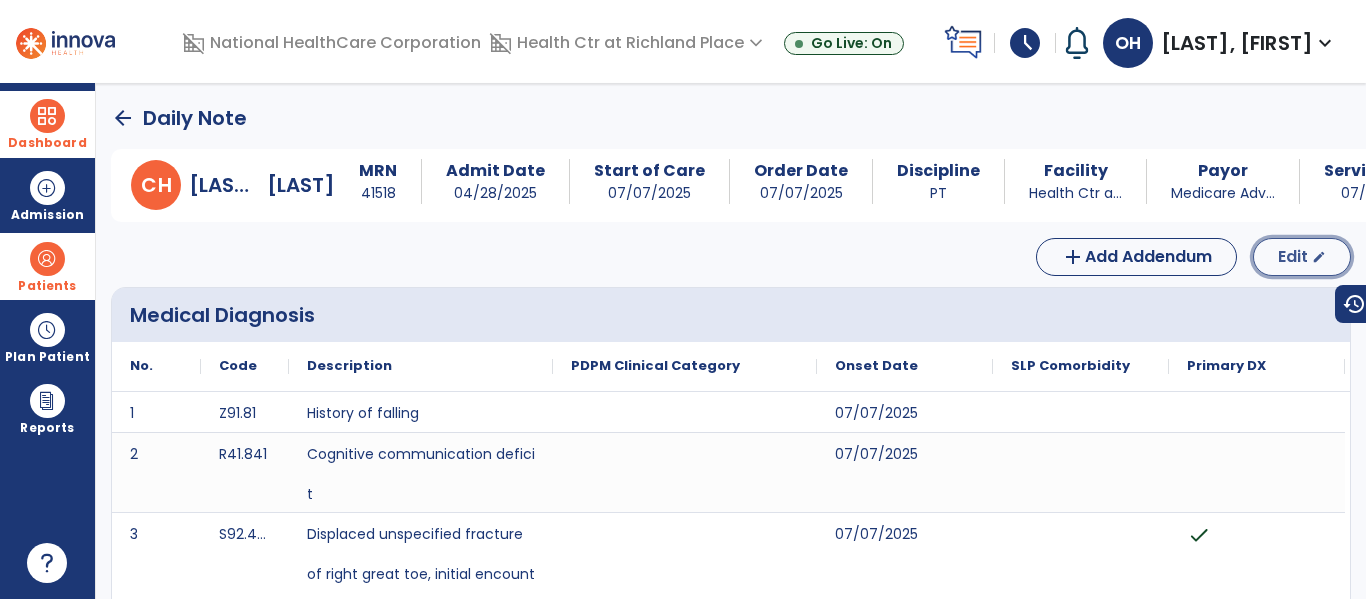 click on "edit" 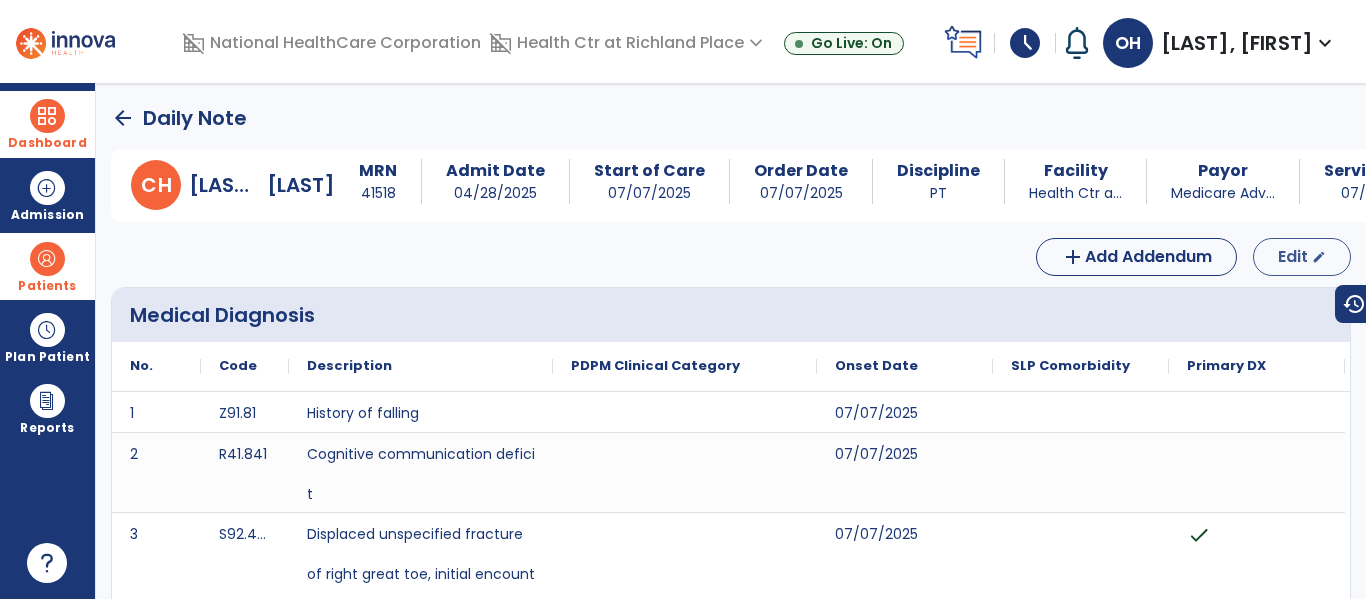 select on "*" 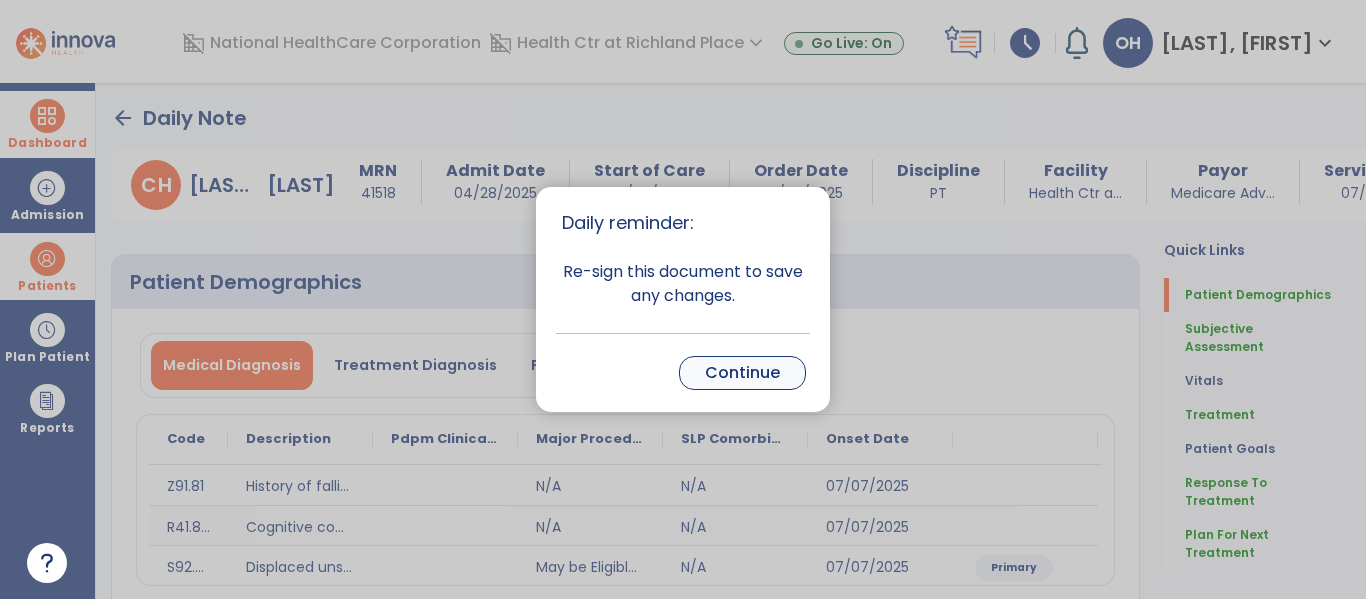 click on "Continue" at bounding box center (742, 373) 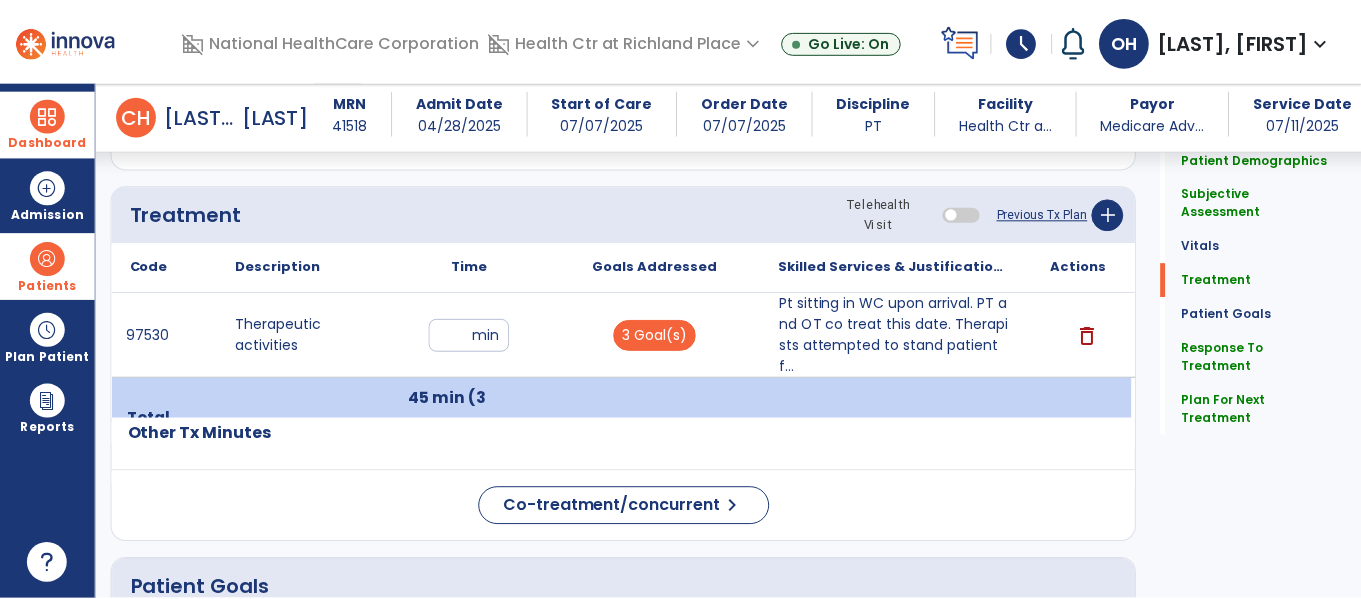 scroll, scrollTop: 1203, scrollLeft: 0, axis: vertical 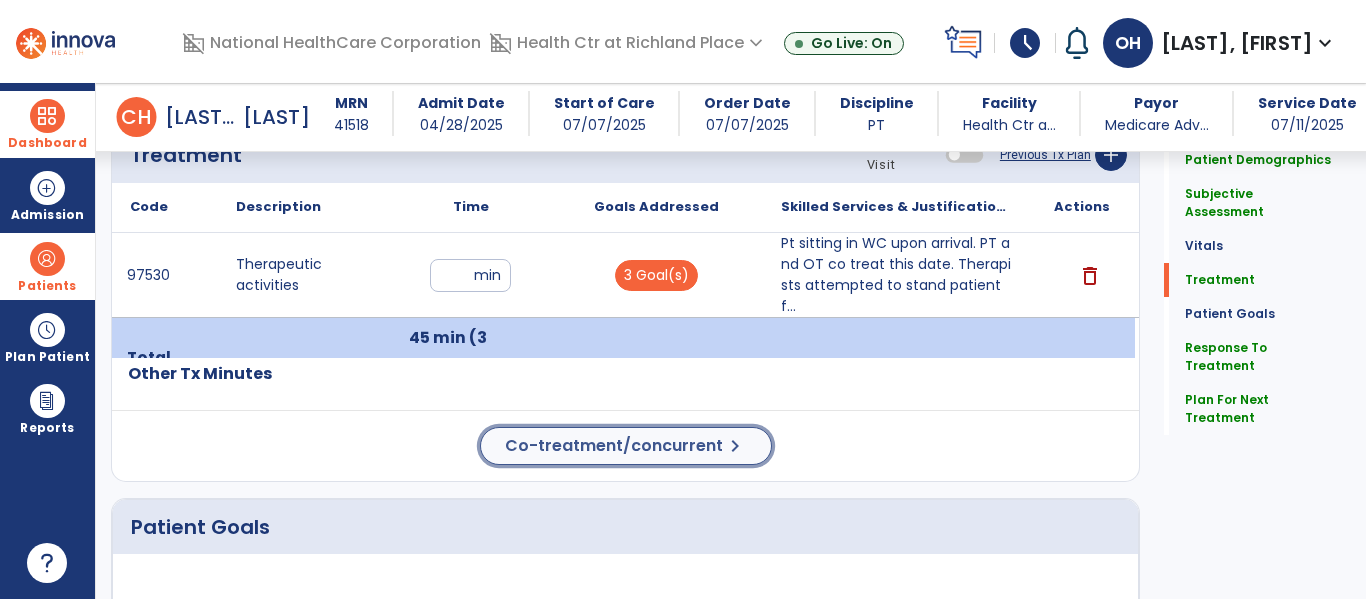 click on "Co-treatment/concurrent" 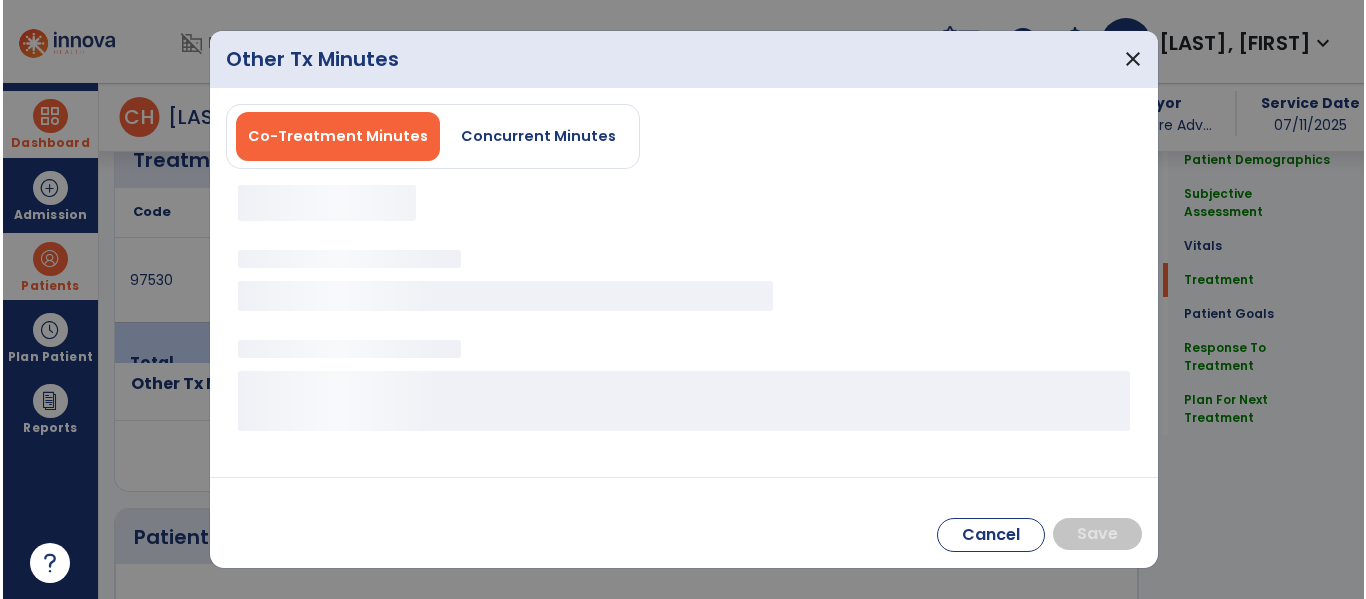 scroll, scrollTop: 1203, scrollLeft: 0, axis: vertical 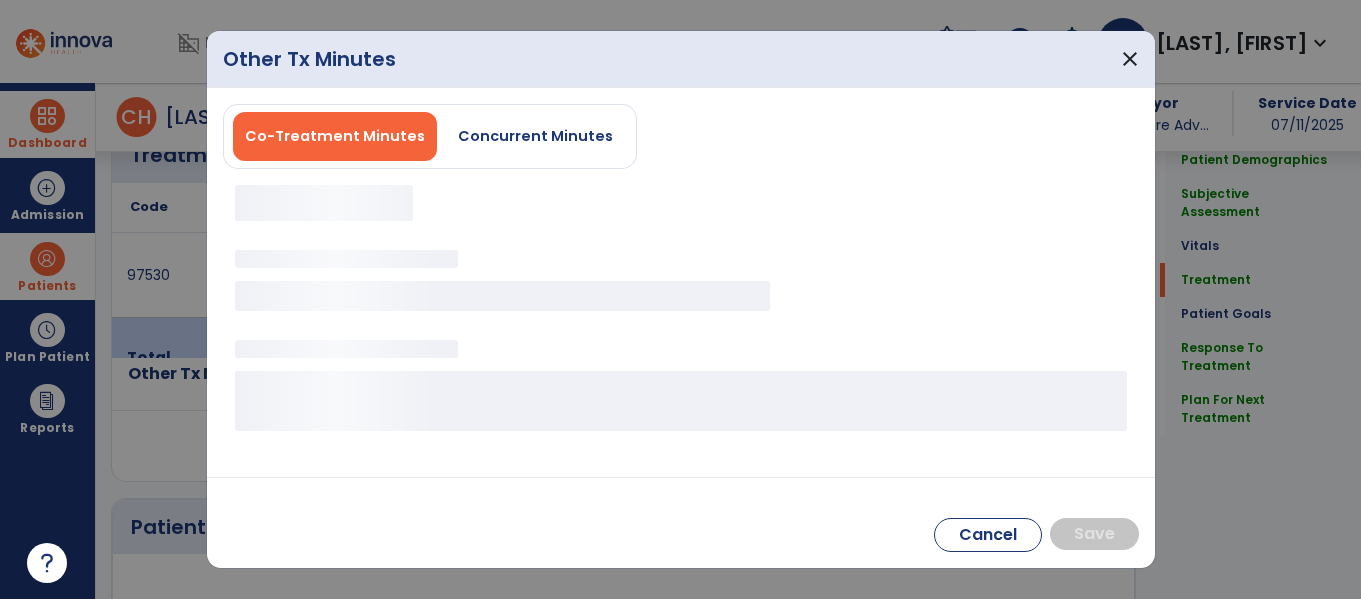 click on "Co-Treatment Minutes" at bounding box center (335, 136) 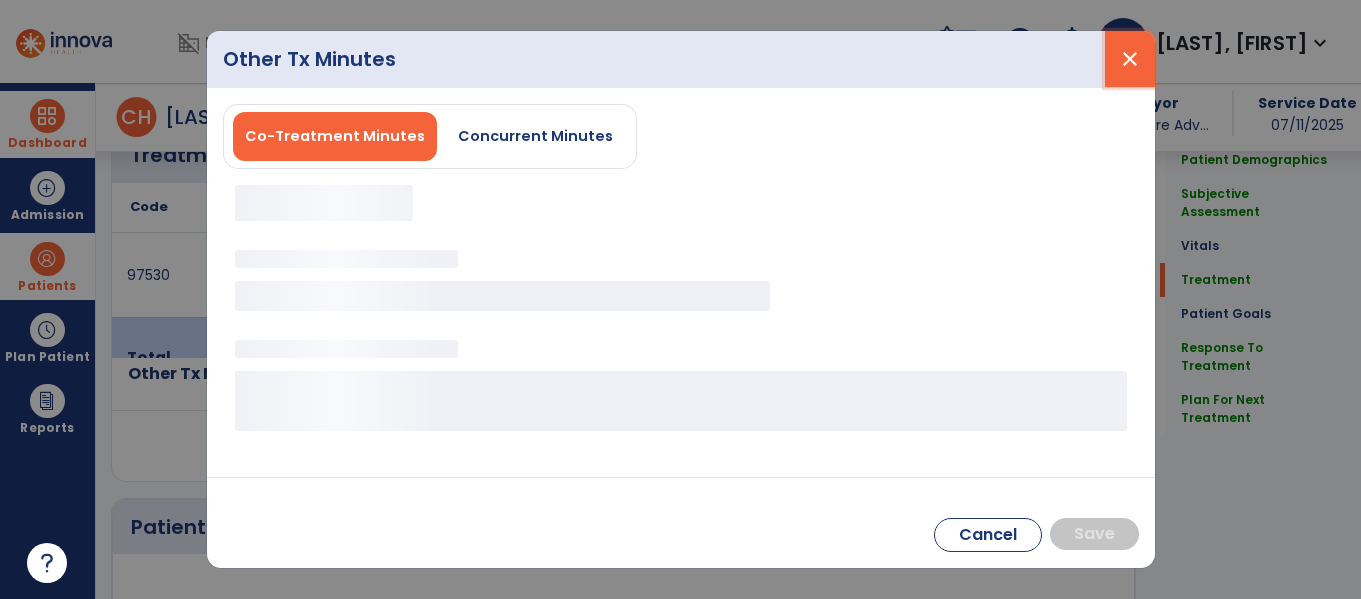 click on "close" at bounding box center (1130, 59) 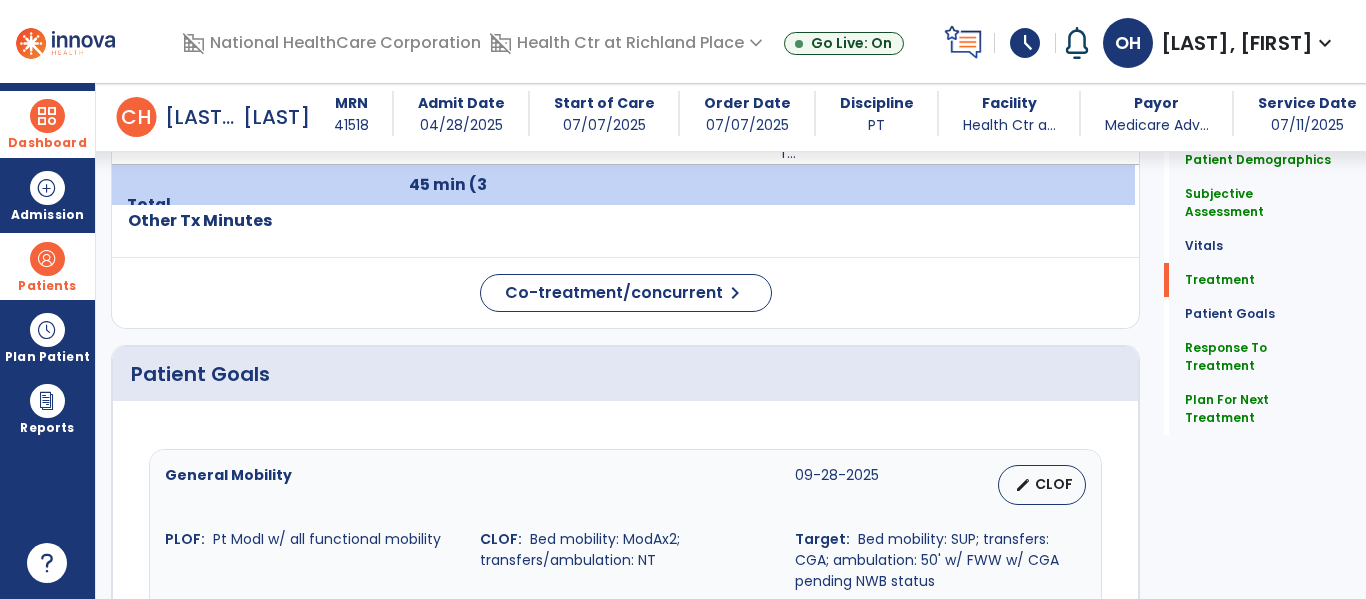 scroll, scrollTop: 1360, scrollLeft: 0, axis: vertical 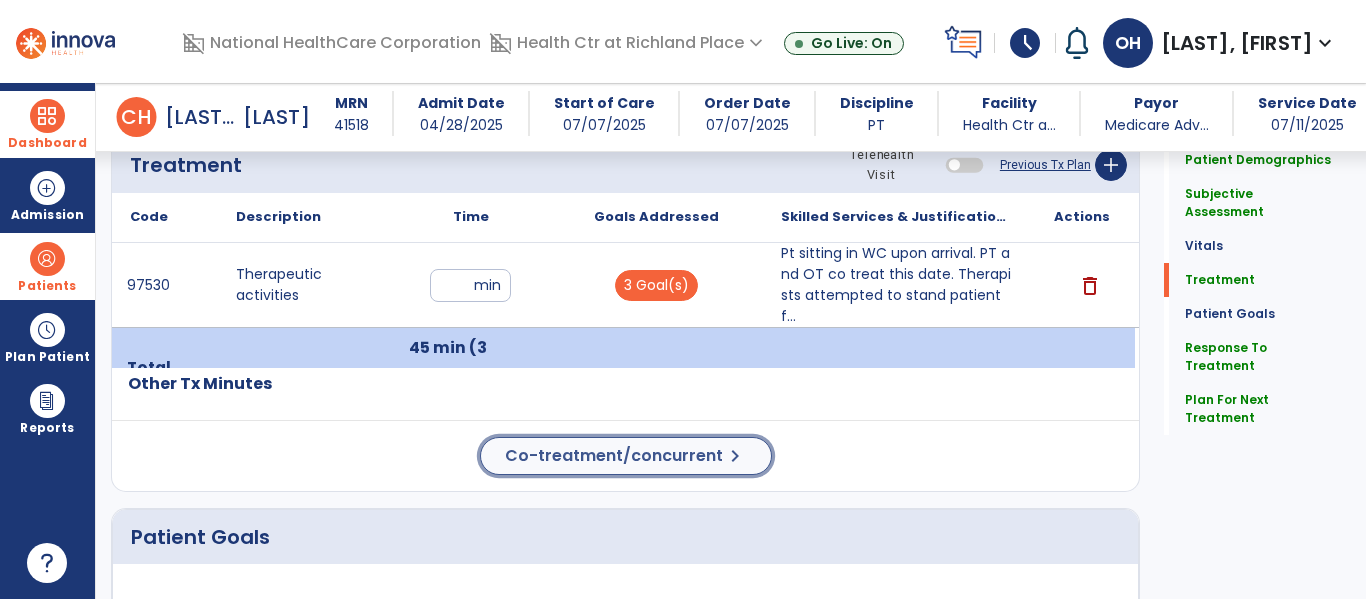click on "Co-treatment/concurrent" 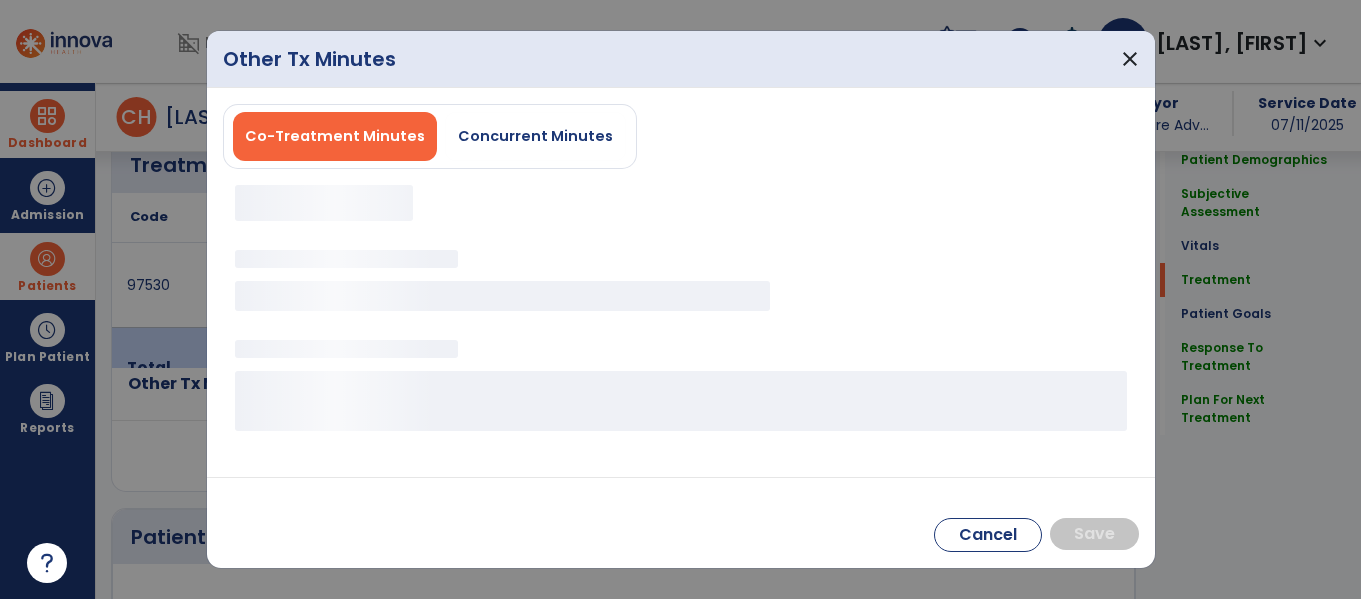 scroll, scrollTop: 1193, scrollLeft: 0, axis: vertical 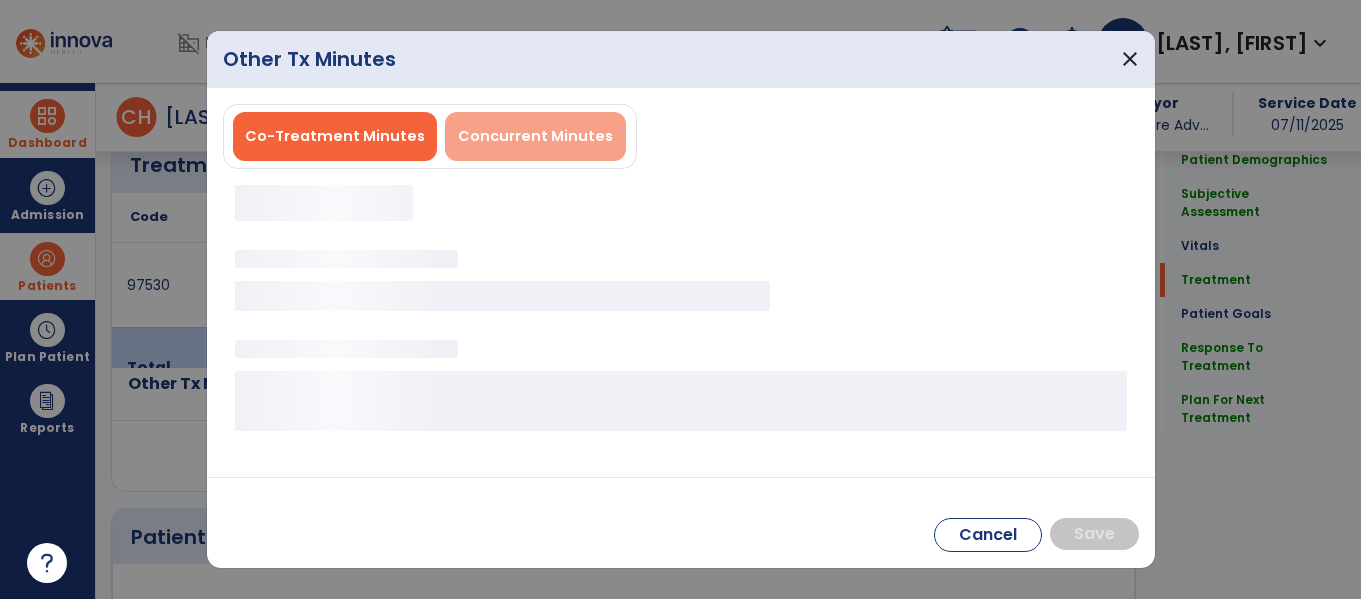 click on "Concurrent Minutes" at bounding box center (535, 136) 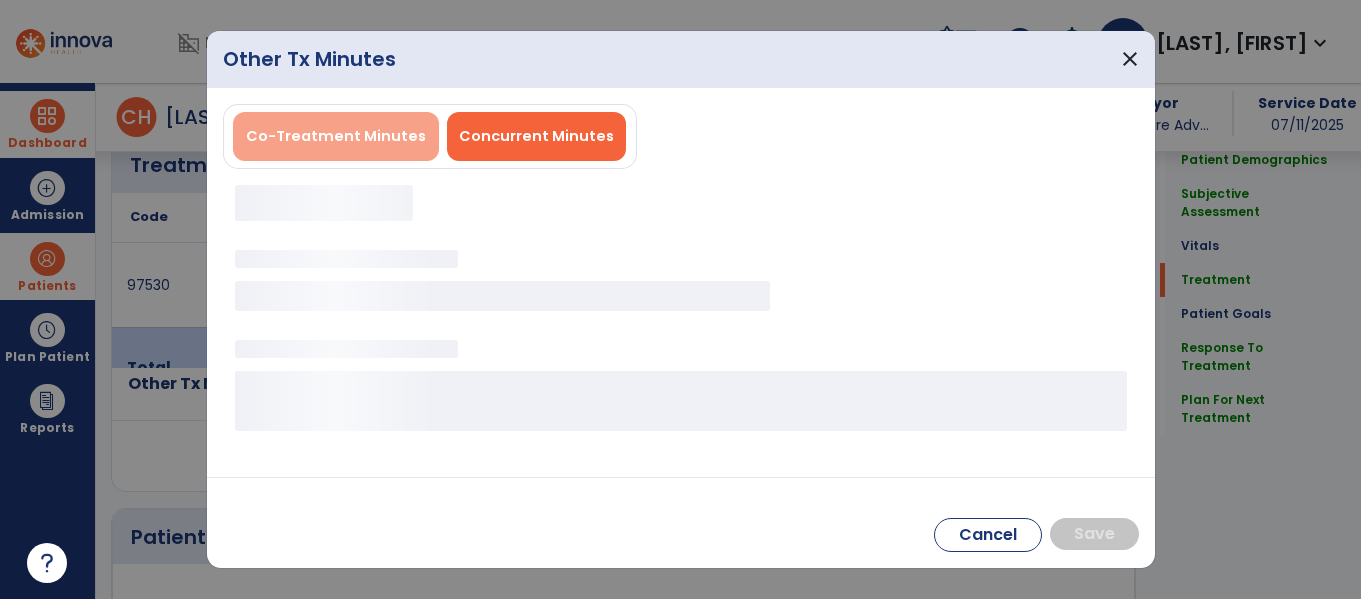 click on "Co-Treatment Minutes" at bounding box center (336, 136) 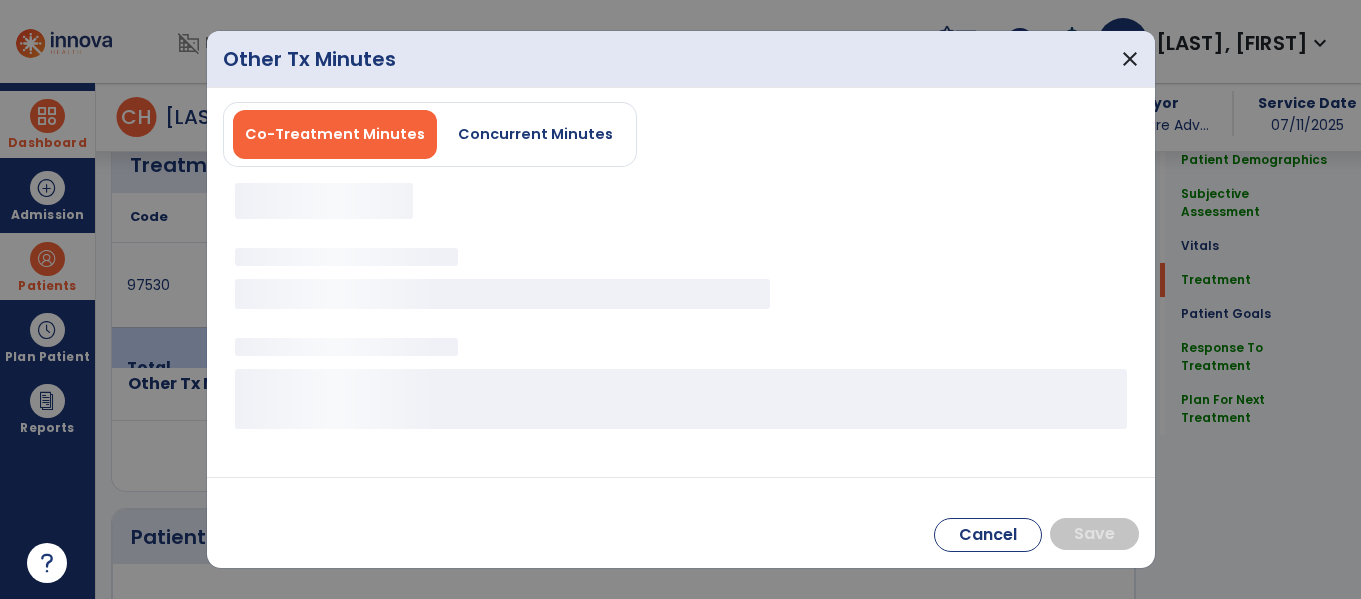 scroll, scrollTop: 0, scrollLeft: 0, axis: both 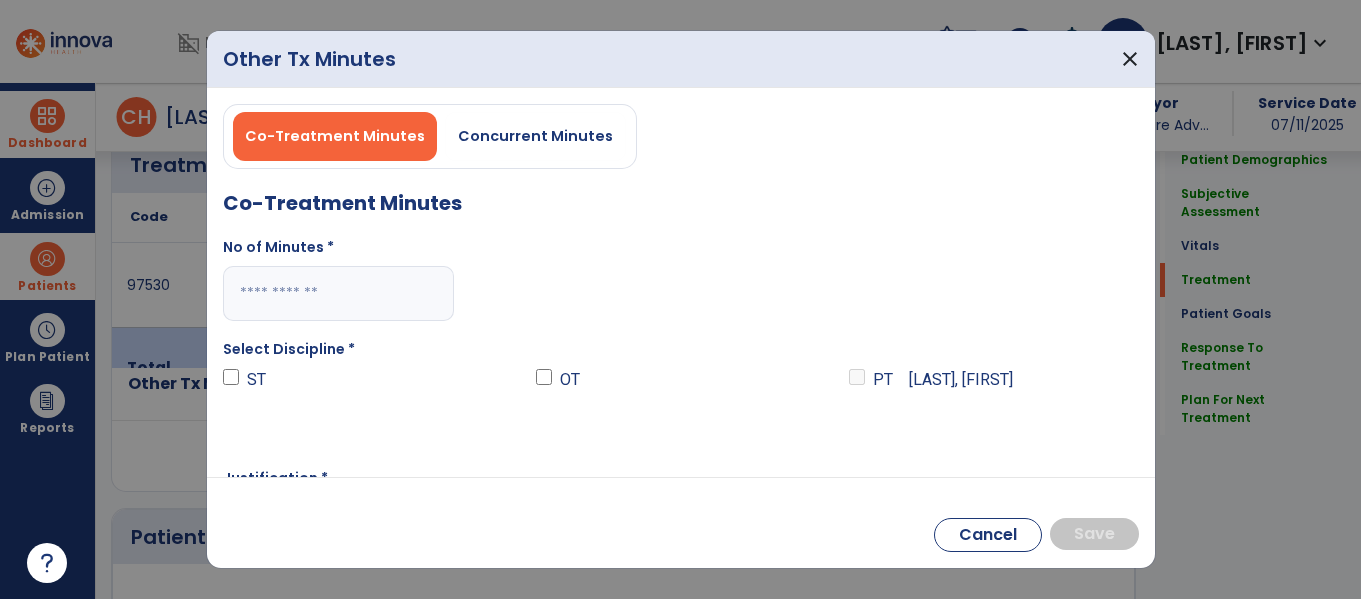 click at bounding box center (338, 293) 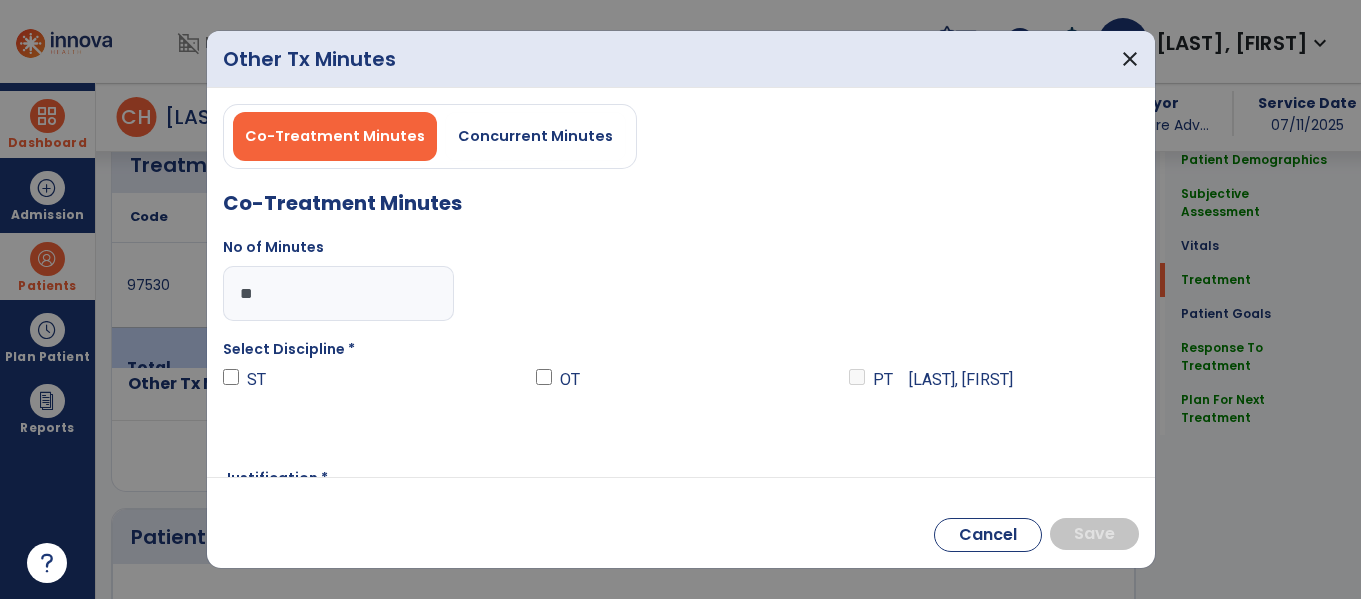 type on "**" 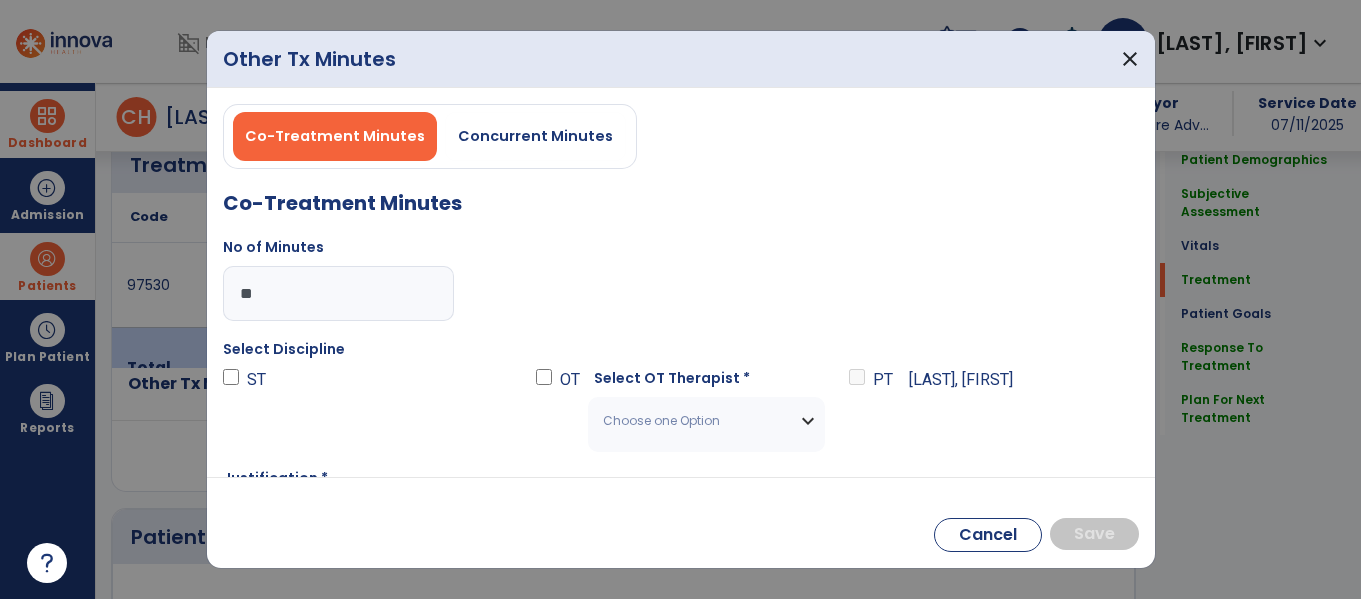 click on "Choose one Option" at bounding box center [694, 421] 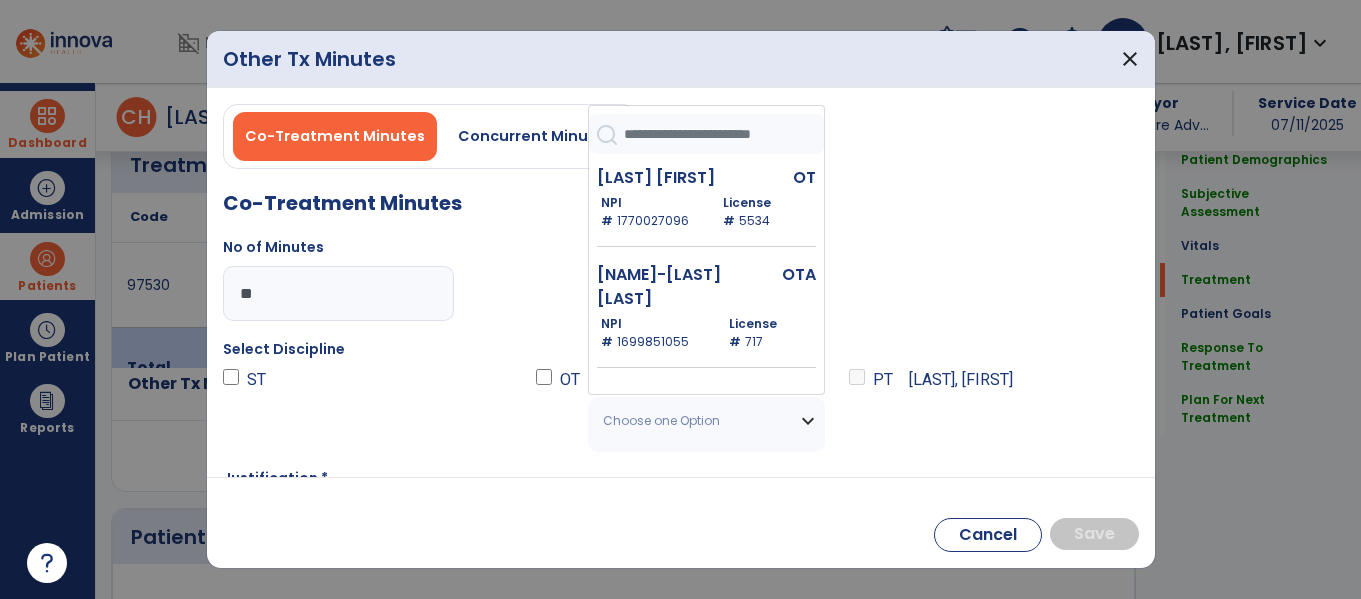 click at bounding box center [724, 134] 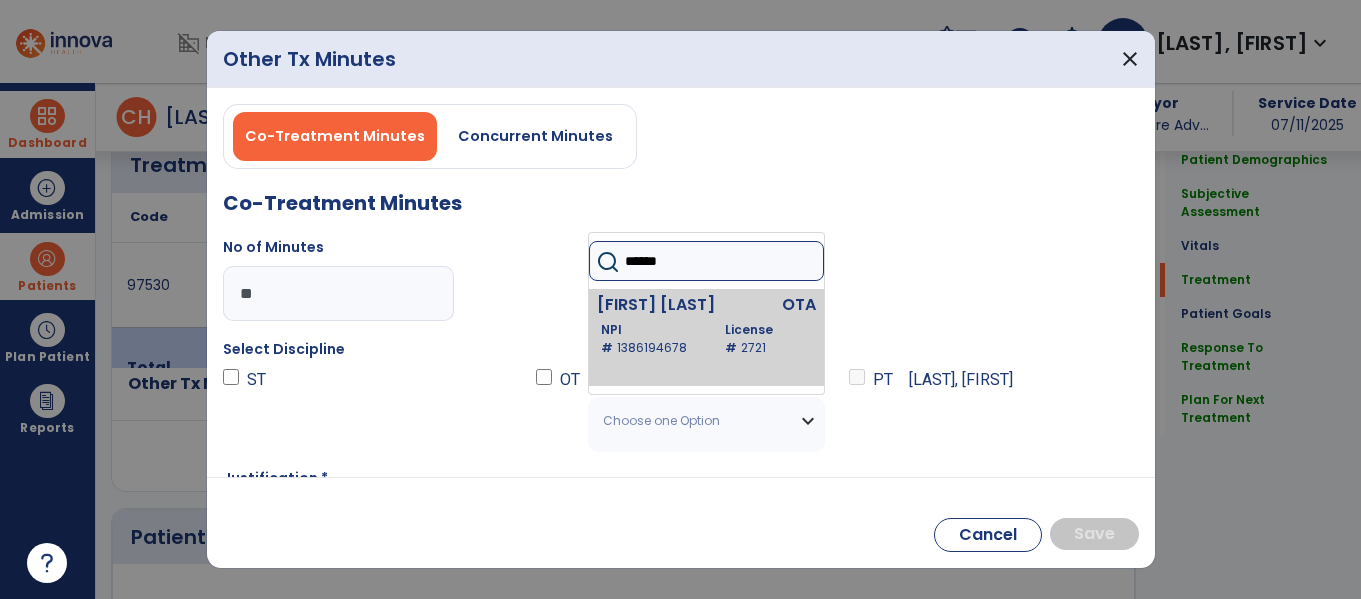 type on "******" 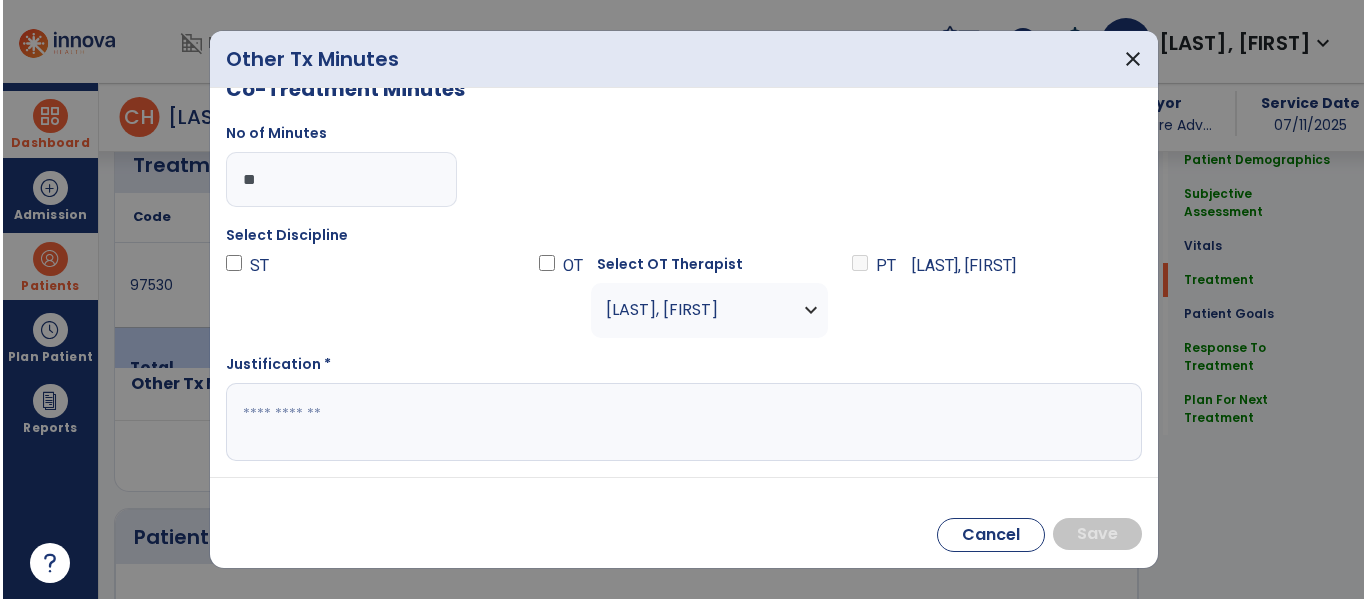 scroll, scrollTop: 114, scrollLeft: 0, axis: vertical 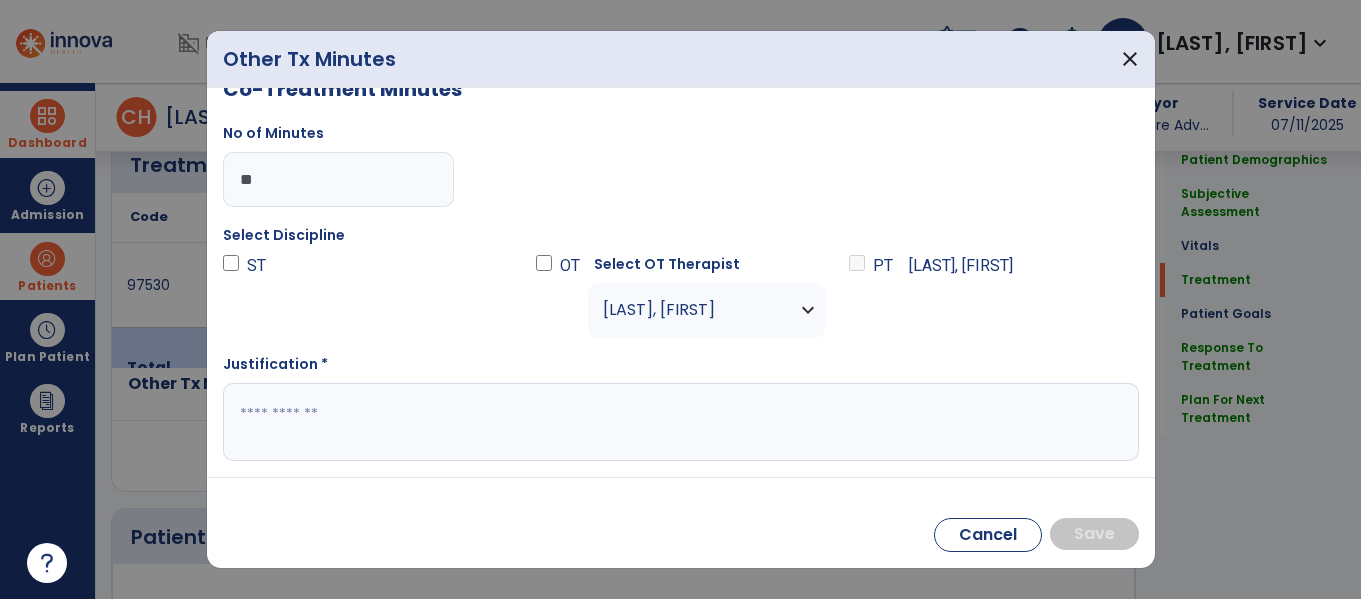 click at bounding box center [678, 422] 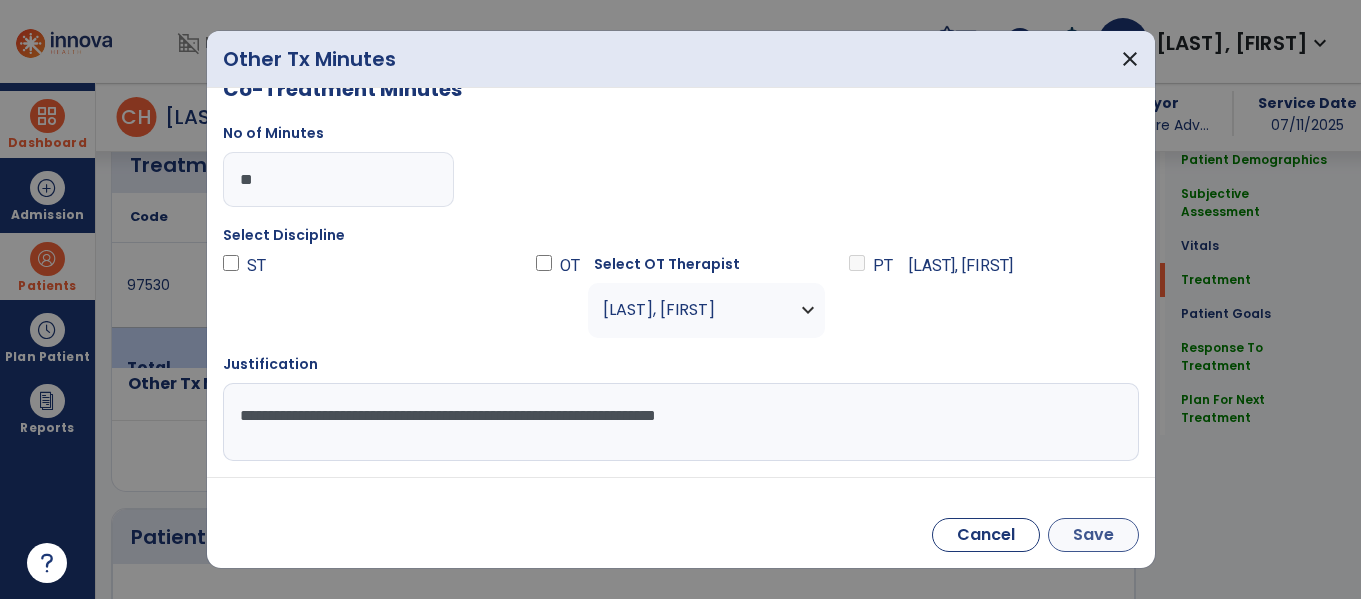 type on "**********" 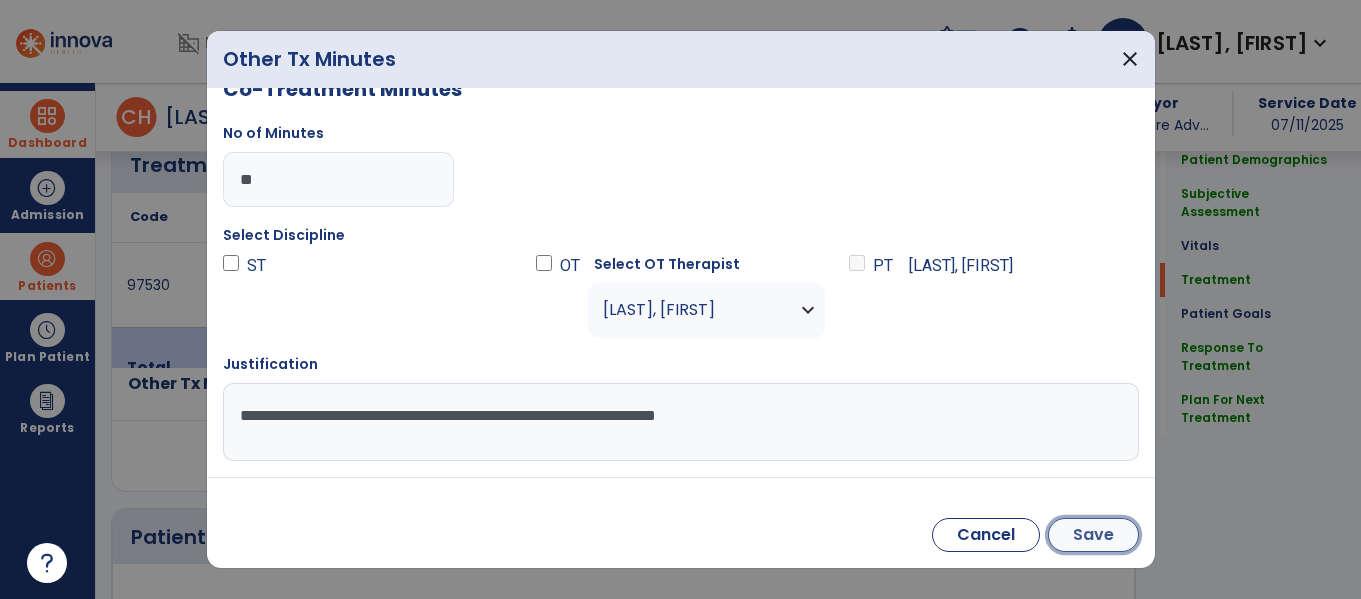 click on "Save" at bounding box center (1093, 535) 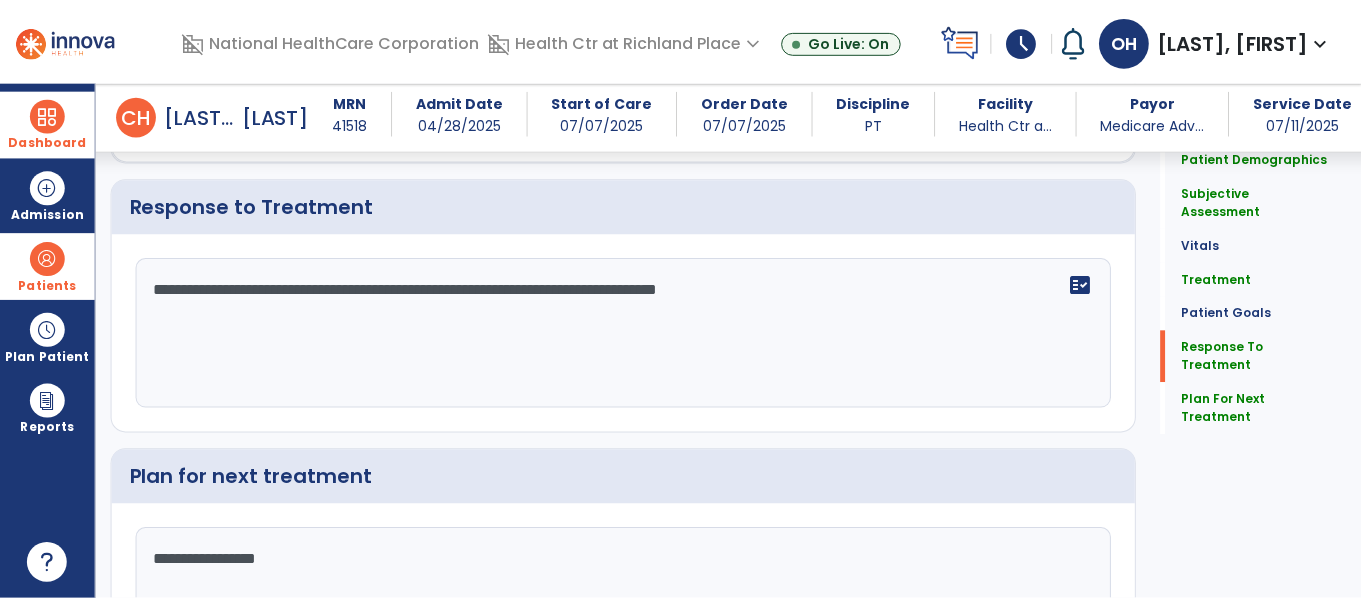 scroll, scrollTop: 2836, scrollLeft: 0, axis: vertical 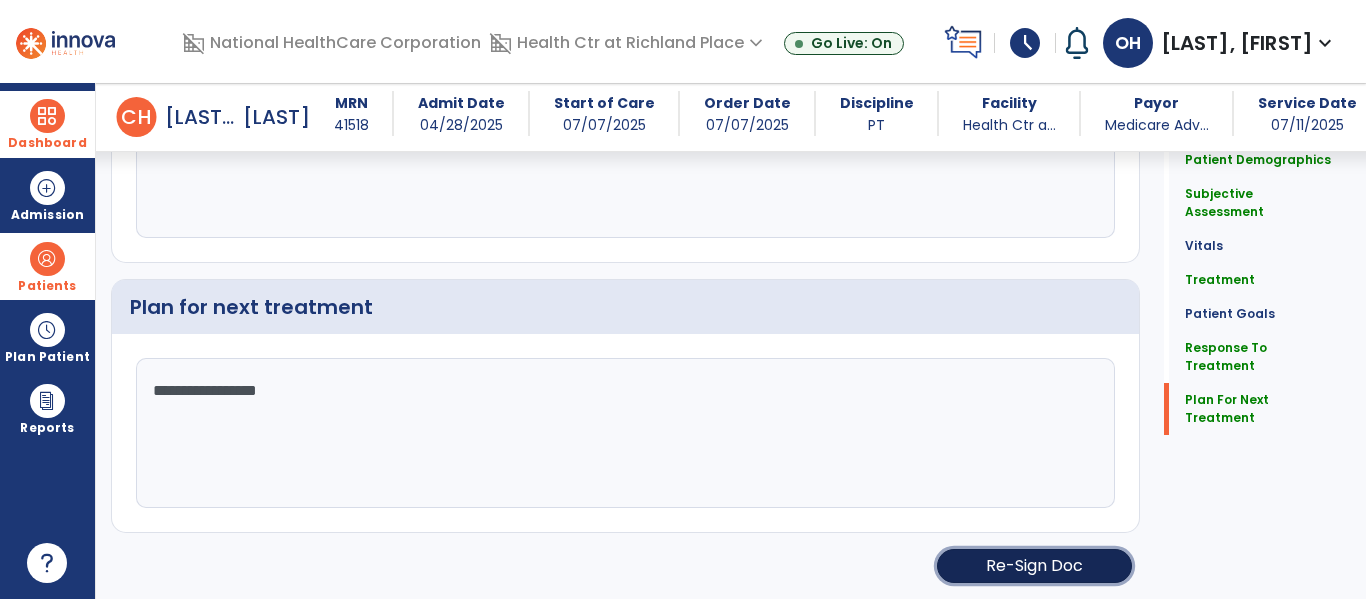 click on "Re-Sign Doc" 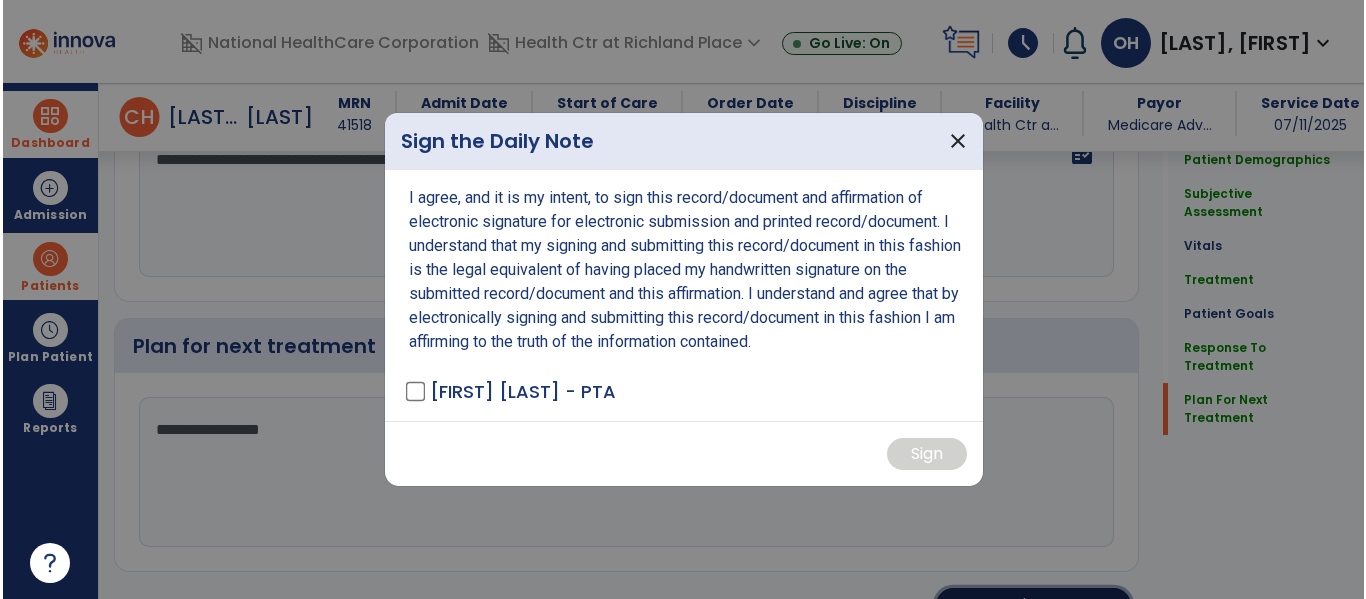 scroll, scrollTop: 2876, scrollLeft: 0, axis: vertical 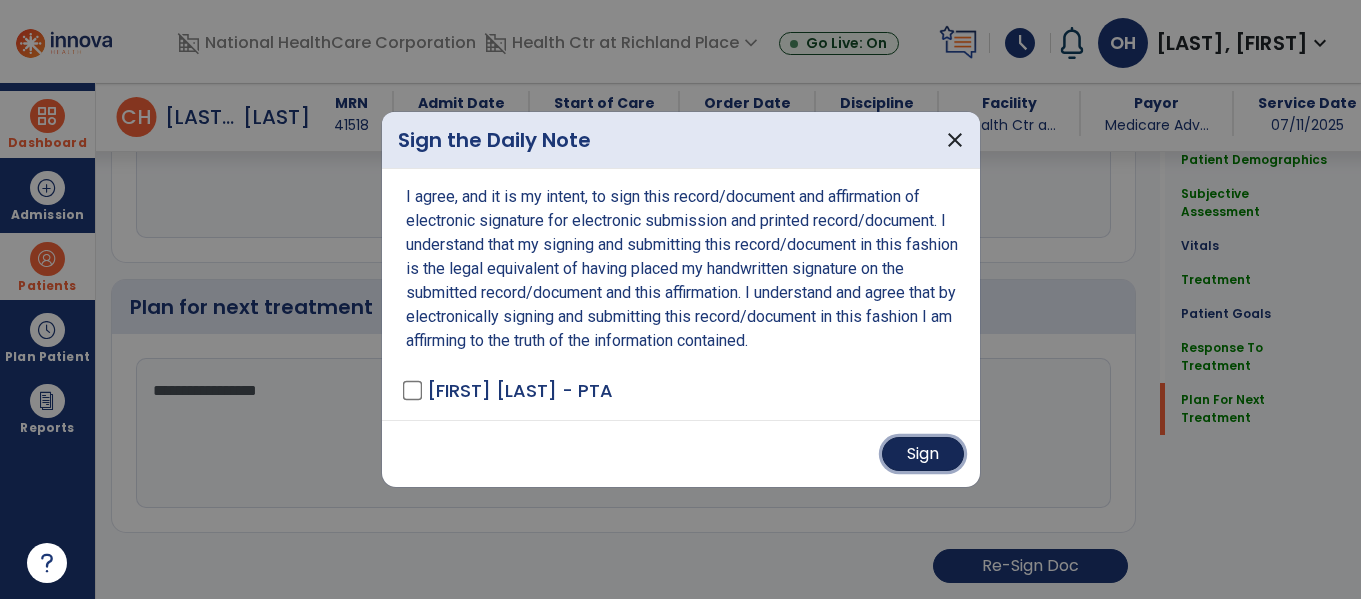click on "Sign" at bounding box center (923, 454) 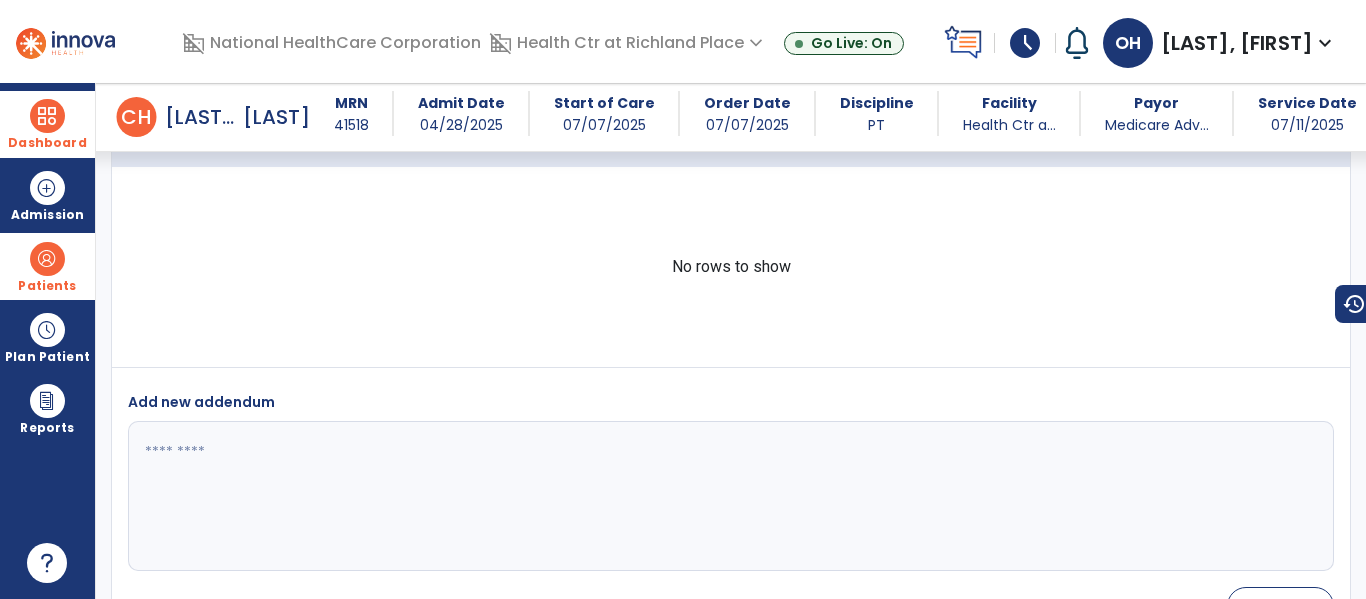 scroll, scrollTop: 4159, scrollLeft: 0, axis: vertical 